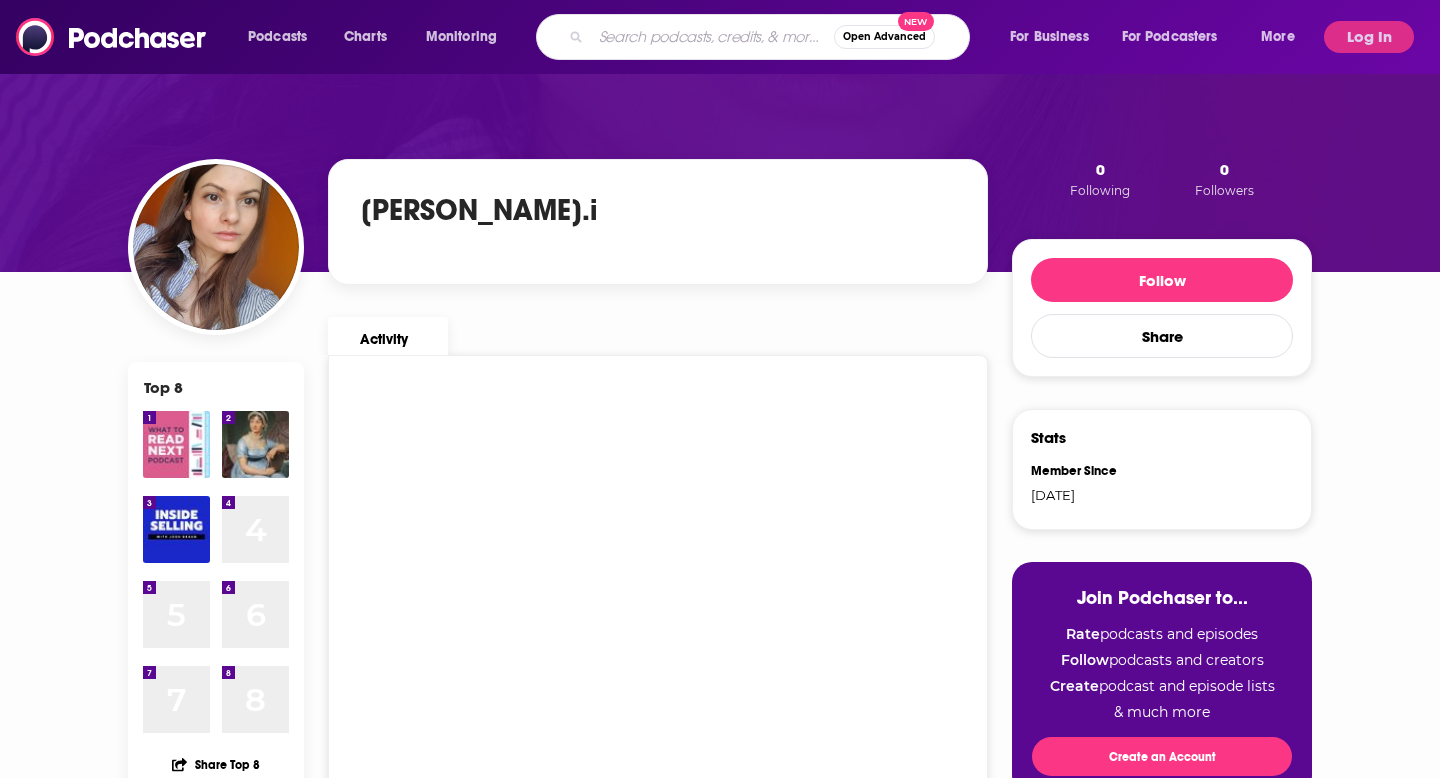 click at bounding box center (712, 37) 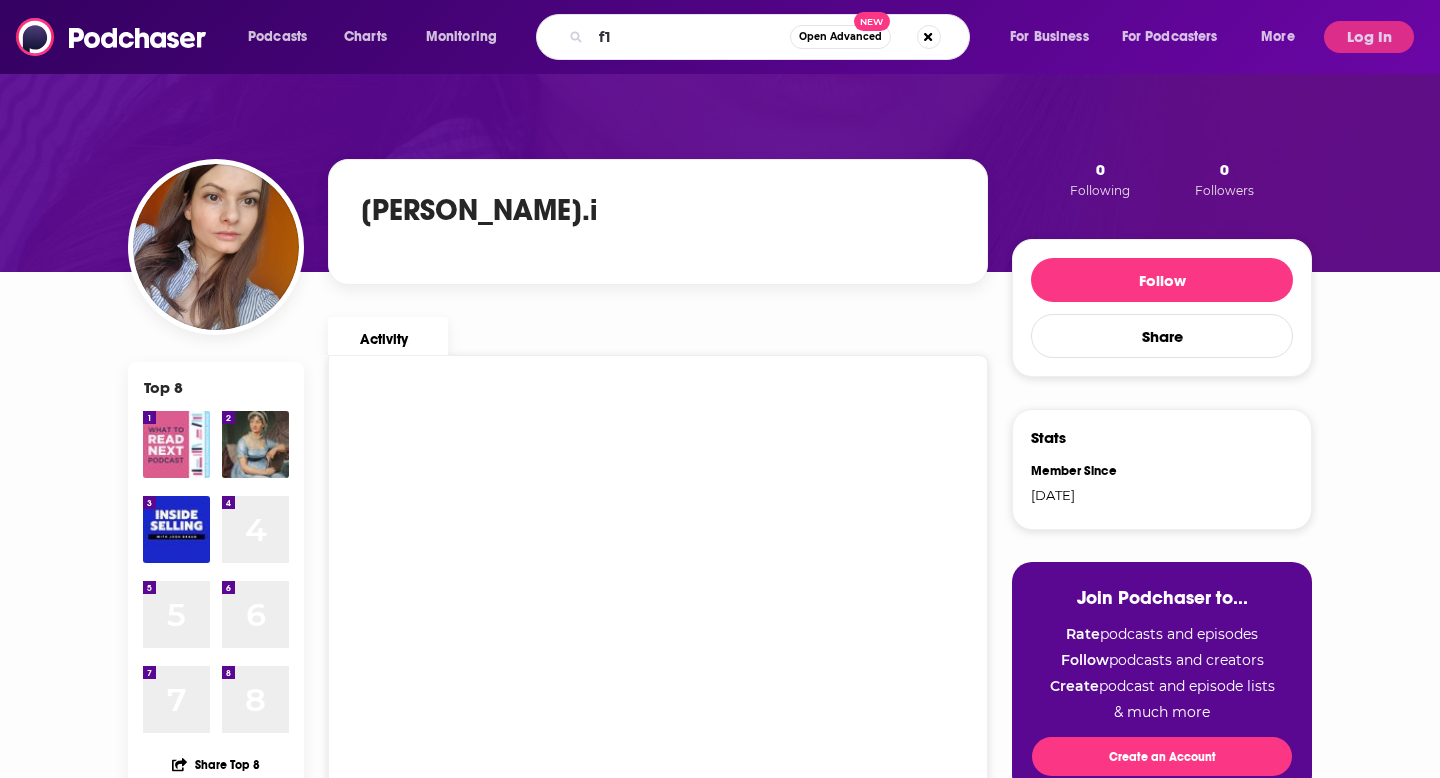 type on "f1" 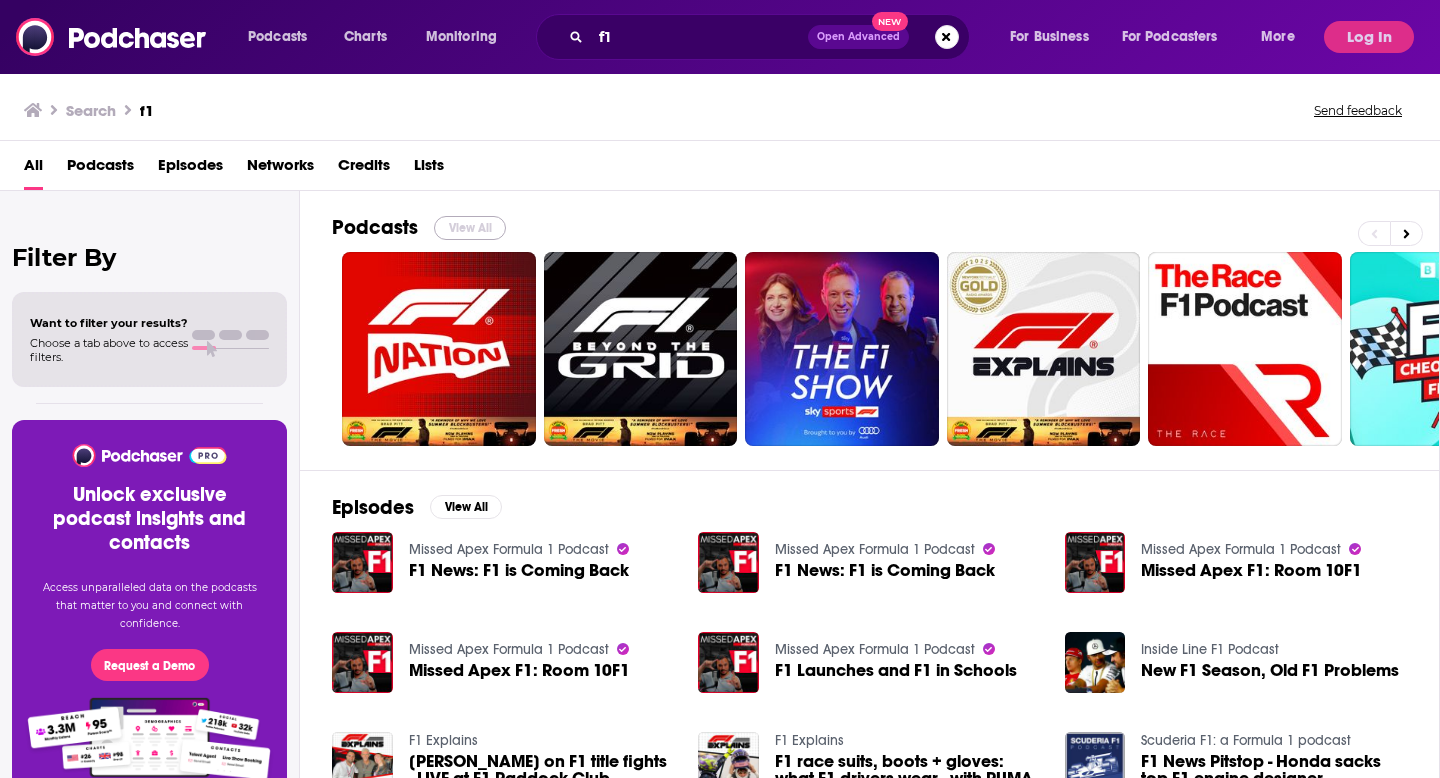 click on "View All" at bounding box center (470, 228) 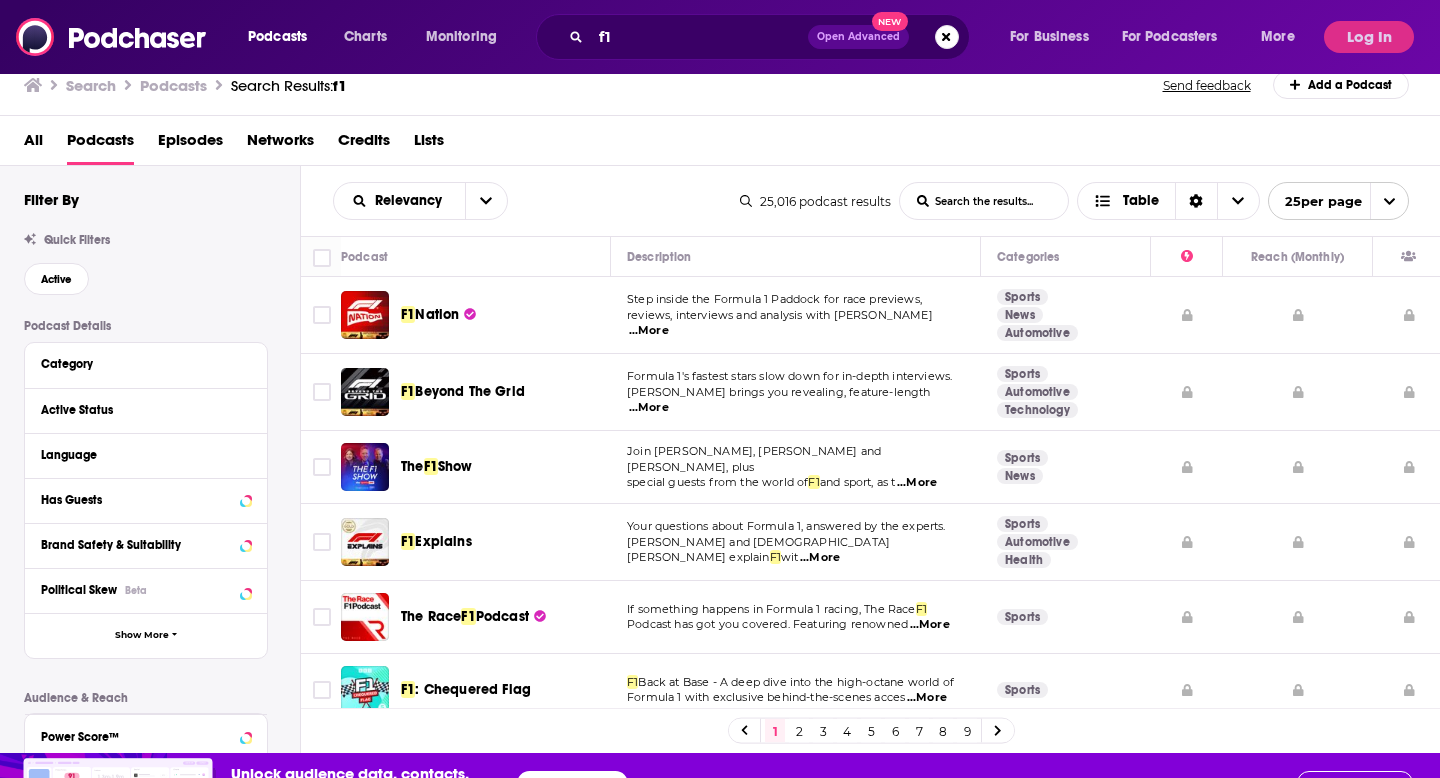 scroll, scrollTop: 60, scrollLeft: 0, axis: vertical 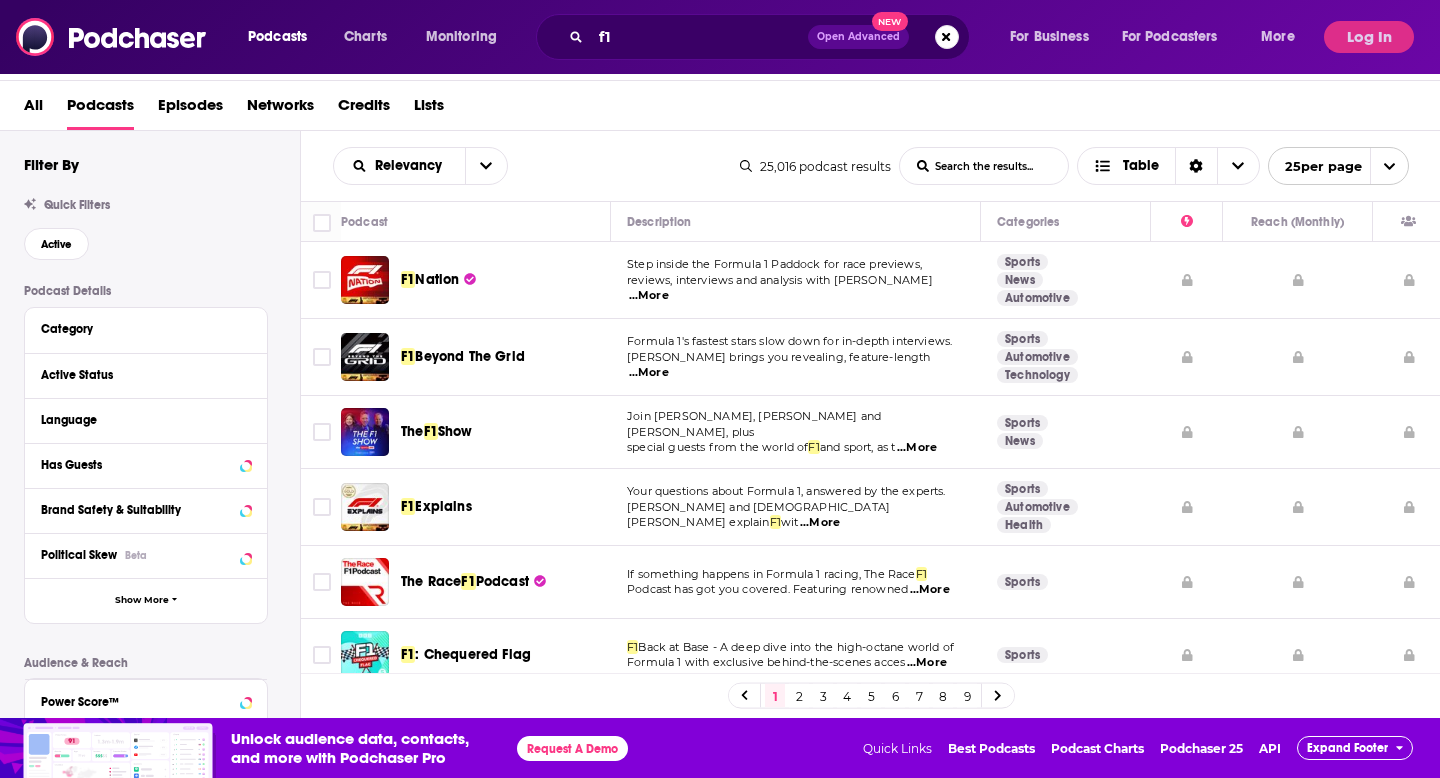 click on "2" at bounding box center (799, 696) 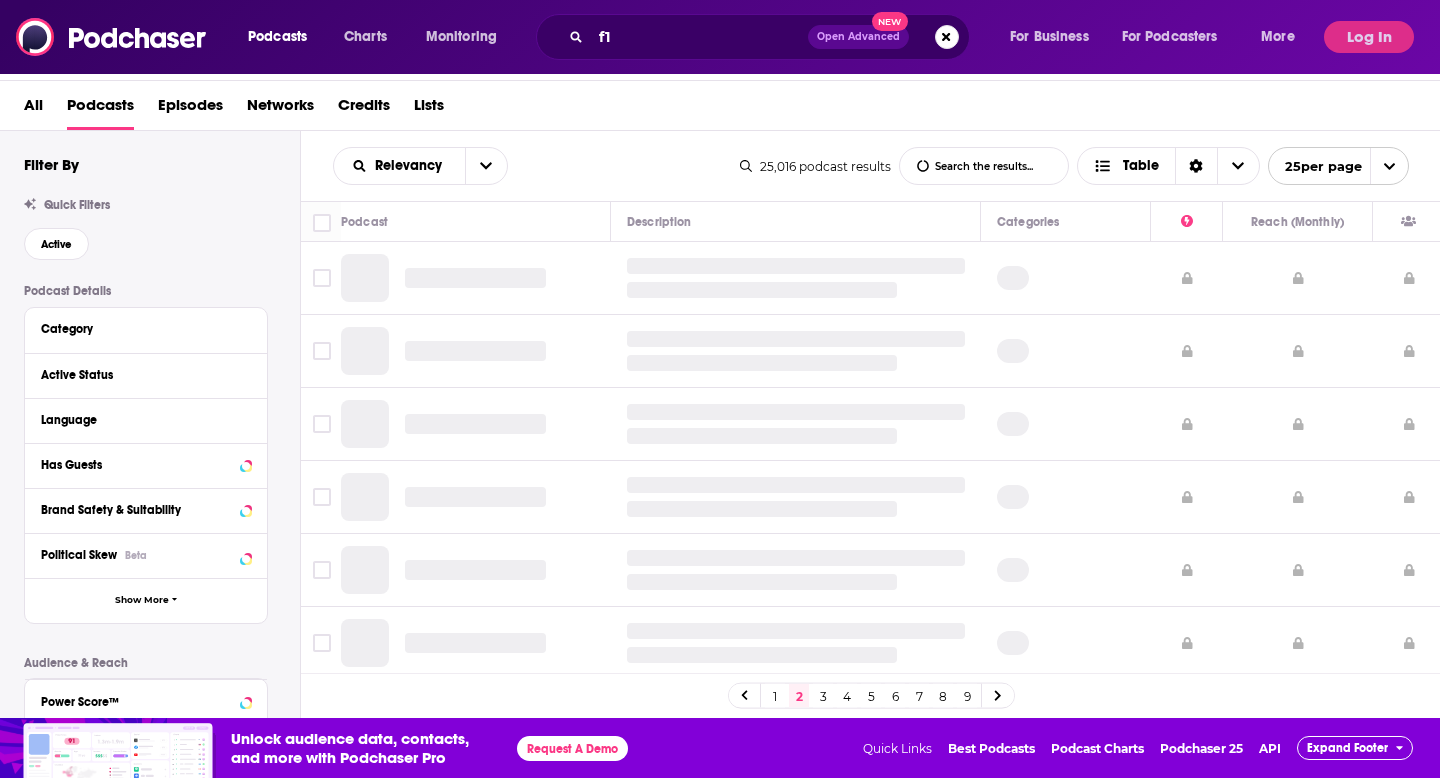 scroll, scrollTop: 0, scrollLeft: 0, axis: both 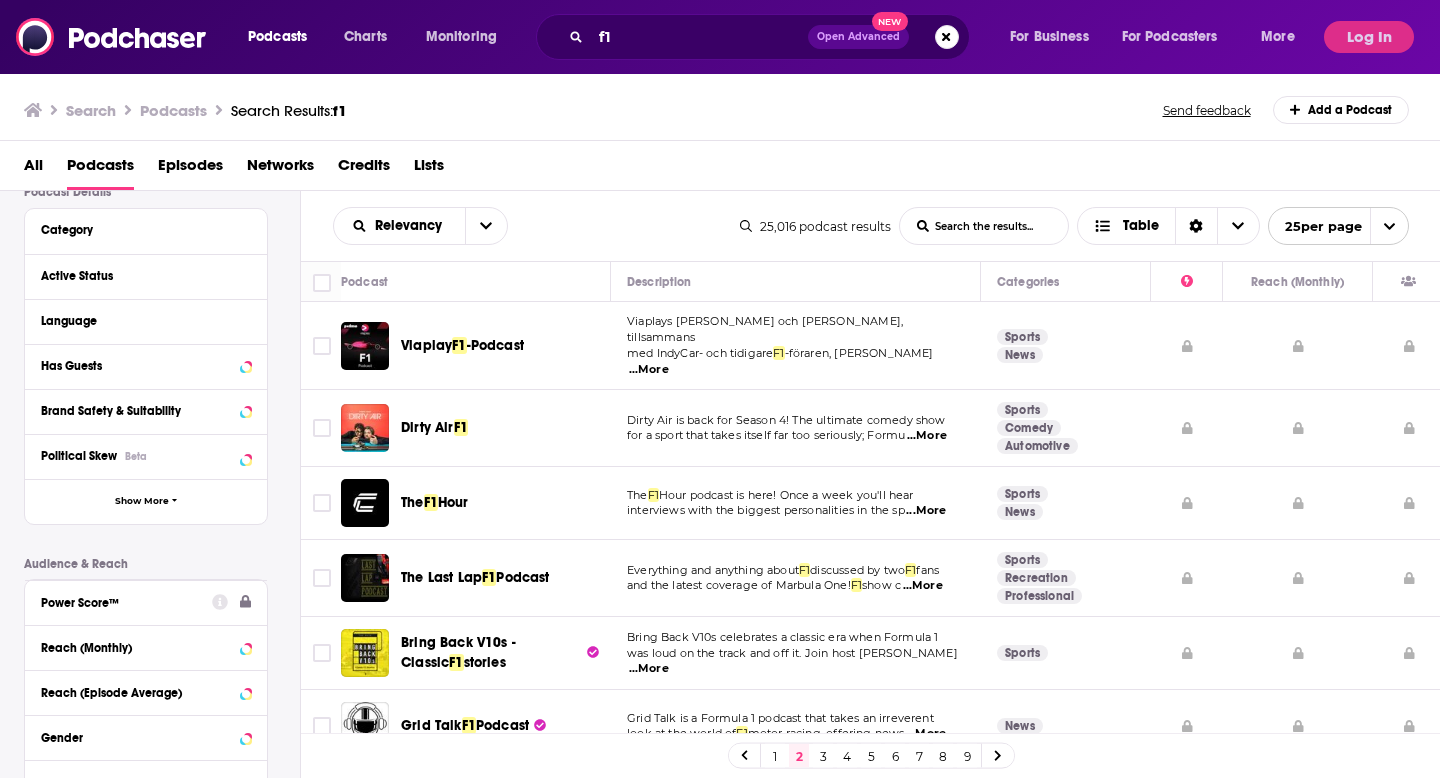 click on "Power Score™" at bounding box center [120, 603] 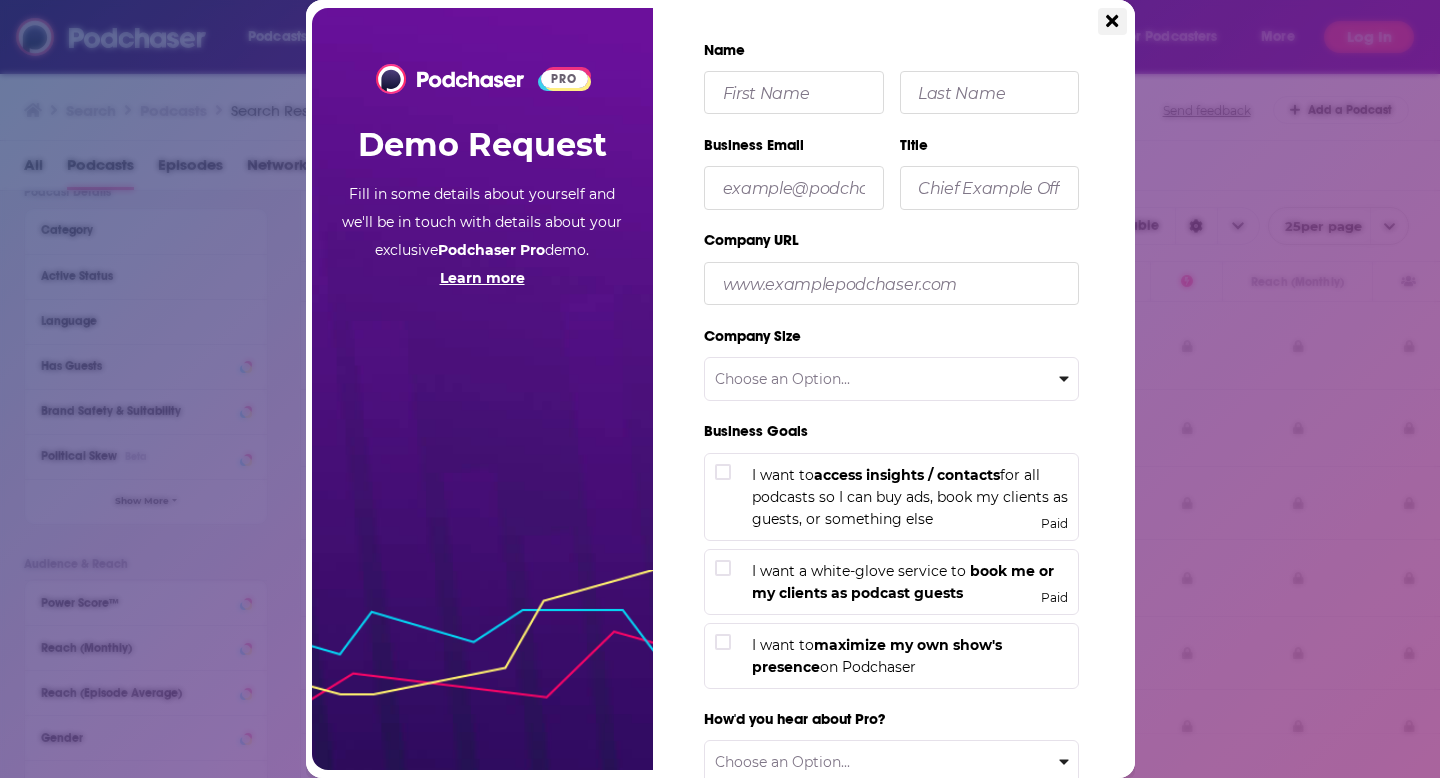 click 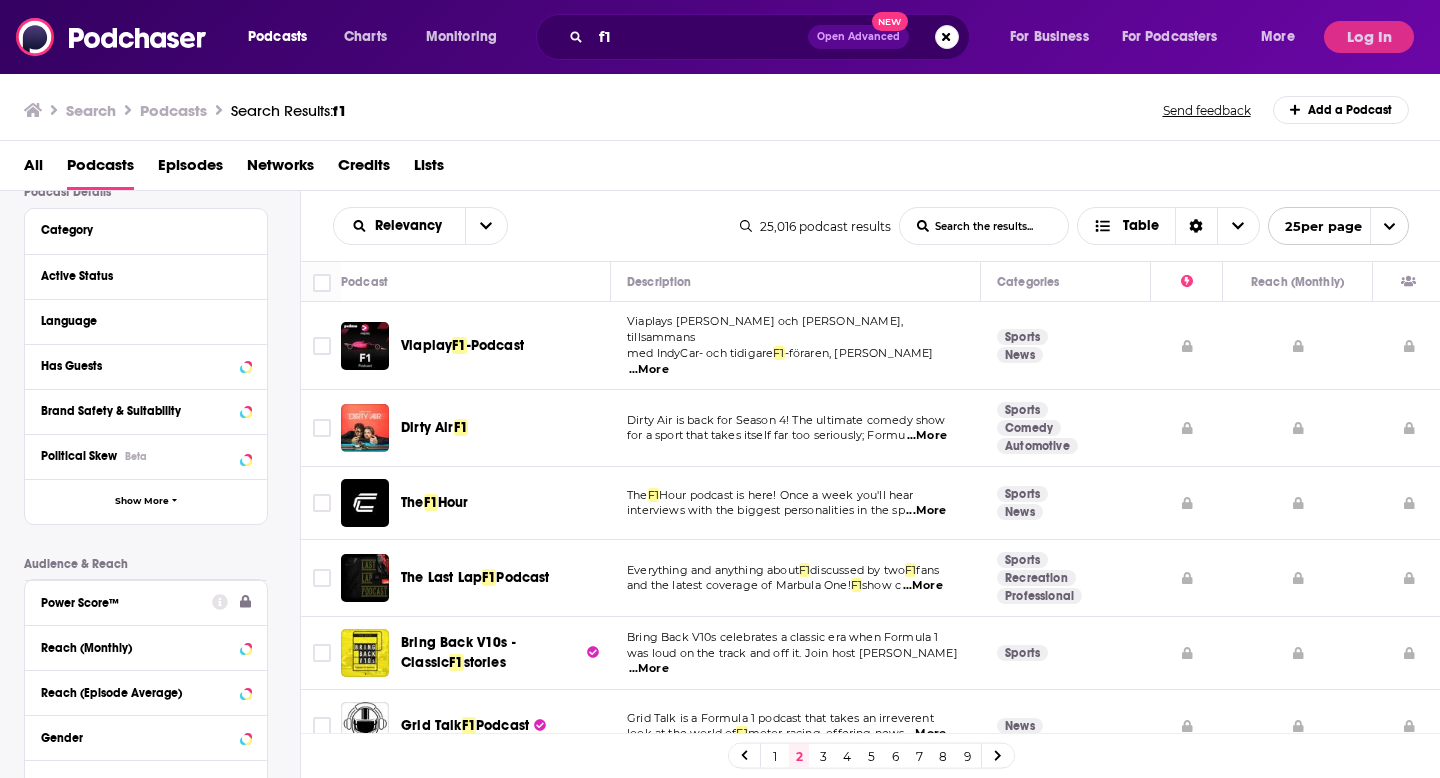 click on "Power Score™" at bounding box center [120, 603] 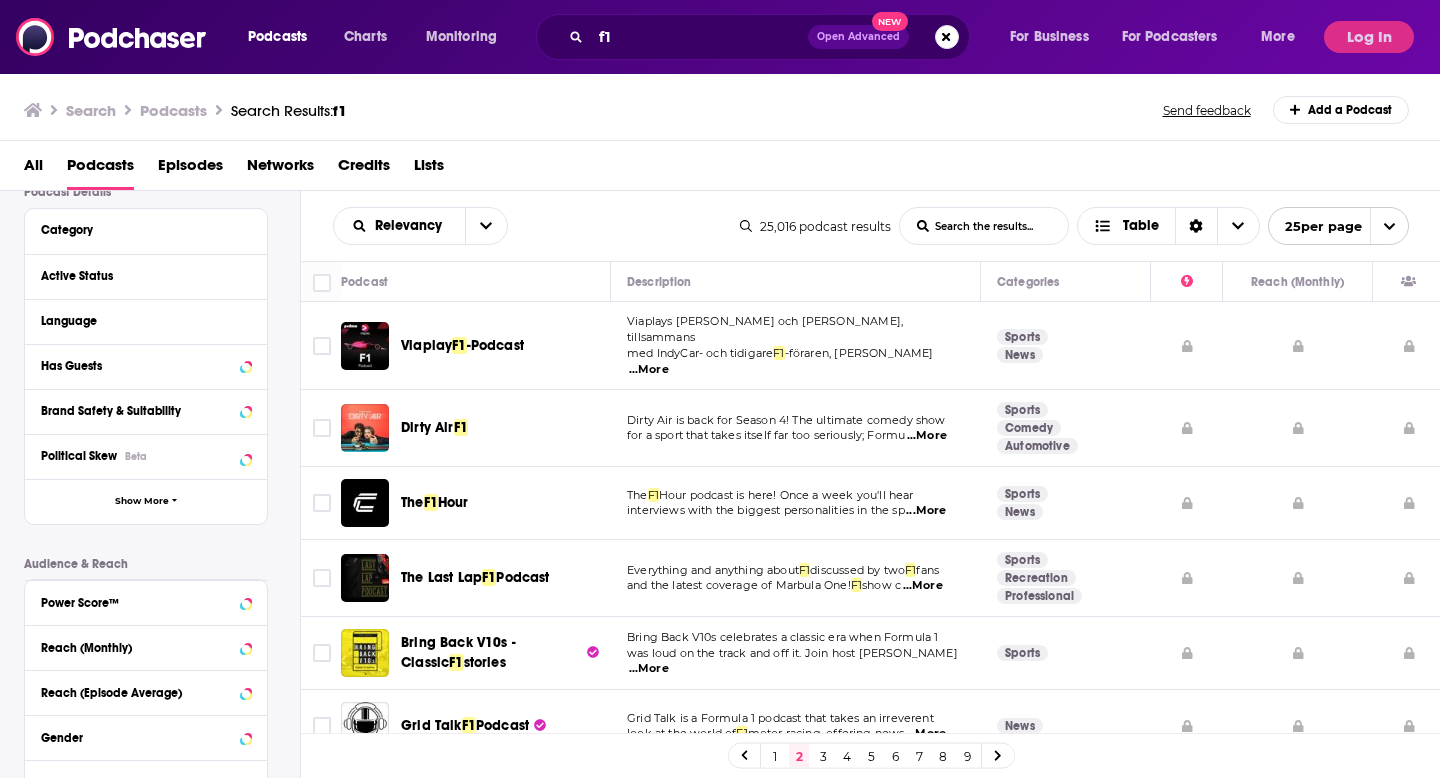 click on "PRO Demo Request Fill in some details about yourself and we'll be in touch with details about your exclusive  Podchaser Pro  demo.   Learn more   Name Business Email Title Company URL Company Size Choose an Option... Less than 10 Small (10 - 49 employees) Medium (50-249 employees) Large (more than 250 employees)   Business Goals I want to  access insights / contacts  for all podcasts so I can buy ads, book my clients as guests, or something else   Paid I want a white-glove service to   book me or my clients as podcast guests   Paid I want to  maximize my own show's presence  on Podchaser How'd you hear about Pro? Choose an Option... Podchaser 25 LinkedIn Google Ad Podchaser partner/affiliate General search Podcast Appearance Reddit Ad Word of mouth PR, Marketing and Media Czars Spin Sucks Other   Phone Request Demo By filling out this form you agree to receive calls, emails, or text messages from Podchaser" at bounding box center (720, 389) 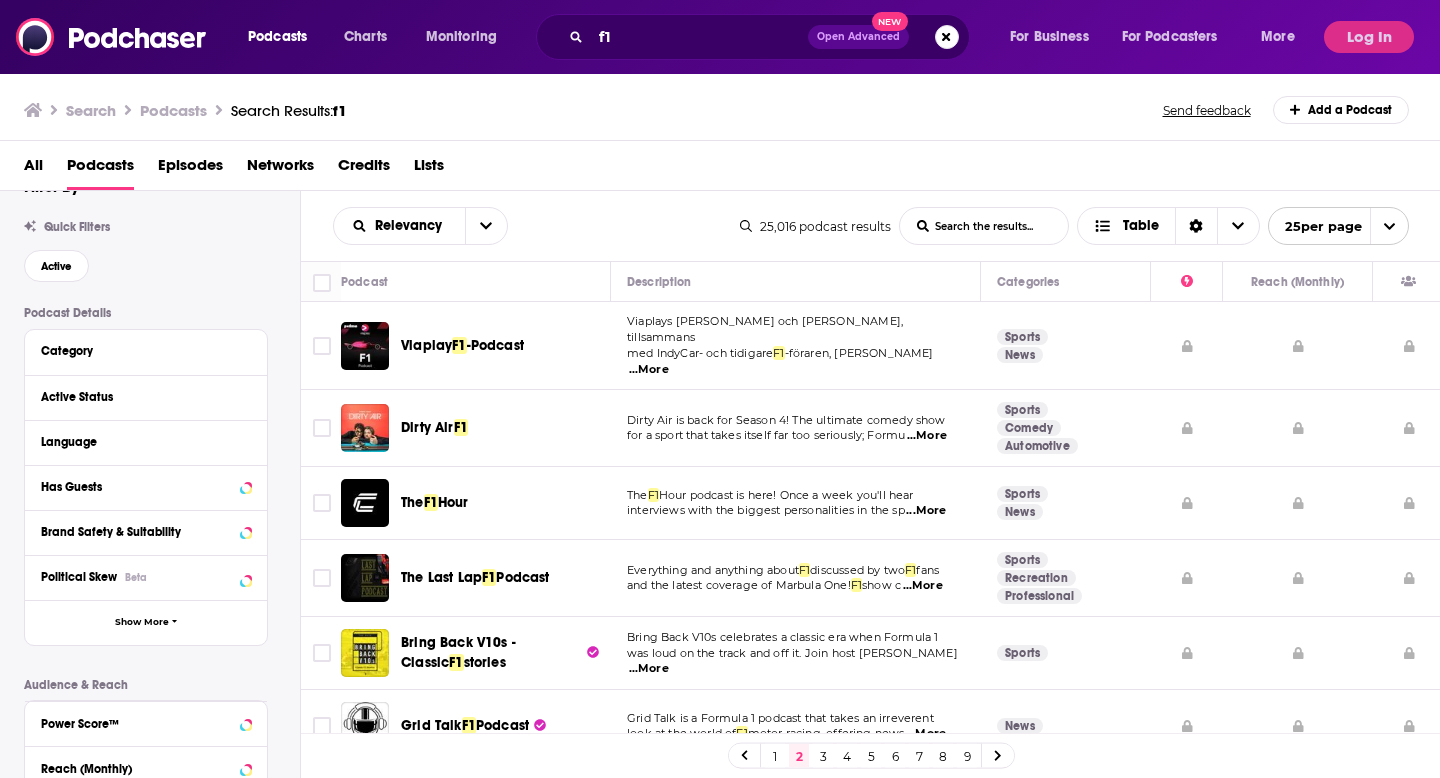 scroll, scrollTop: 0, scrollLeft: 0, axis: both 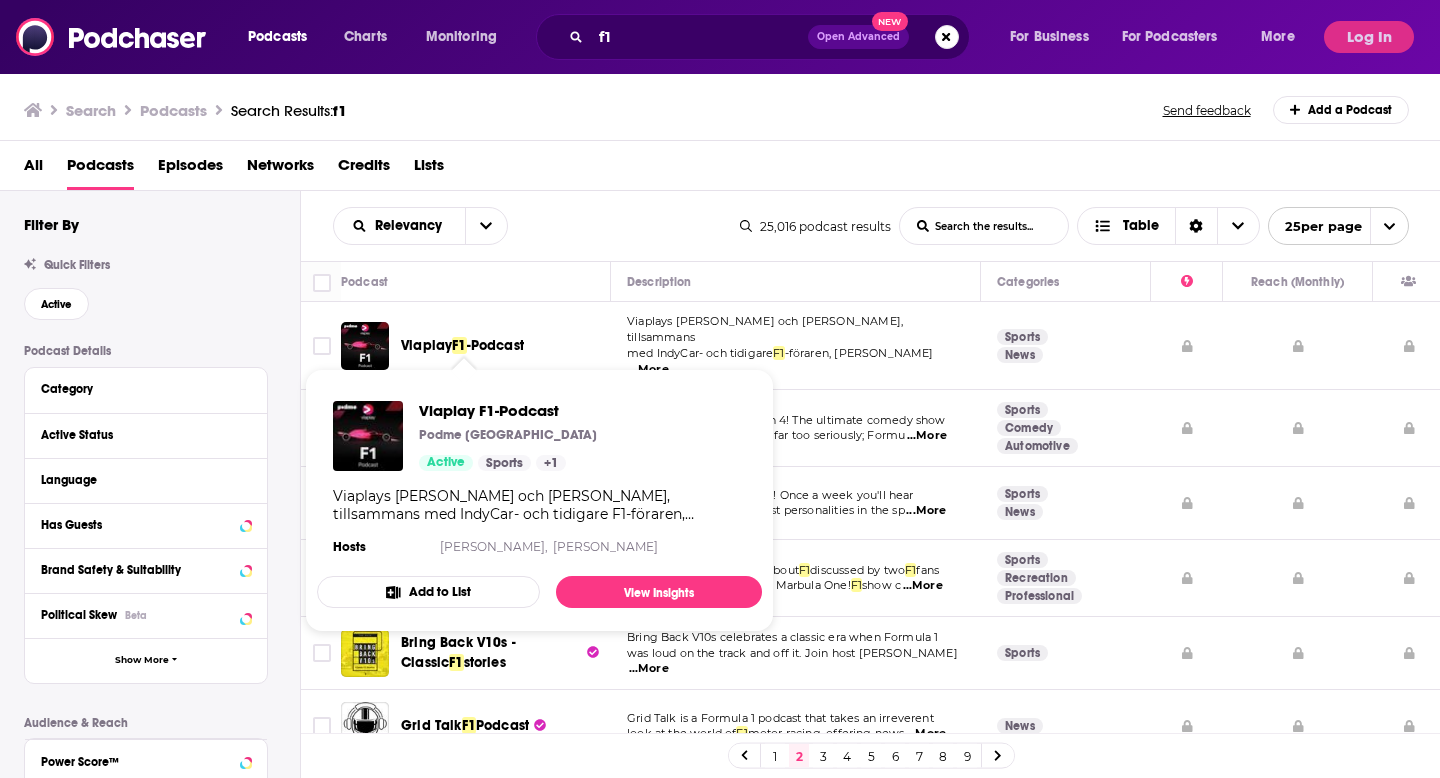 type 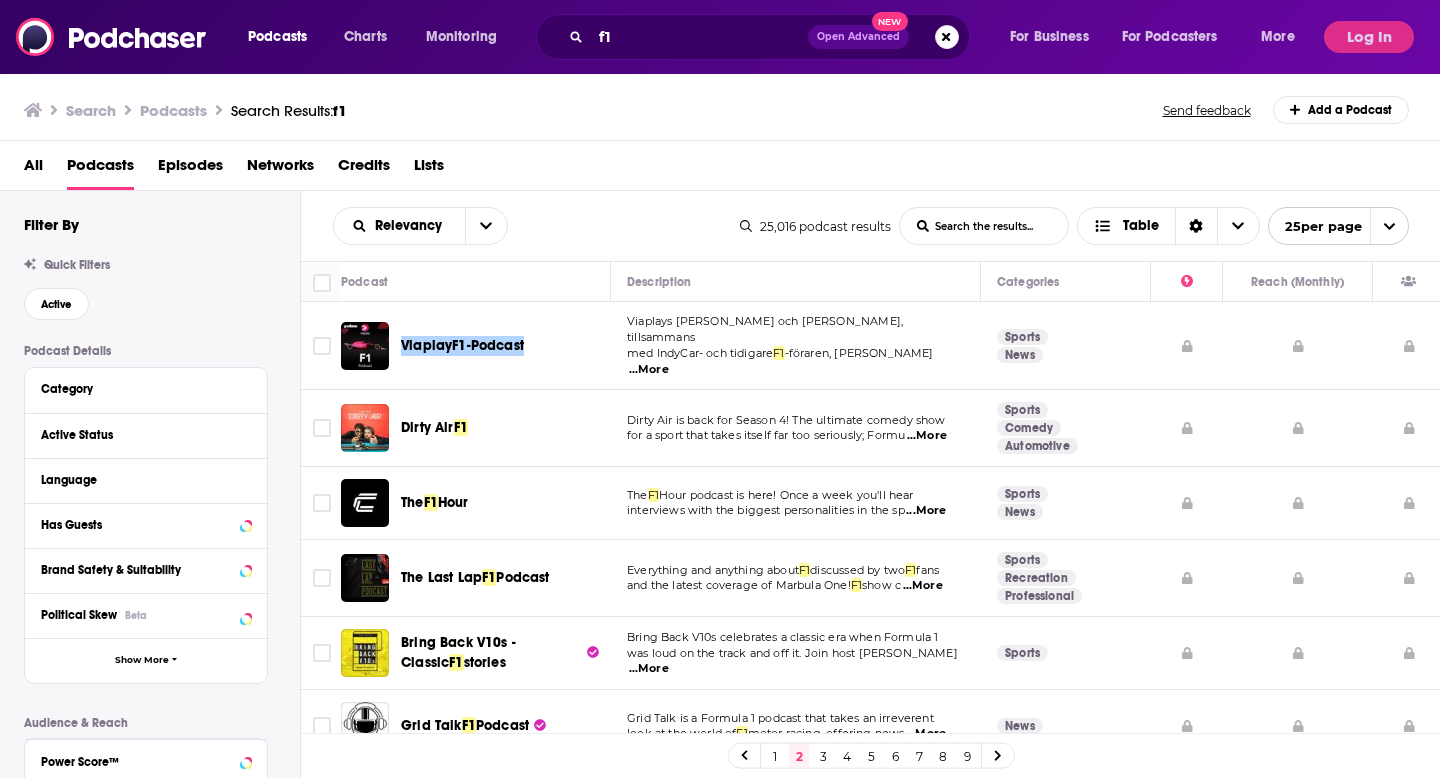 drag, startPoint x: 448, startPoint y: 345, endPoint x: 1104, endPoint y: 1, distance: 740.724 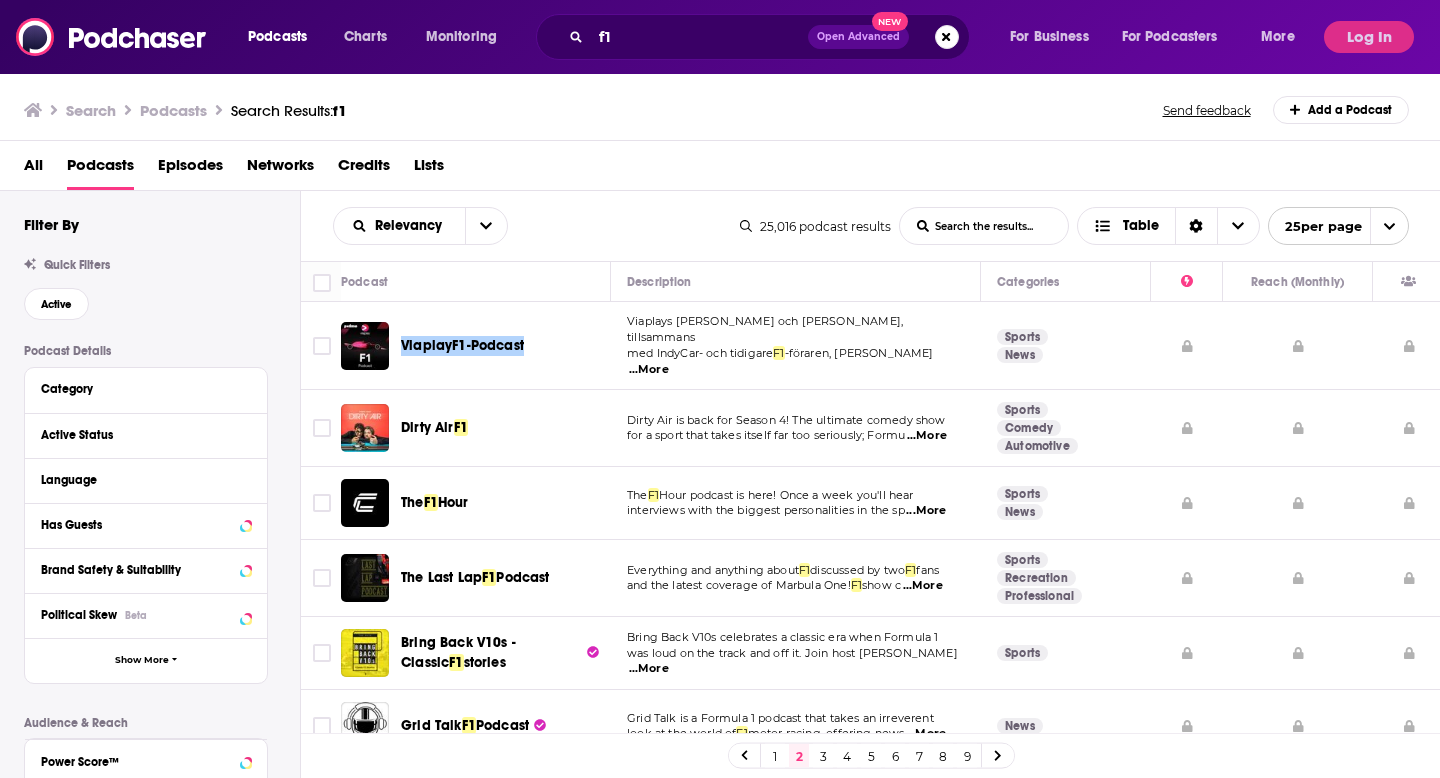click on "Podcasts Charts Monitoring f1 Open Advanced New For Business For Podcasters More Log In Podcasts Charts Monitoring For Business For Podcasters More Search Podcasts Search Results:   f1 Send feedback Add a Podcast All Podcasts Episodes Networks Credits Lists Filter By Quick Filters Active Podcast Details Category Active Status Language Has Guests Brand Safety & Suitability Political Skew Beta Show More Audience & Reach Power Score™ Reach (Monthly) Reach (Episode Average) Gender Age Income Show More Relevancy List Search Input Search the results... Table 25,016   podcast   results List Search Input Search the results... Table 25  per page Podcast Description Categories Reach (Monthly) Viaplay  F1 -Podcast Viaplays Janne Blomqvist och Erik Stenborg, tillsammans med IndyCar- och tidigare  F1 -föraren, Marcus Erics  ...More Sports News Dirty Air  F1 Dirty Air is back for Season 4! The ultimate comedy show for a sport that takes itself far too seriously; Formu  ...More Sports Comedy Automotive The  F1  Hour F1" at bounding box center [720, 419] 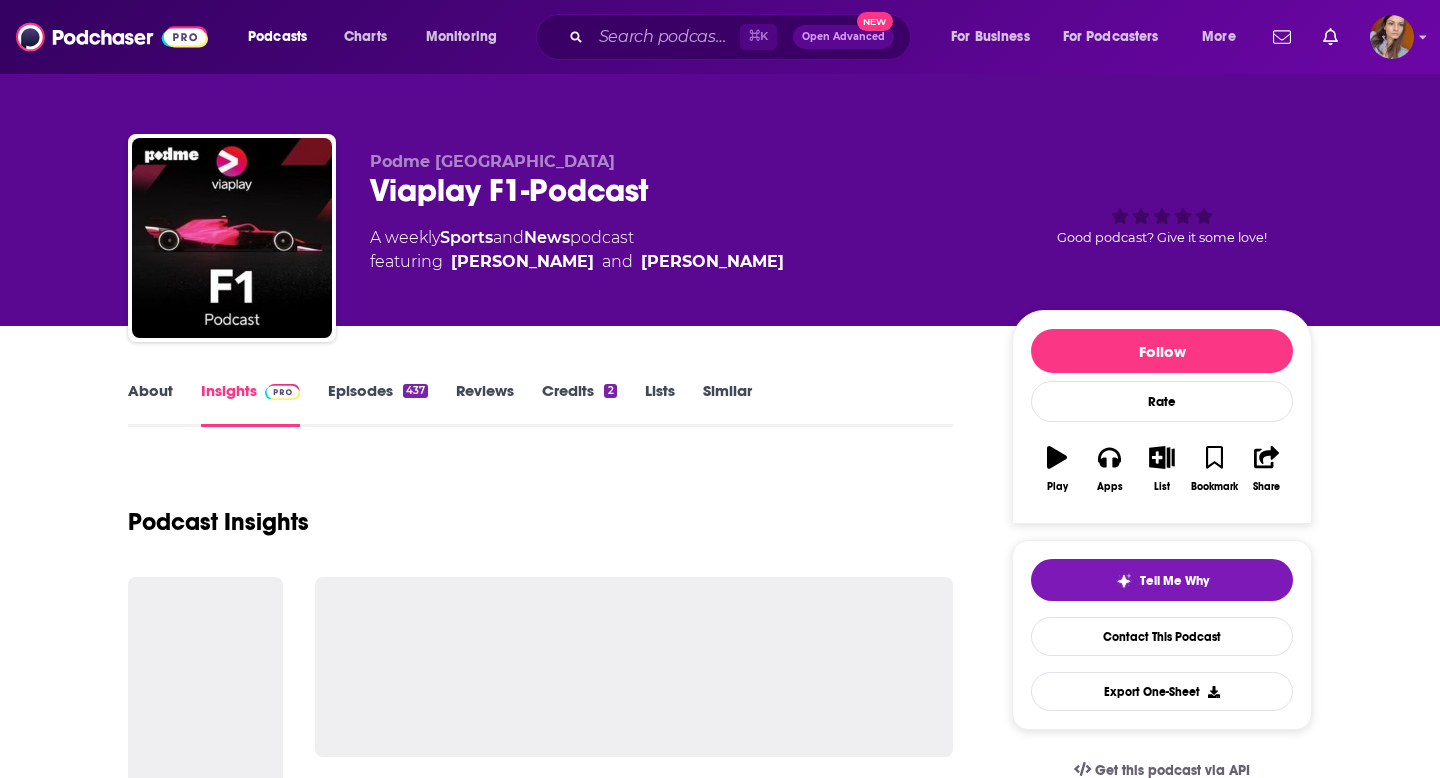 scroll, scrollTop: 0, scrollLeft: 0, axis: both 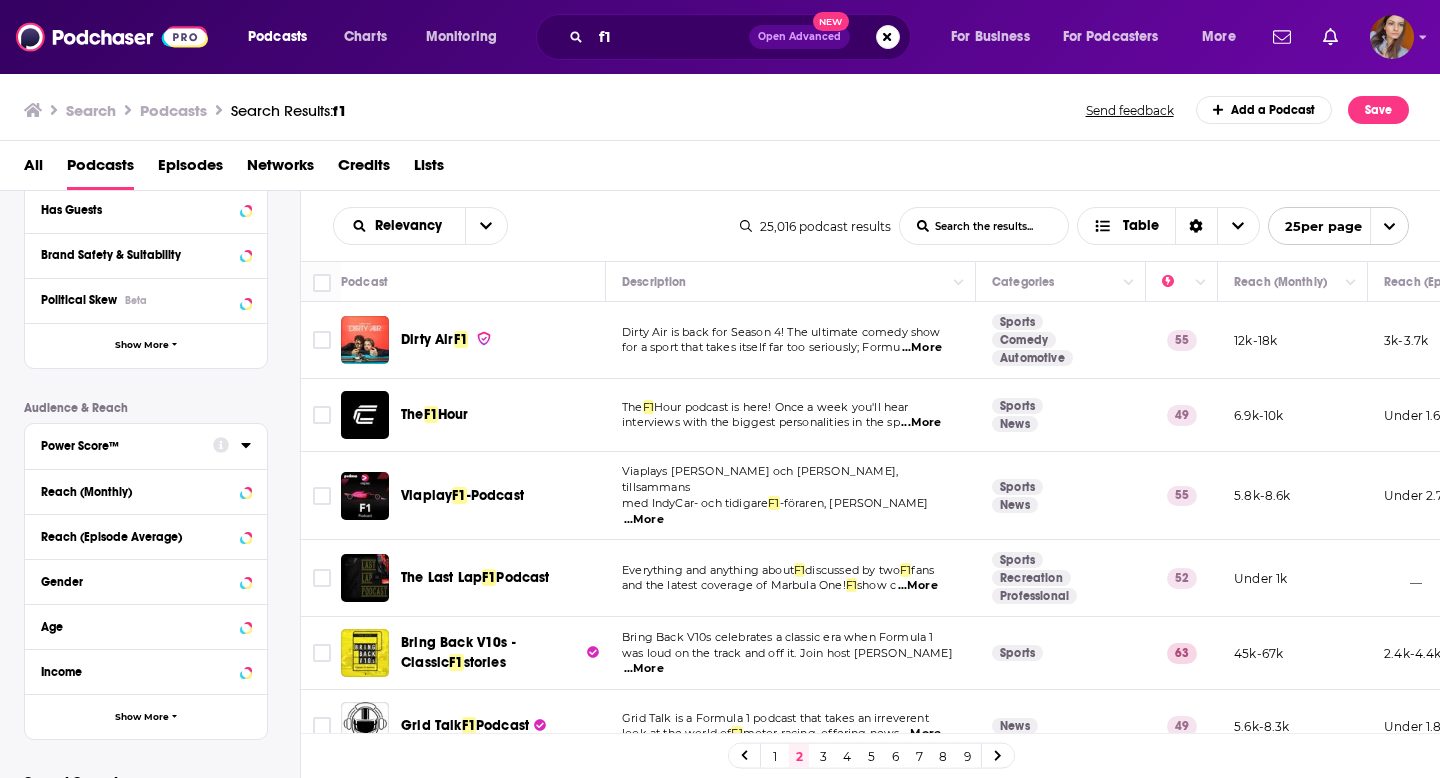 click 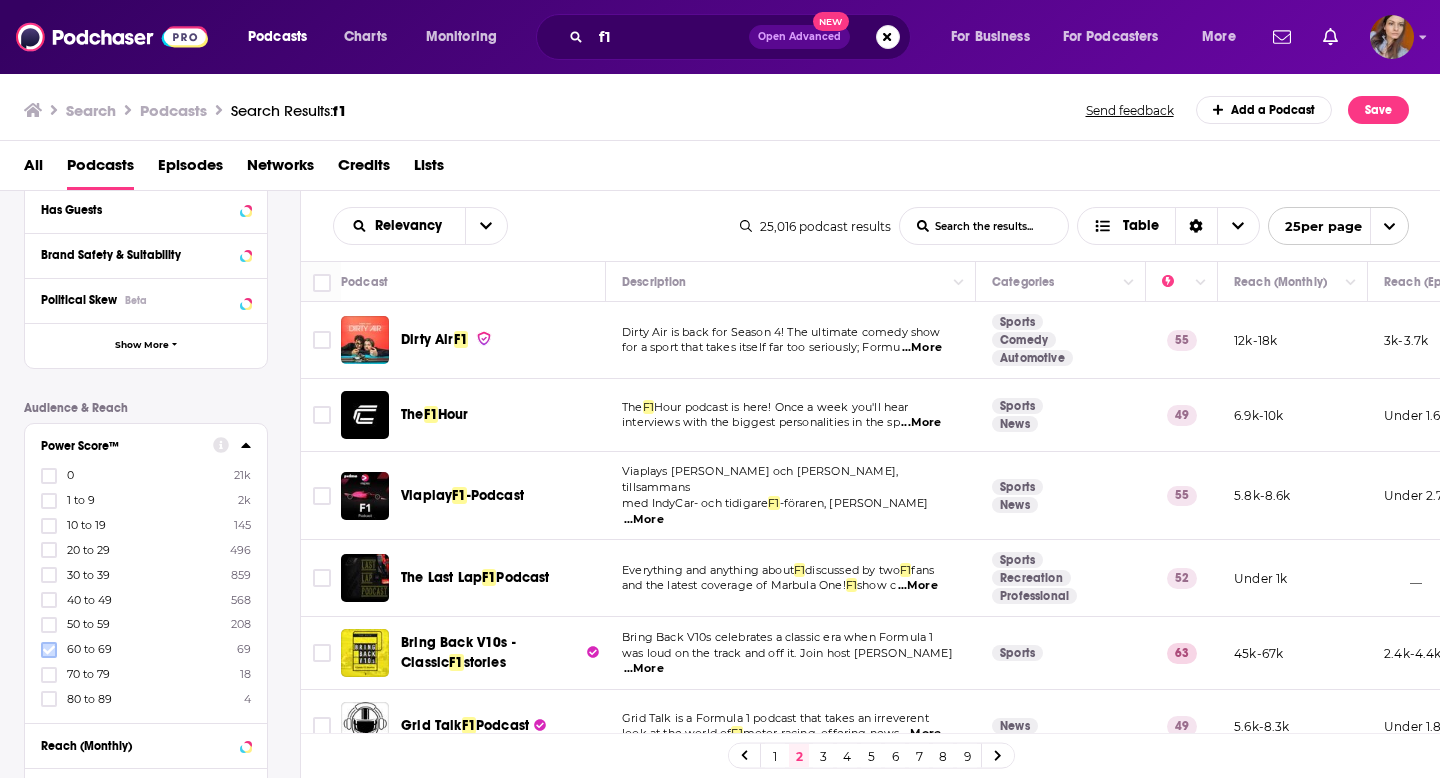 click 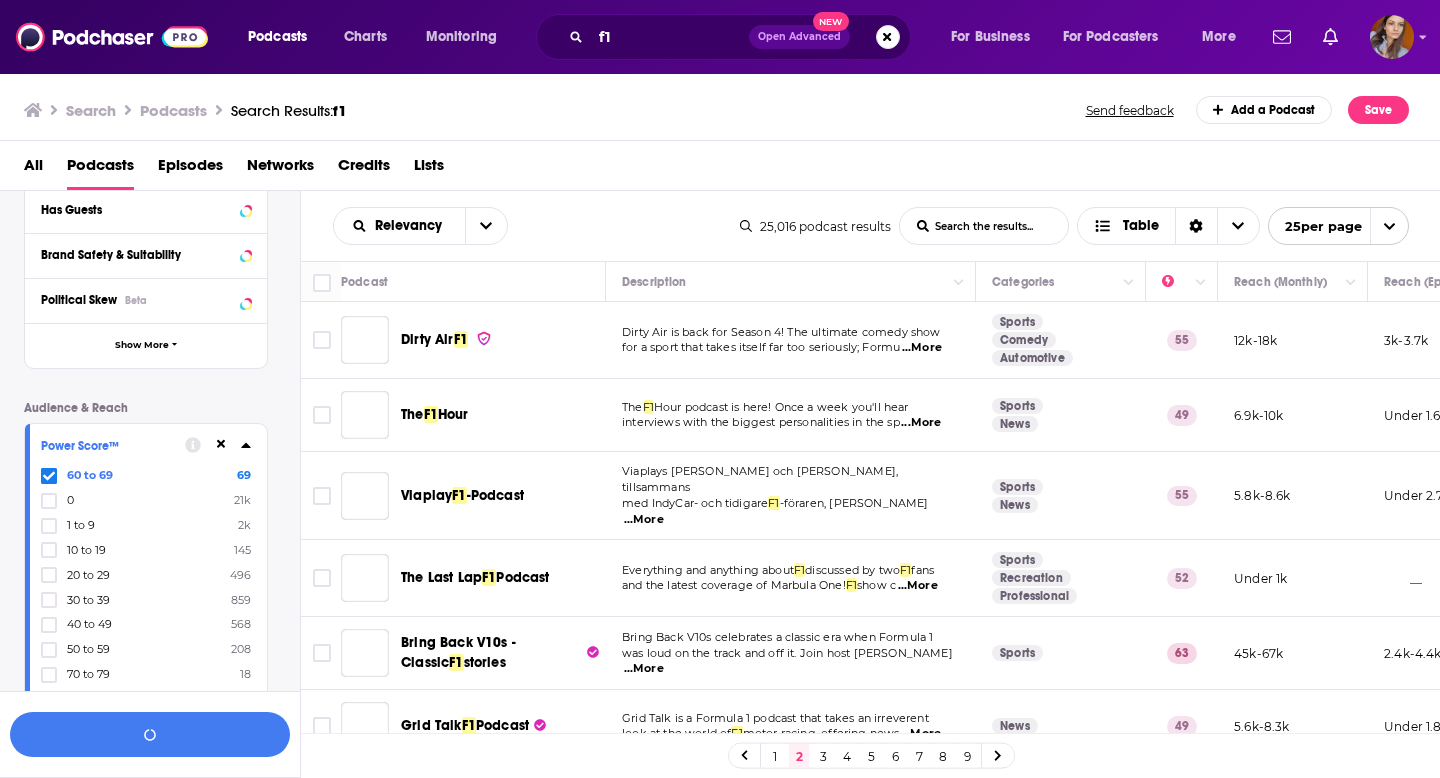 scroll, scrollTop: 364, scrollLeft: 0, axis: vertical 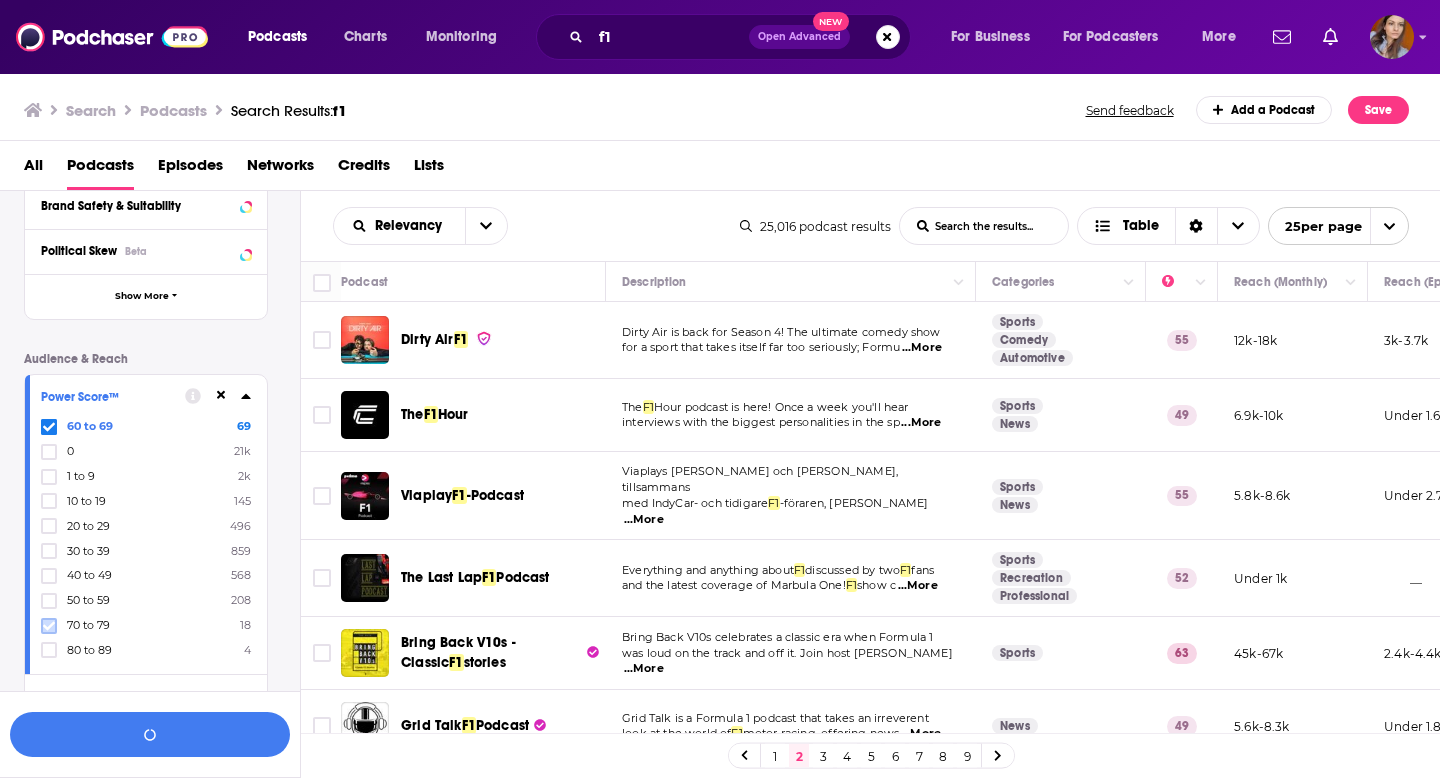 click 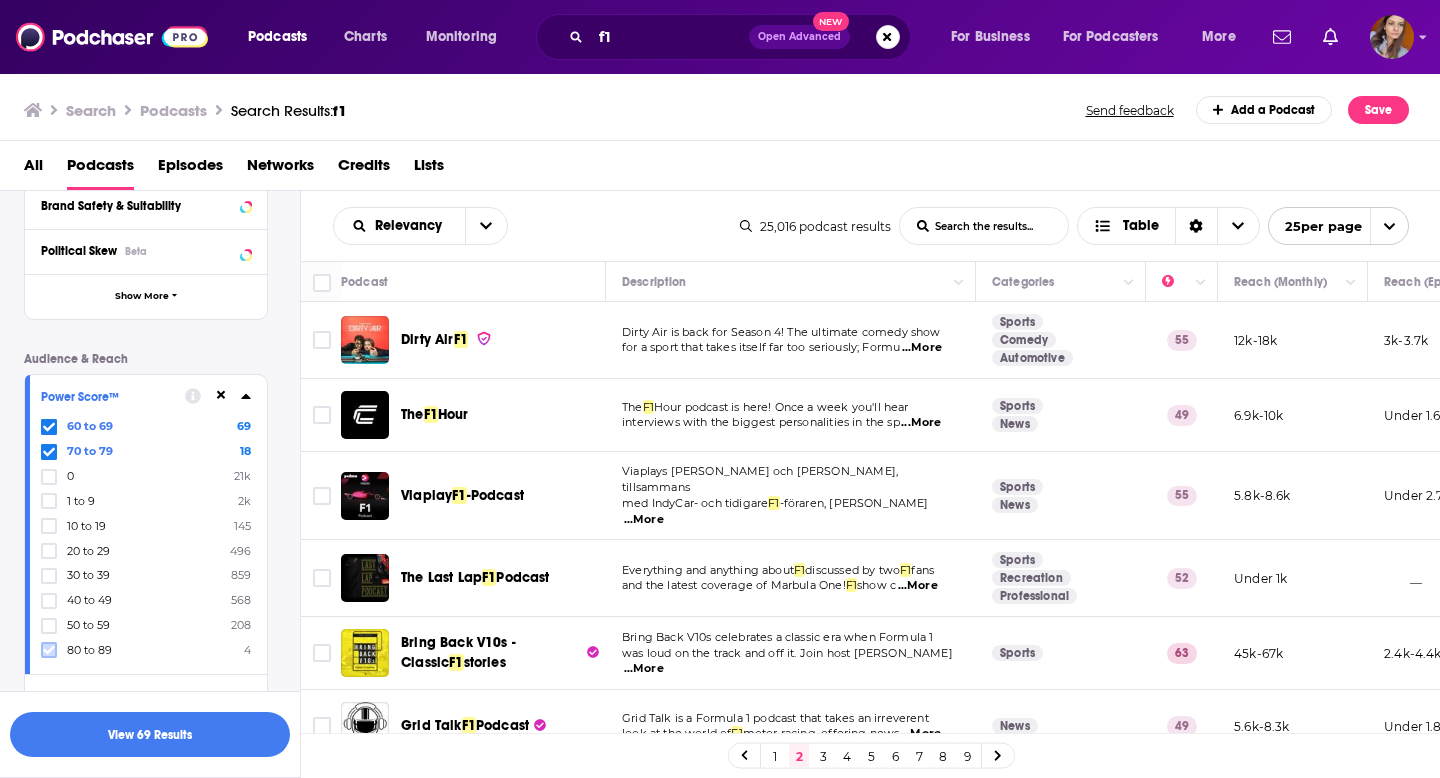 click 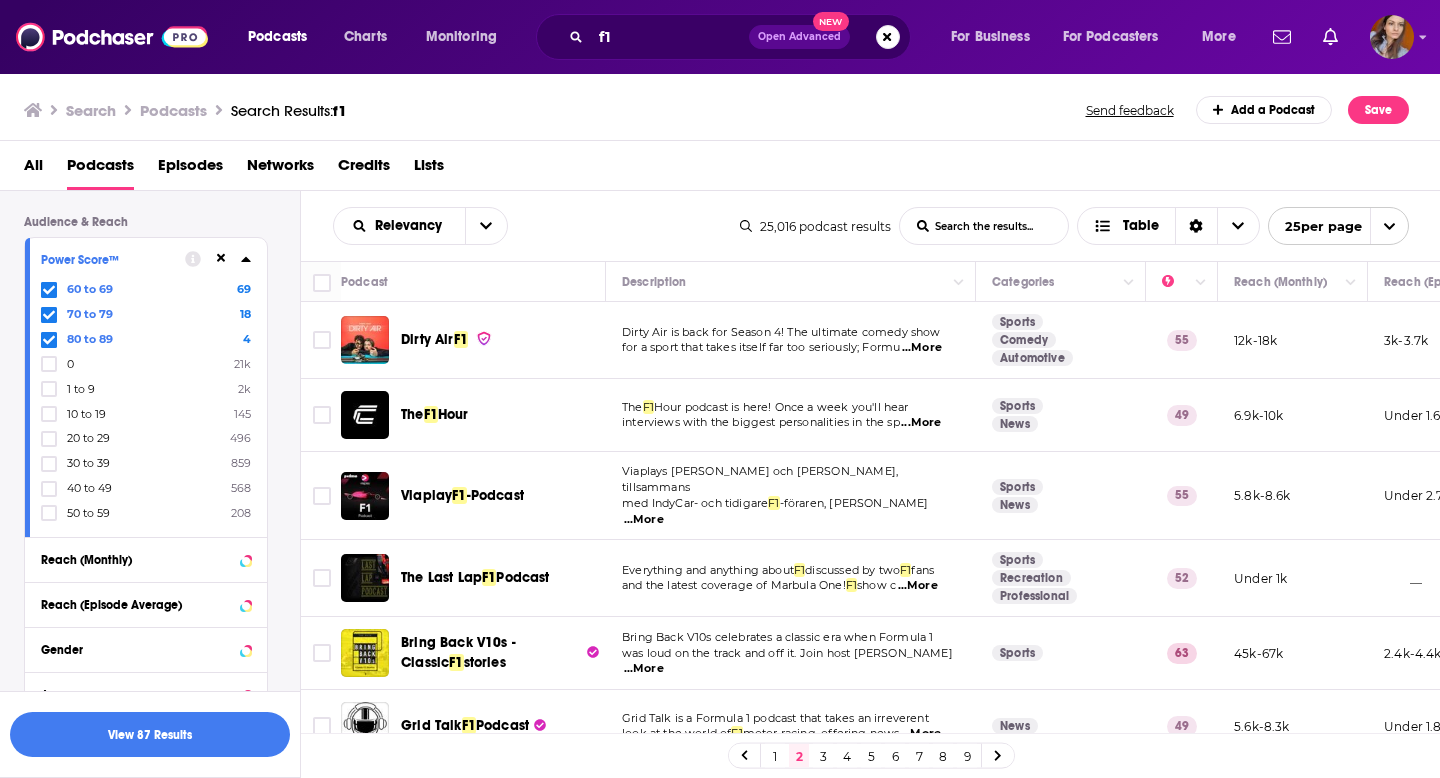 scroll, scrollTop: 500, scrollLeft: 0, axis: vertical 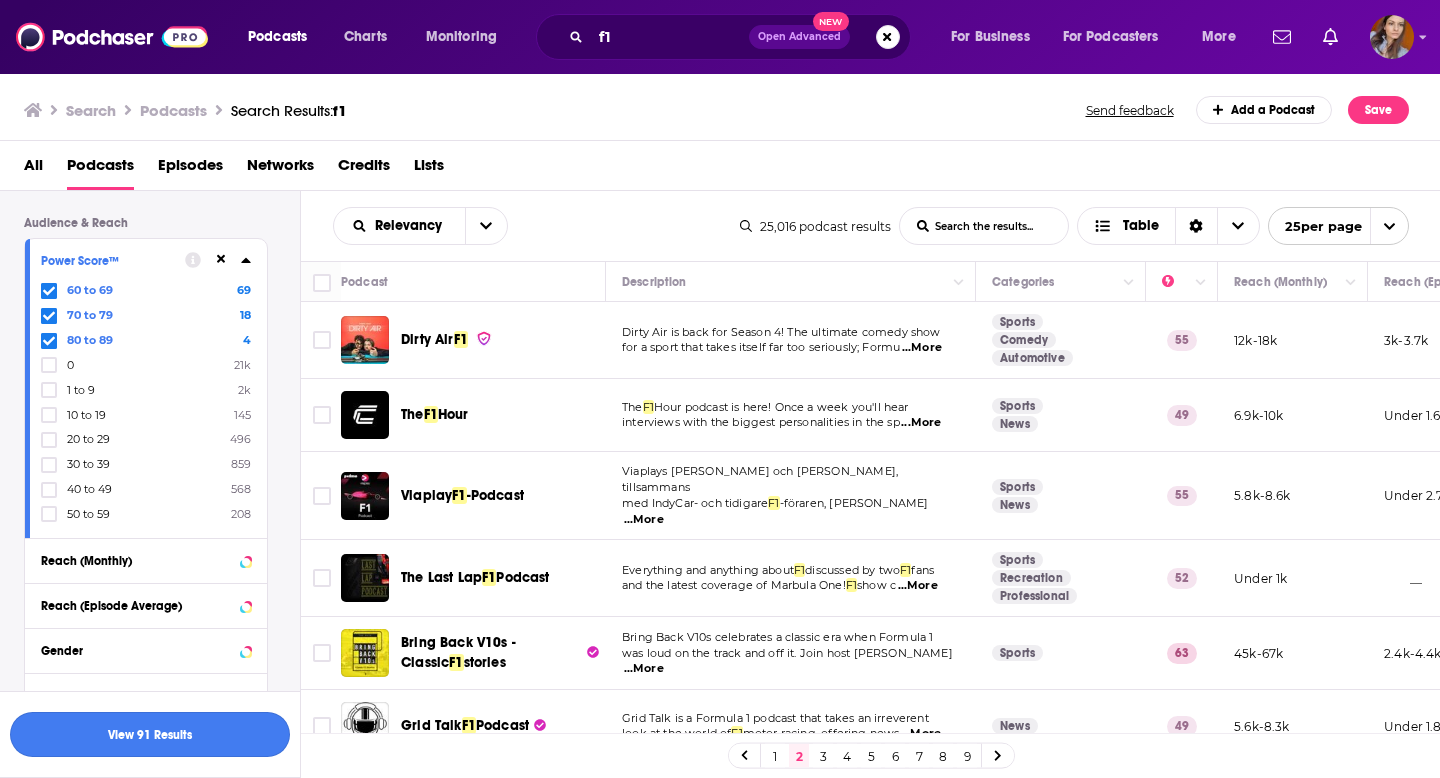 click on "View 91 Results" at bounding box center [150, 734] 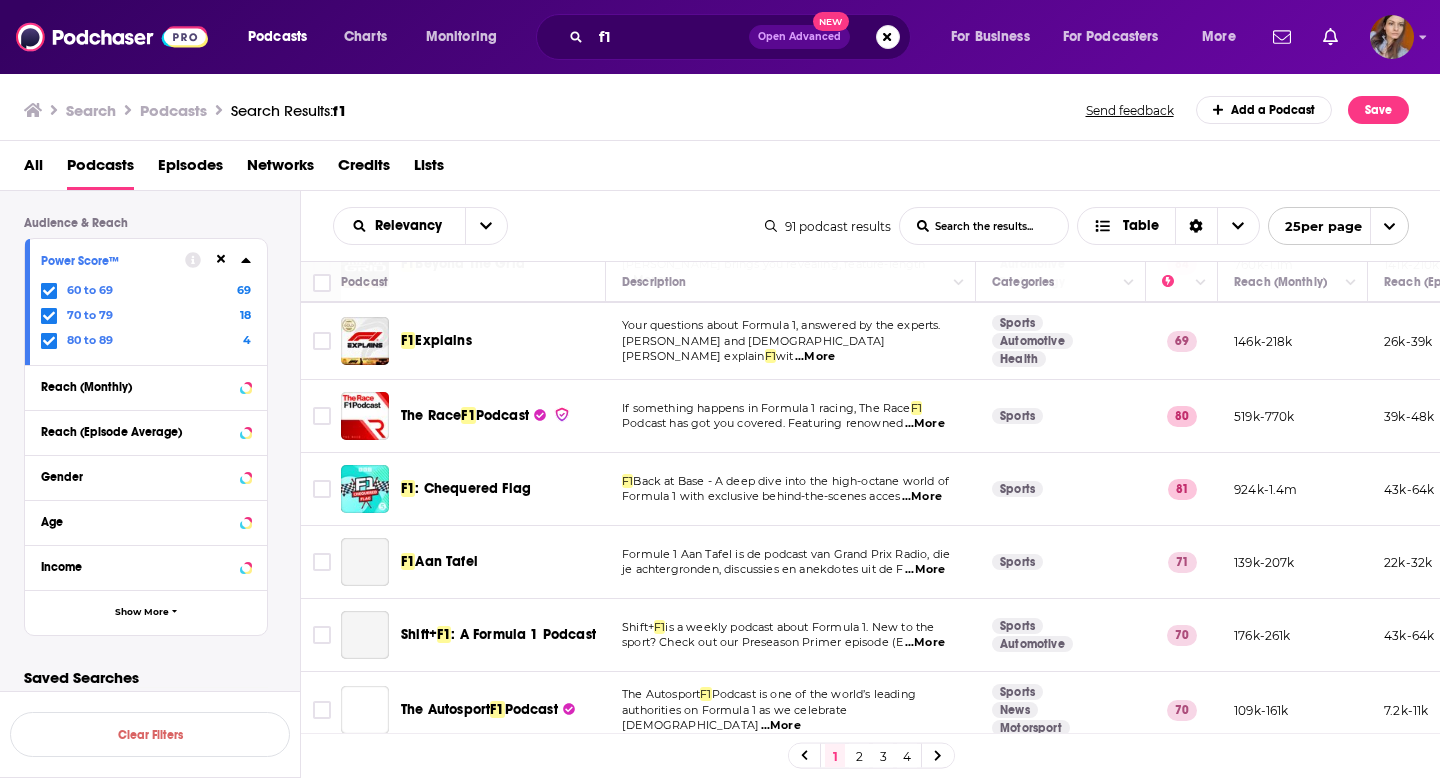 scroll, scrollTop: 265, scrollLeft: 0, axis: vertical 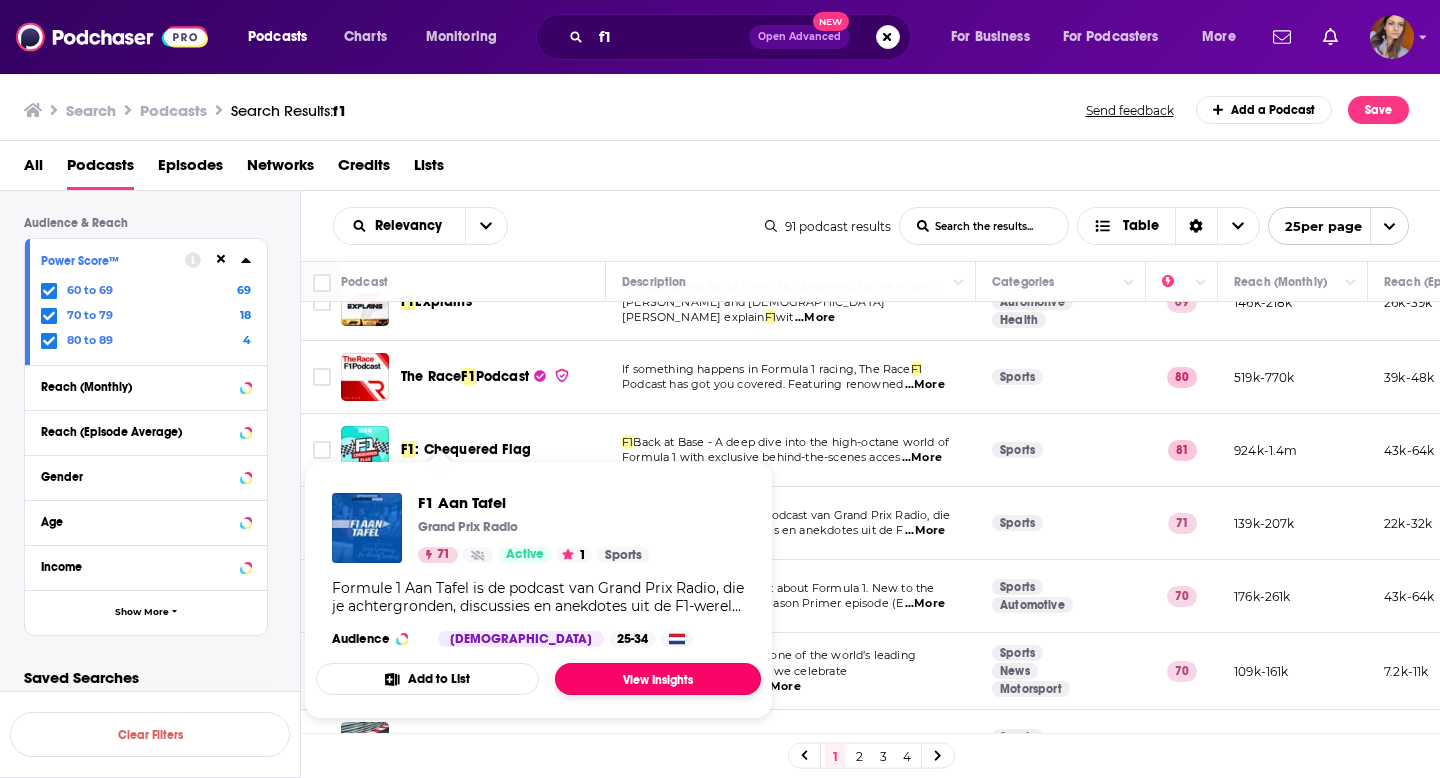 click on "View Insights" at bounding box center [658, 679] 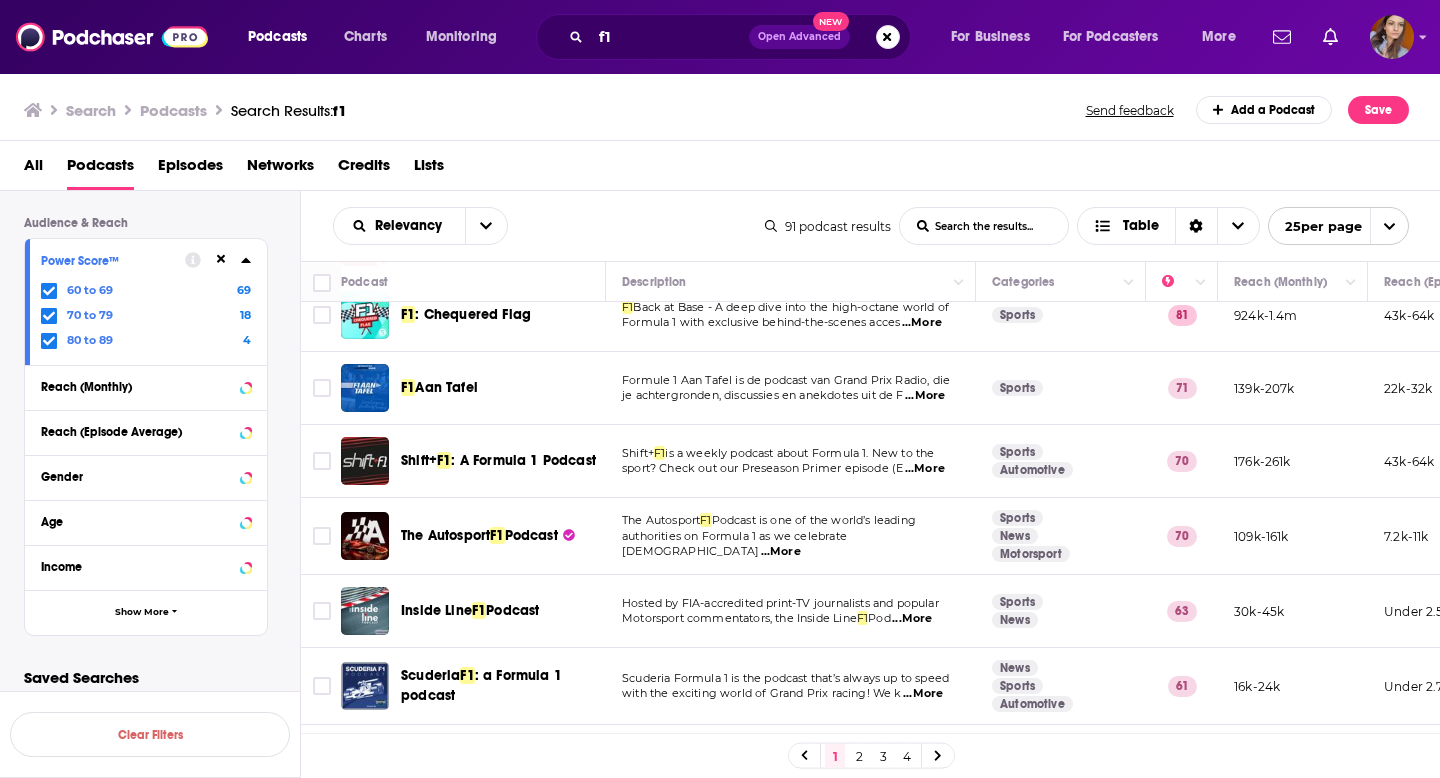scroll, scrollTop: 445, scrollLeft: 0, axis: vertical 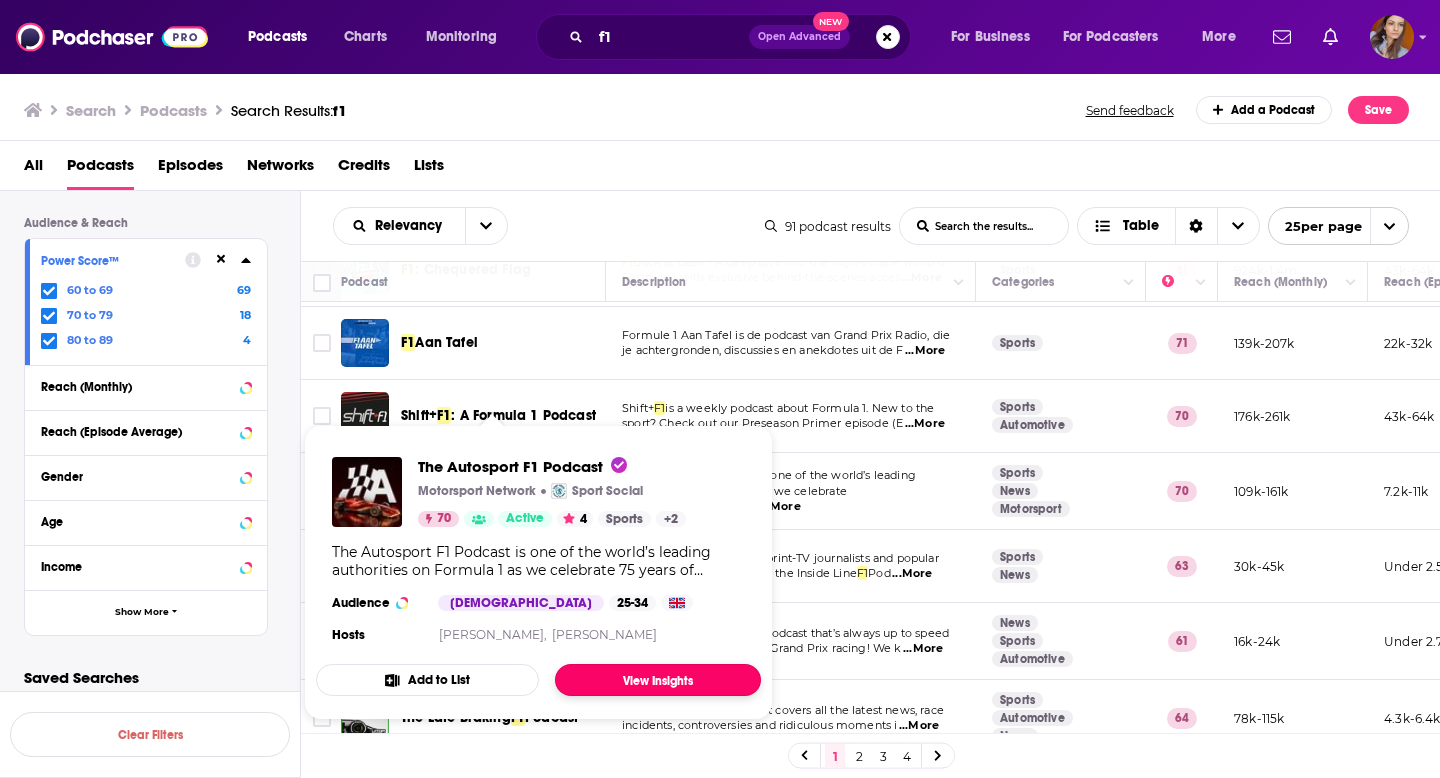 click on "View Insights" at bounding box center [658, 680] 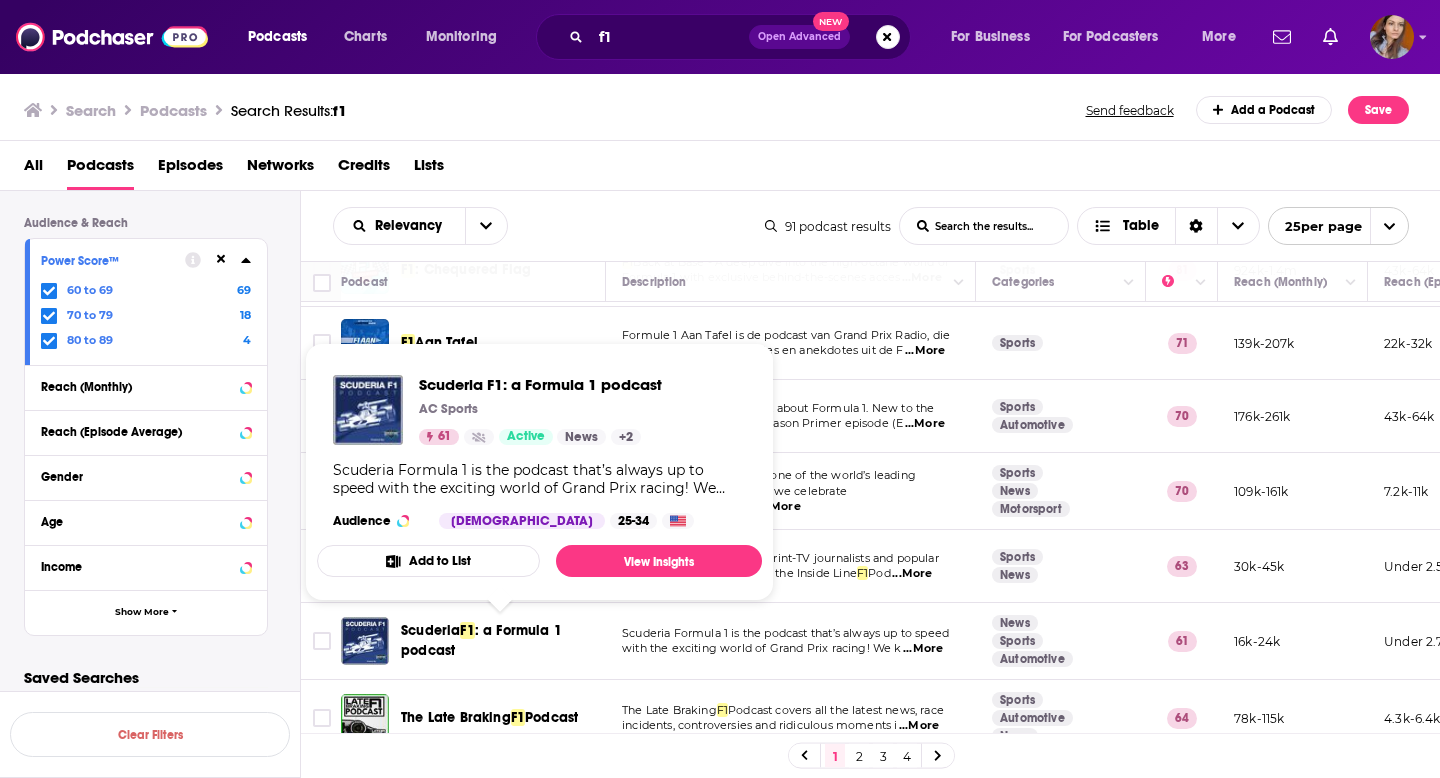 click on ": a Formula 1 podcast" at bounding box center [481, 640] 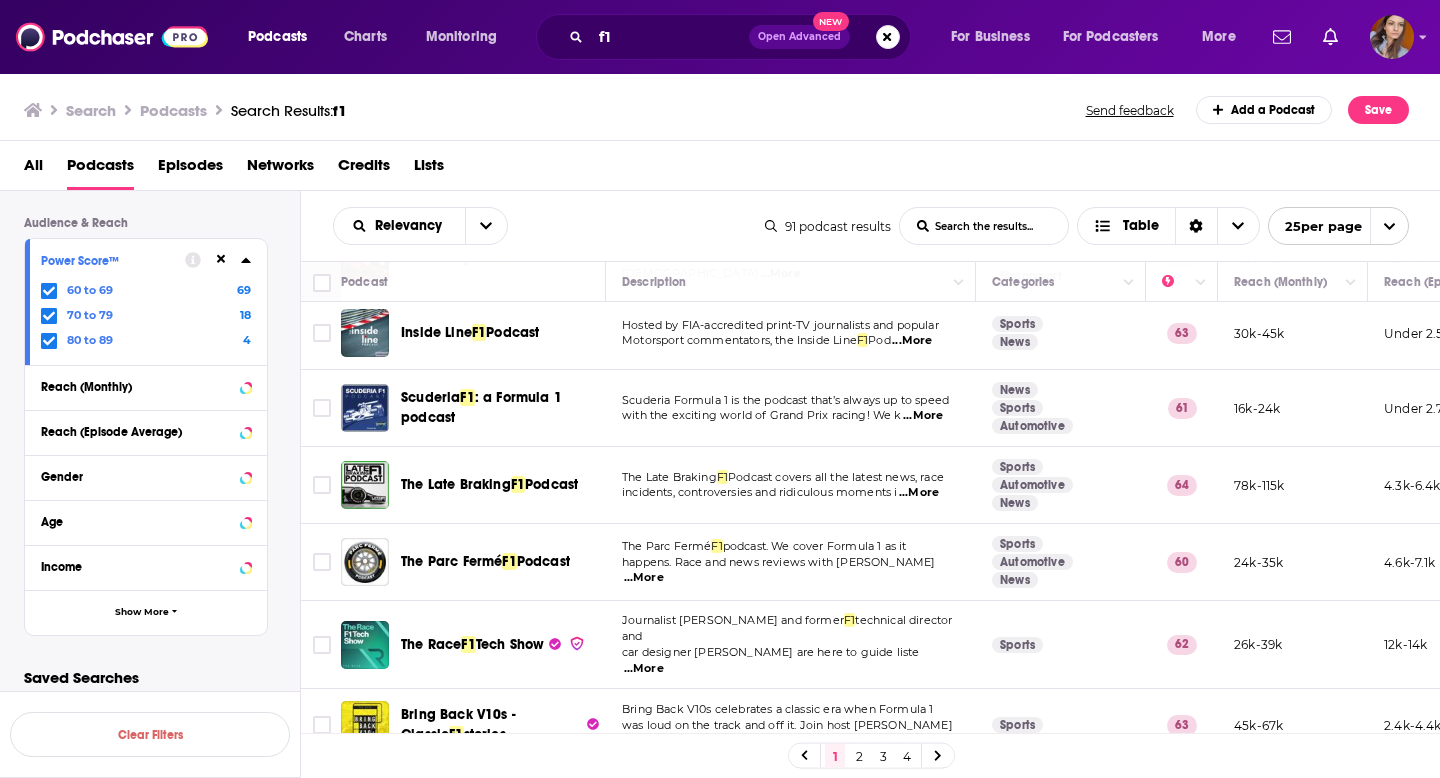 scroll, scrollTop: 684, scrollLeft: 0, axis: vertical 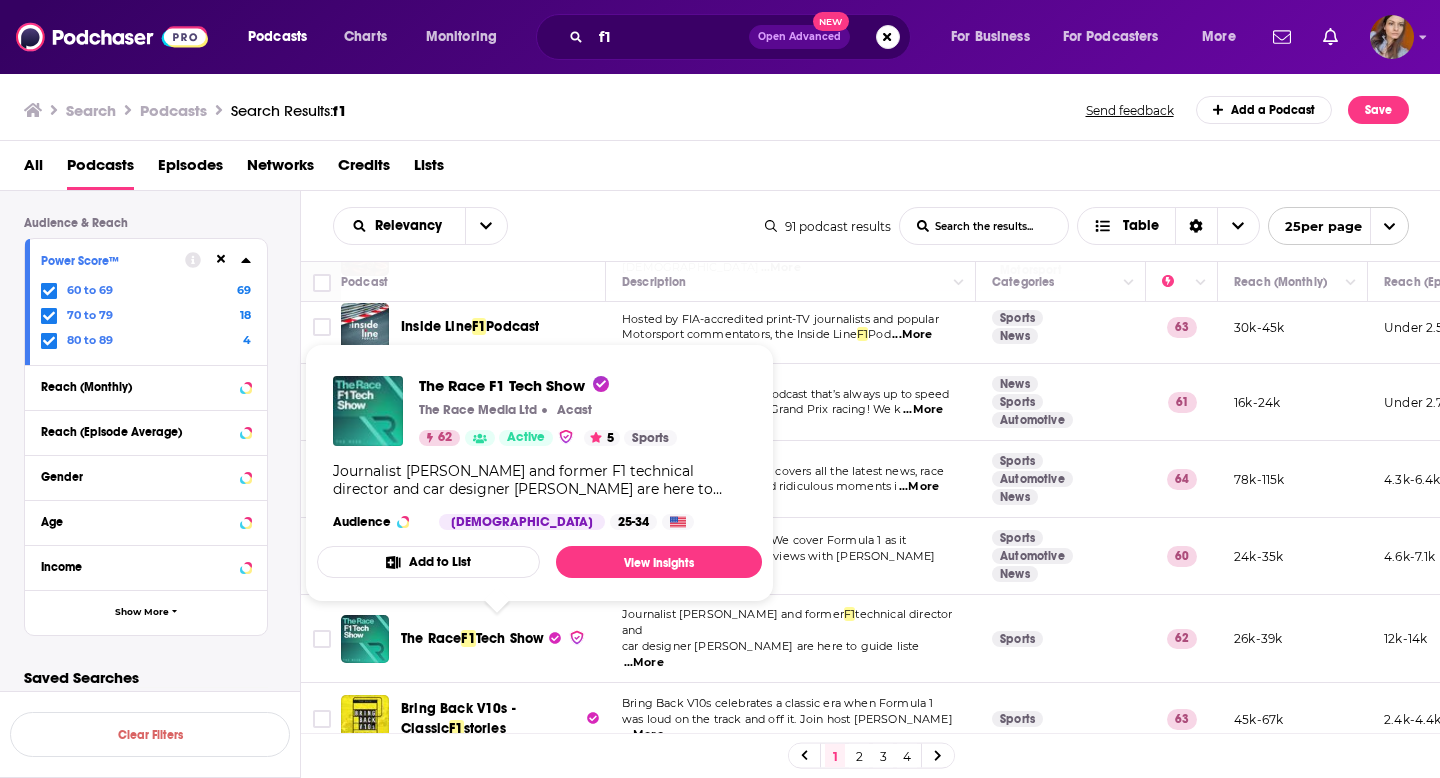 click on "The Race" at bounding box center [431, 638] 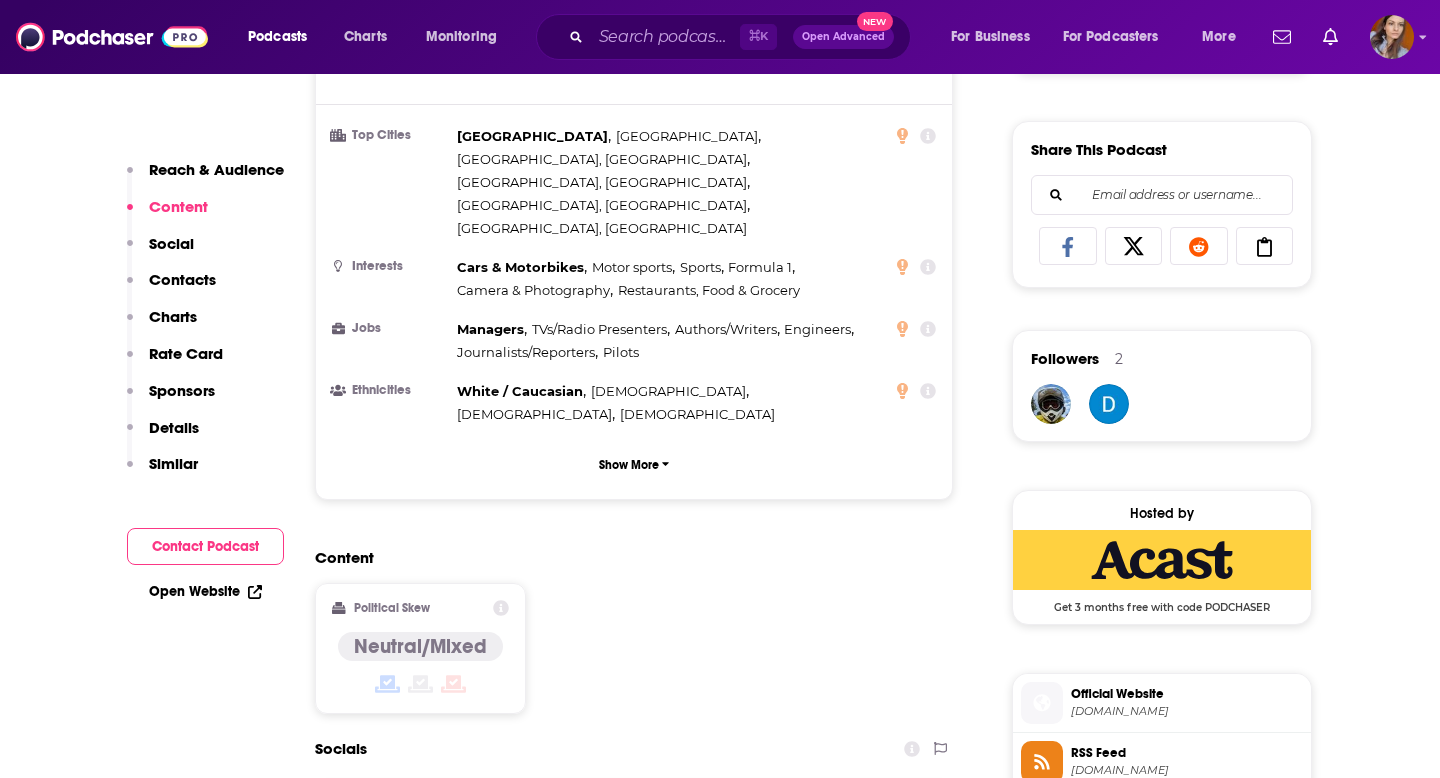 scroll, scrollTop: 1392, scrollLeft: 0, axis: vertical 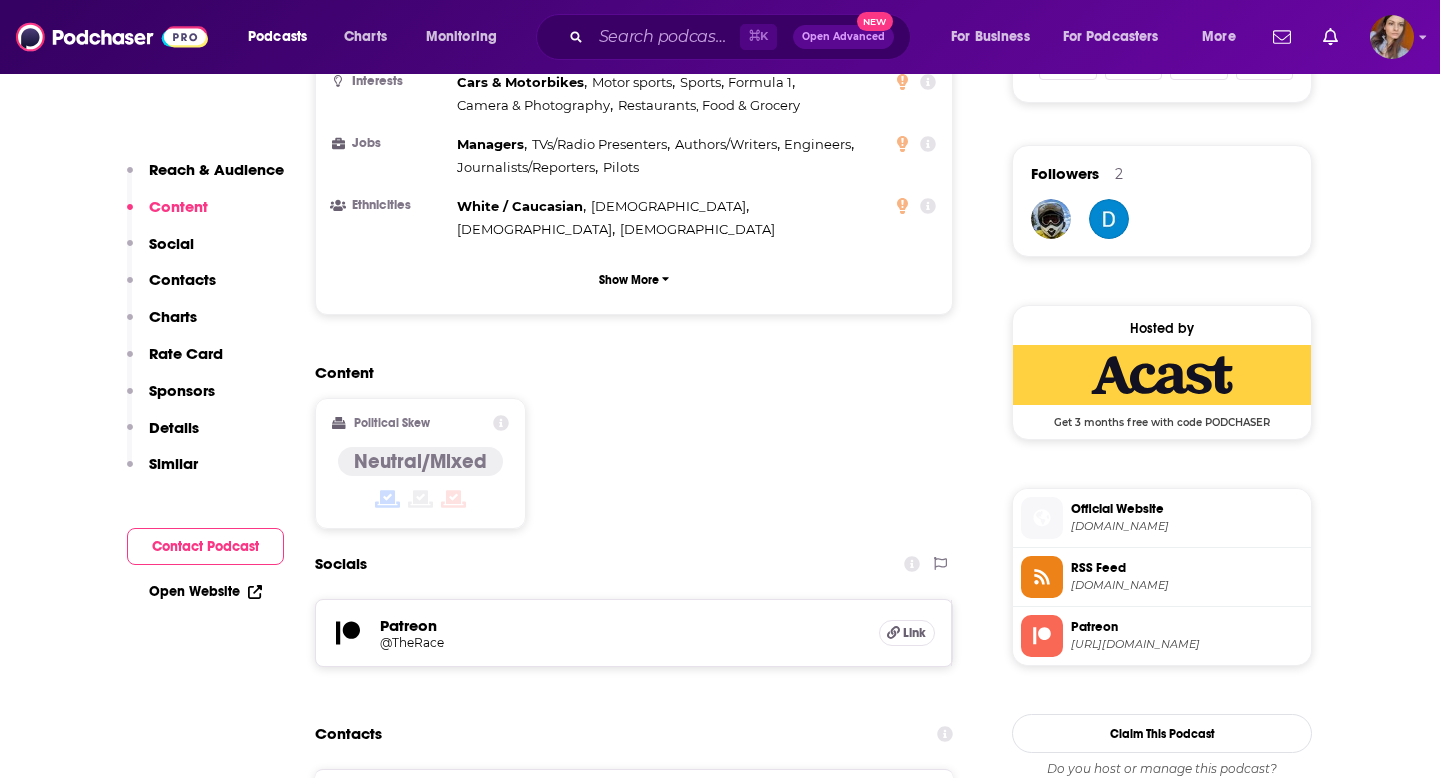 click on "Patreon" at bounding box center [621, 625] 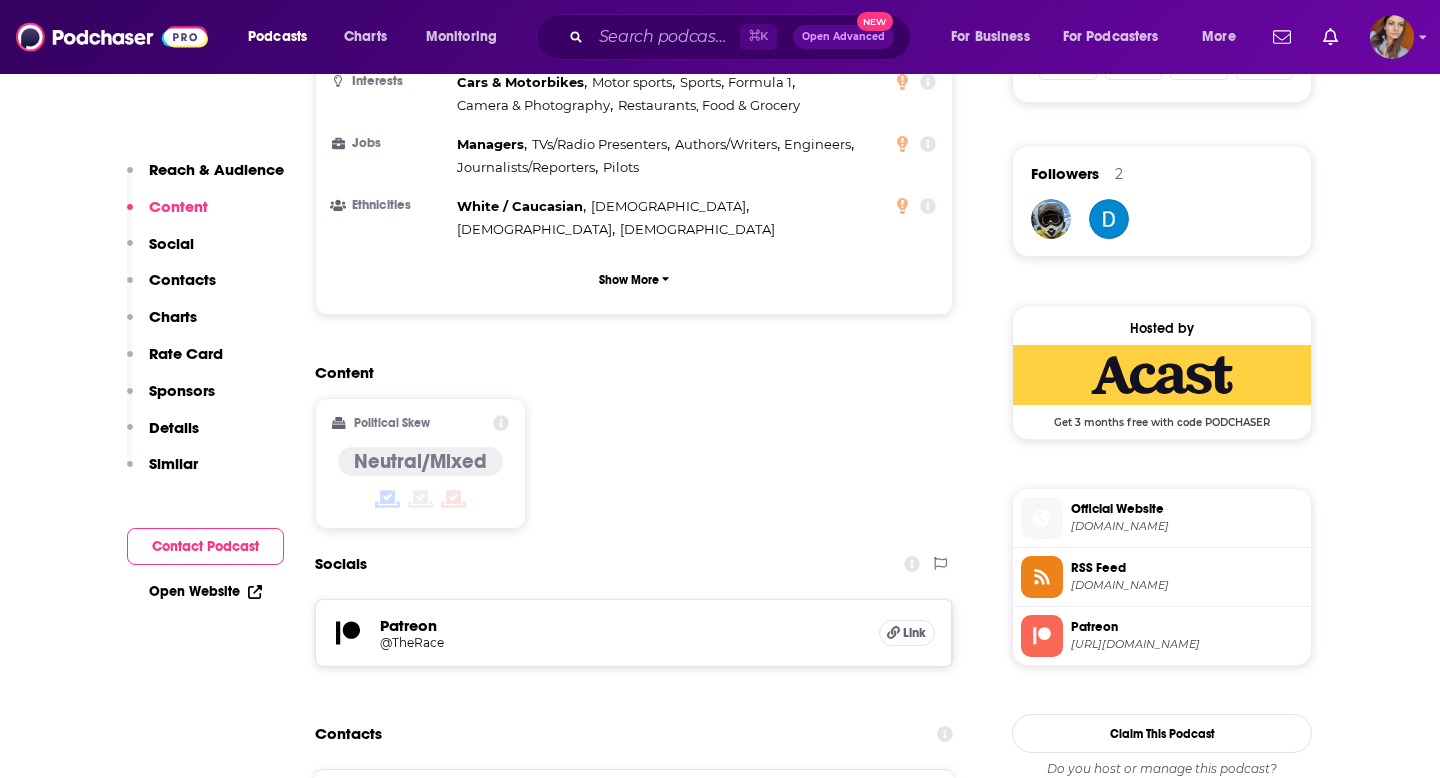 click on "@TheRace" at bounding box center (540, 642) 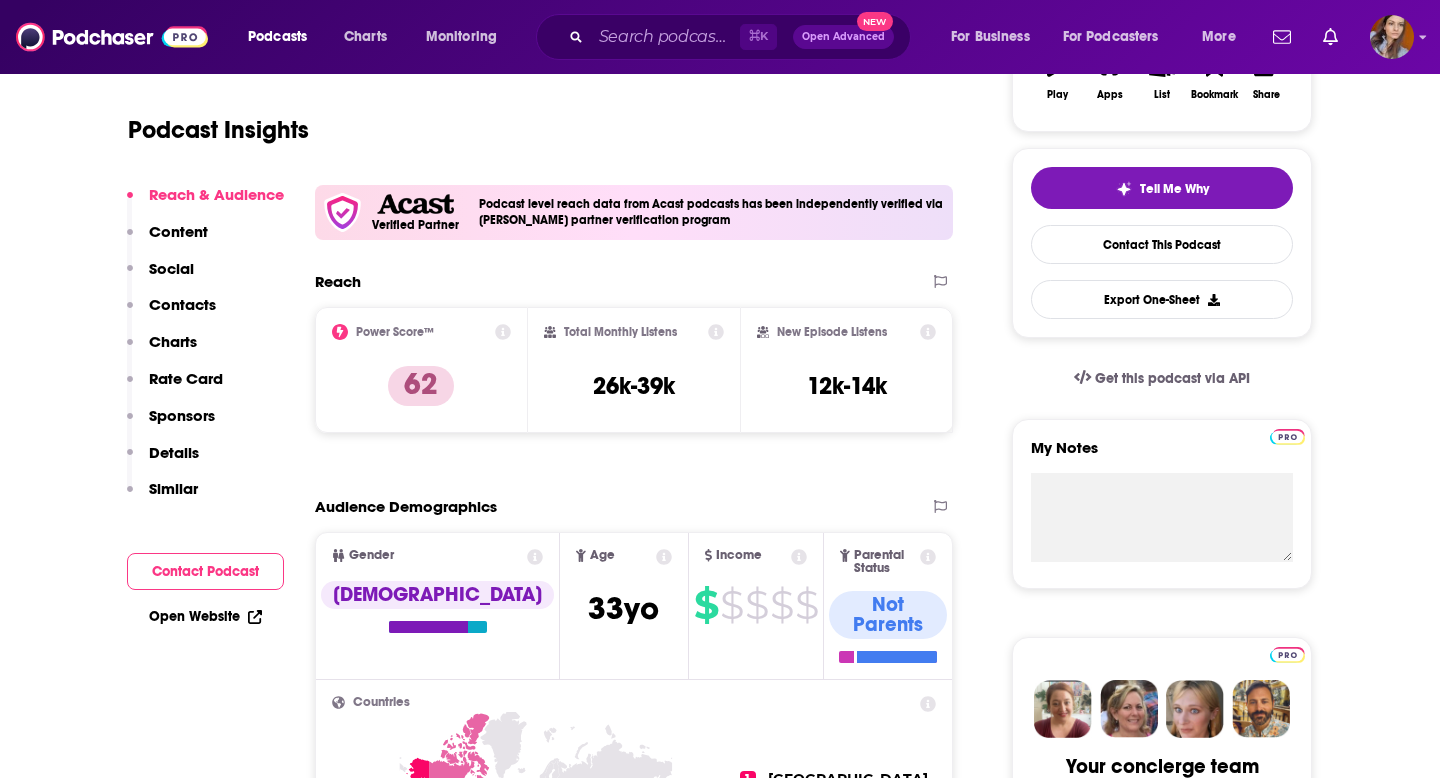 scroll, scrollTop: 0, scrollLeft: 0, axis: both 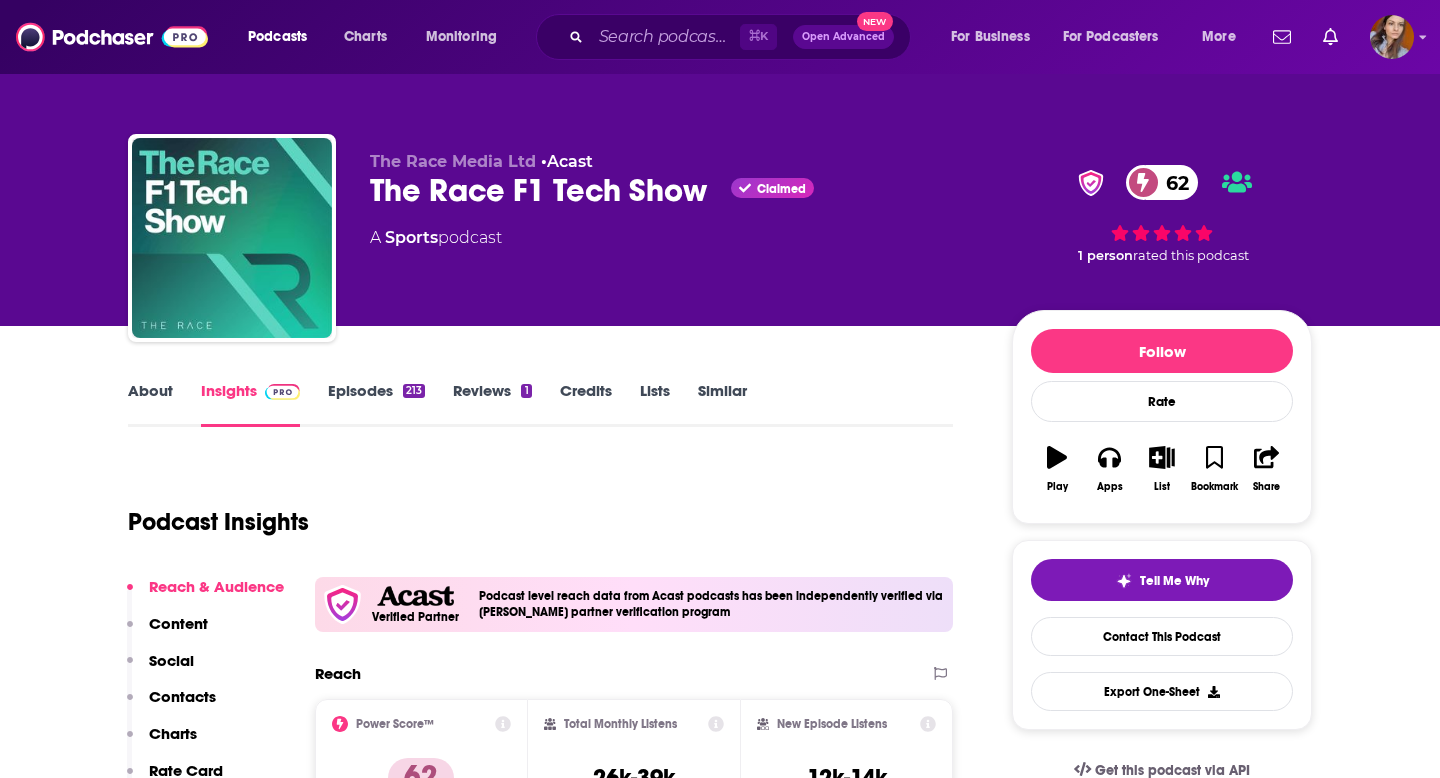 click on "The Race F1 Tech Show Claimed 62" at bounding box center (675, 190) 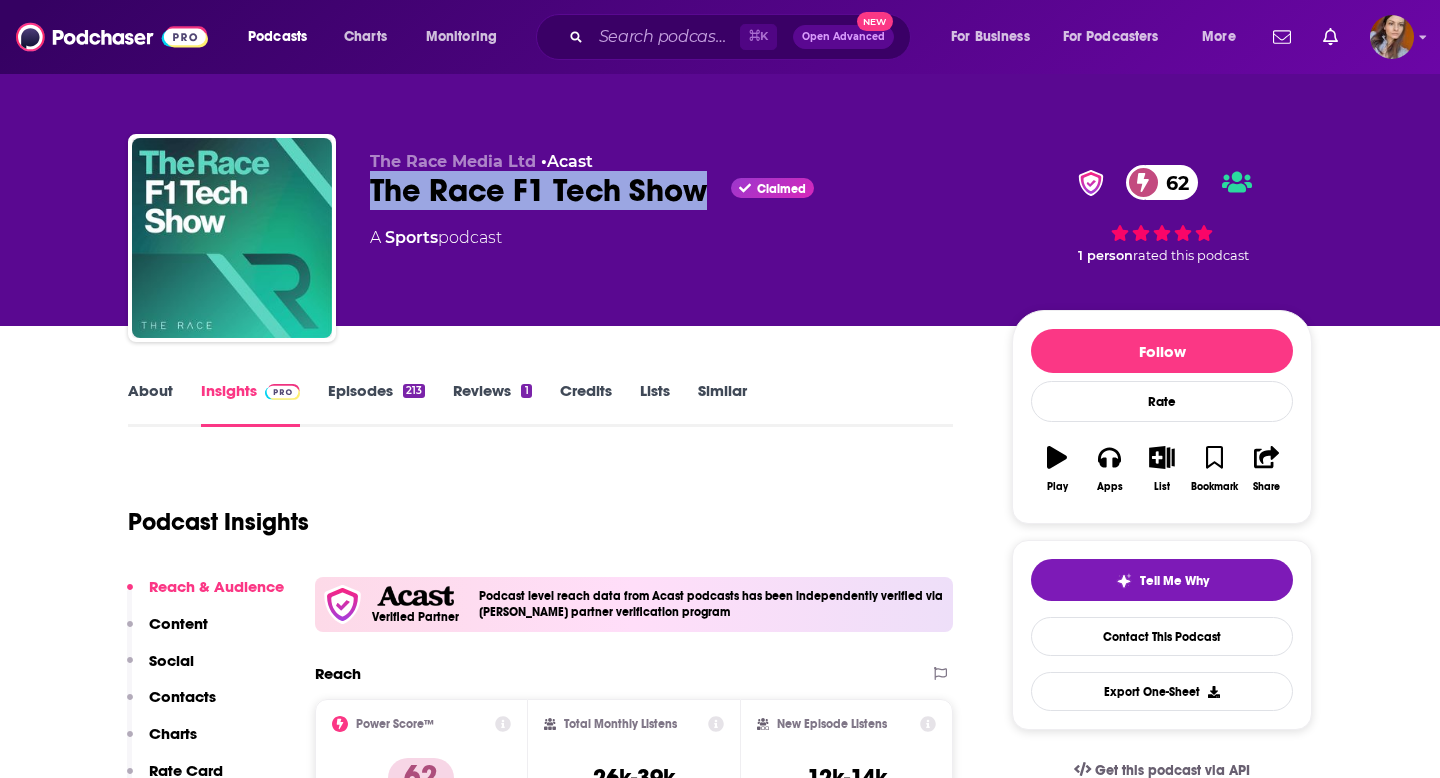 drag, startPoint x: 377, startPoint y: 184, endPoint x: 647, endPoint y: 193, distance: 270.14996 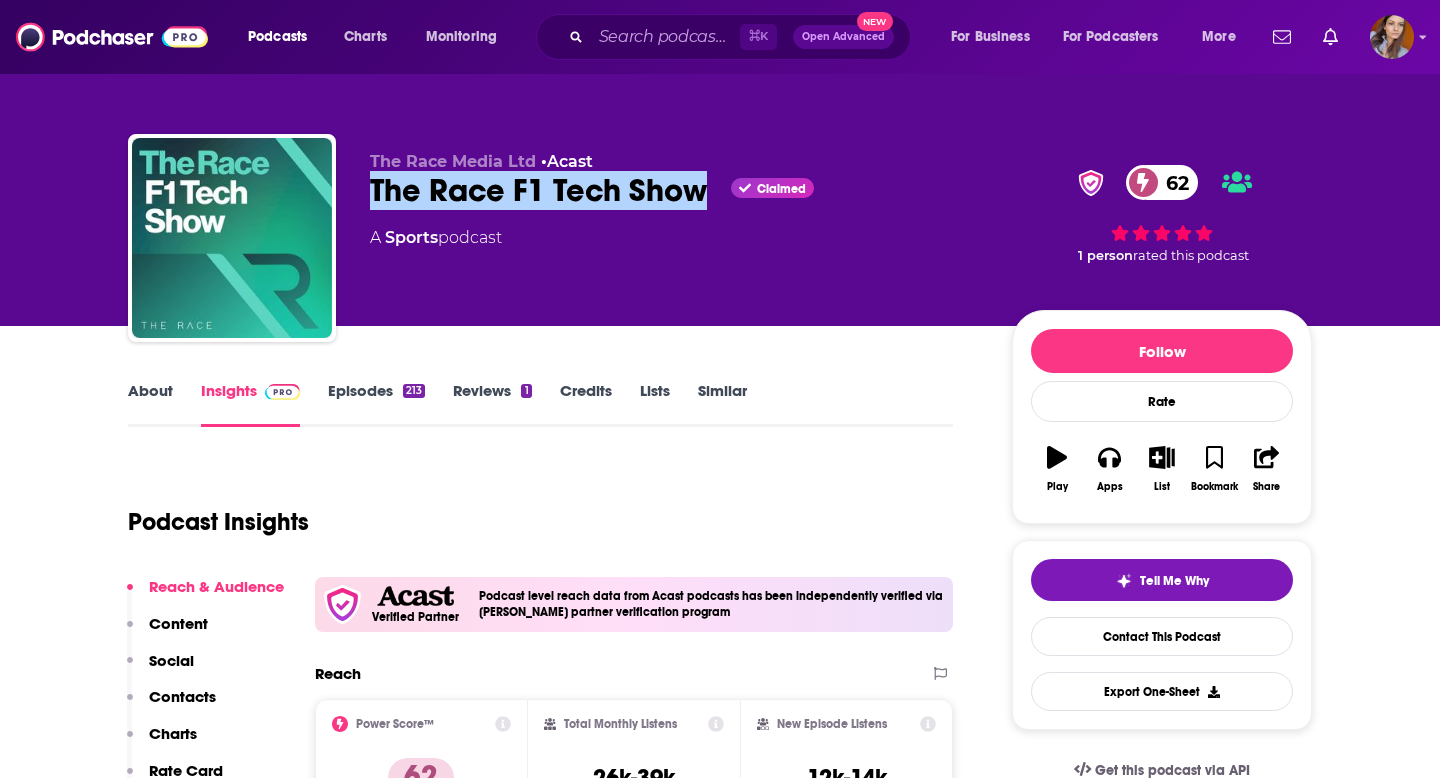 click on "Podcasts Charts Monitoring ⌘  K Open Advanced New For Business For Podcasters More Podcasts Charts Monitoring For Business For Podcasters More The Race Media Ltd    •  Acast The Race F1 Tech Show Claimed 62 A   Sports  podcast 62   1   person  rated this podcast Message your Concierge Team Send a message The Race Media Ltd    •  Acast The Race F1 Tech Show Claimed 62 Insights The Race Media Ltd    •  Acast The Race F1 Tech Show Claimed 62 A   Sports  podcast 62   1   person  rated this podcast Follow Rate Podcast Play Apps List Bookmark Share About Insights Episodes 213 Reviews 1 Credits Lists Similar Podcast Insights Reach & Audience Content Social Contacts Charts Rate Card Sponsors Details Similar Contact Podcast Open Website  Verified Partner
Podcast level reach data from Acast podcasts has been independently verified via Podchaser's partner verification program
Reach Power Score™ 62 Total Monthly Listens 26k-39k New Episode Listens 12k-14k Export One-Sheet Gender Male Age" at bounding box center (720, 4899) 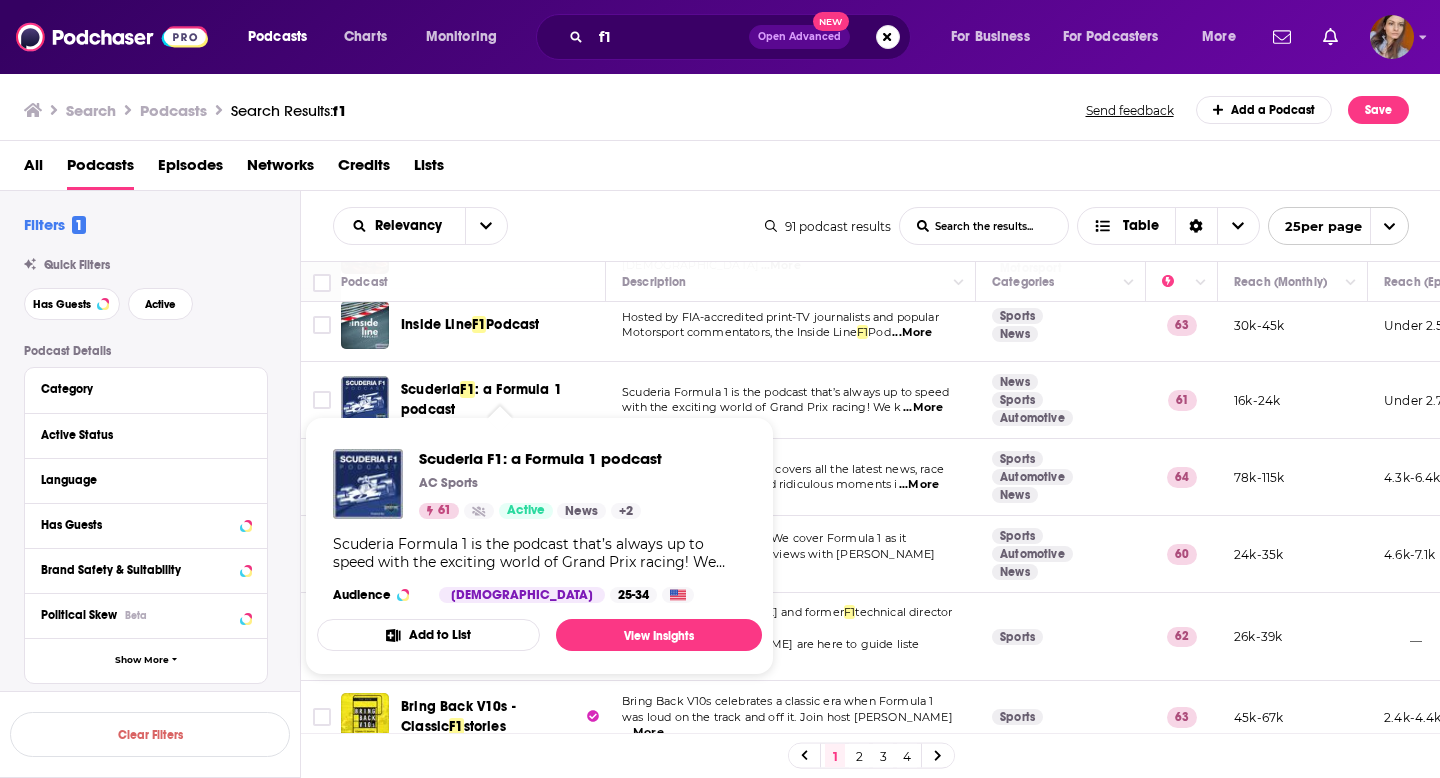 scroll, scrollTop: 718, scrollLeft: 0, axis: vertical 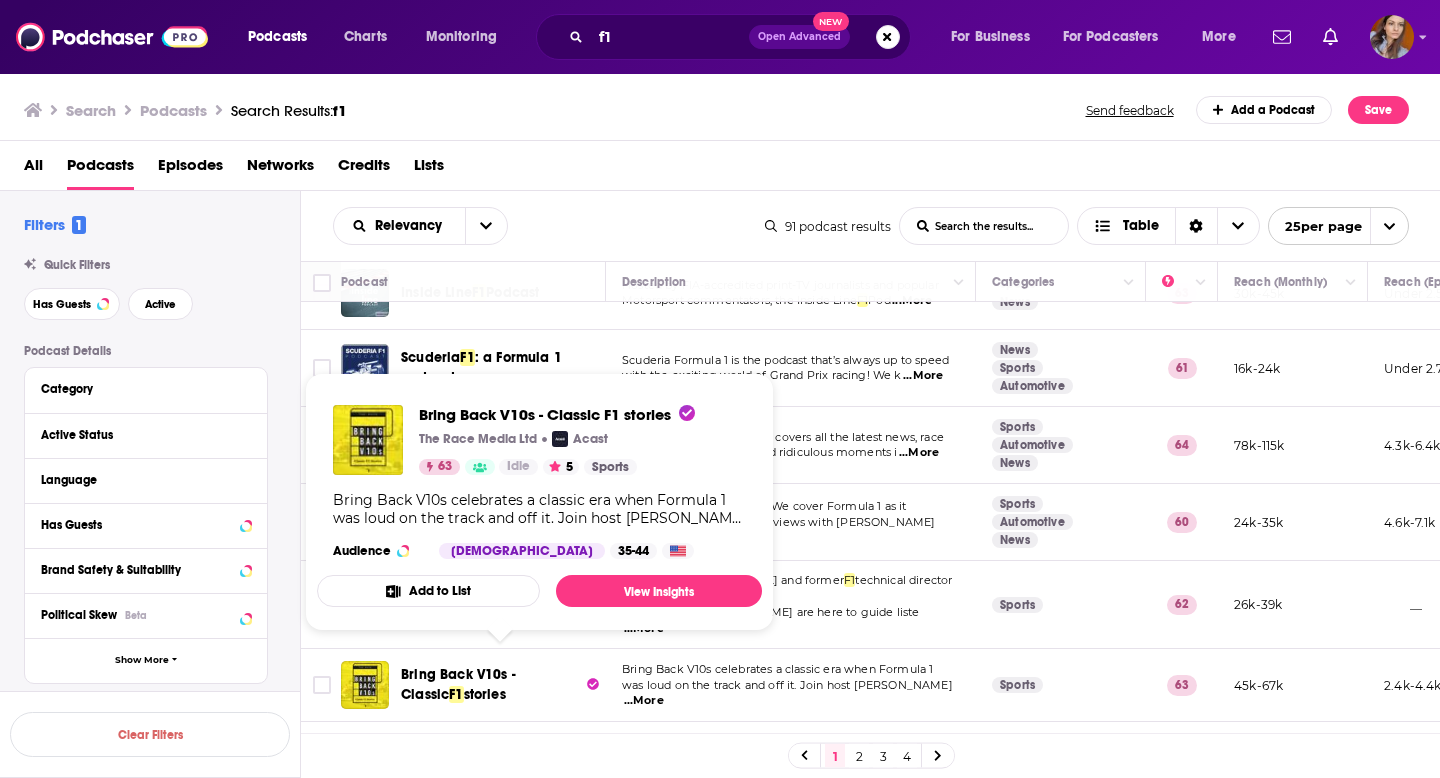 click on "Bring Back V10s - Classic" at bounding box center [458, 684] 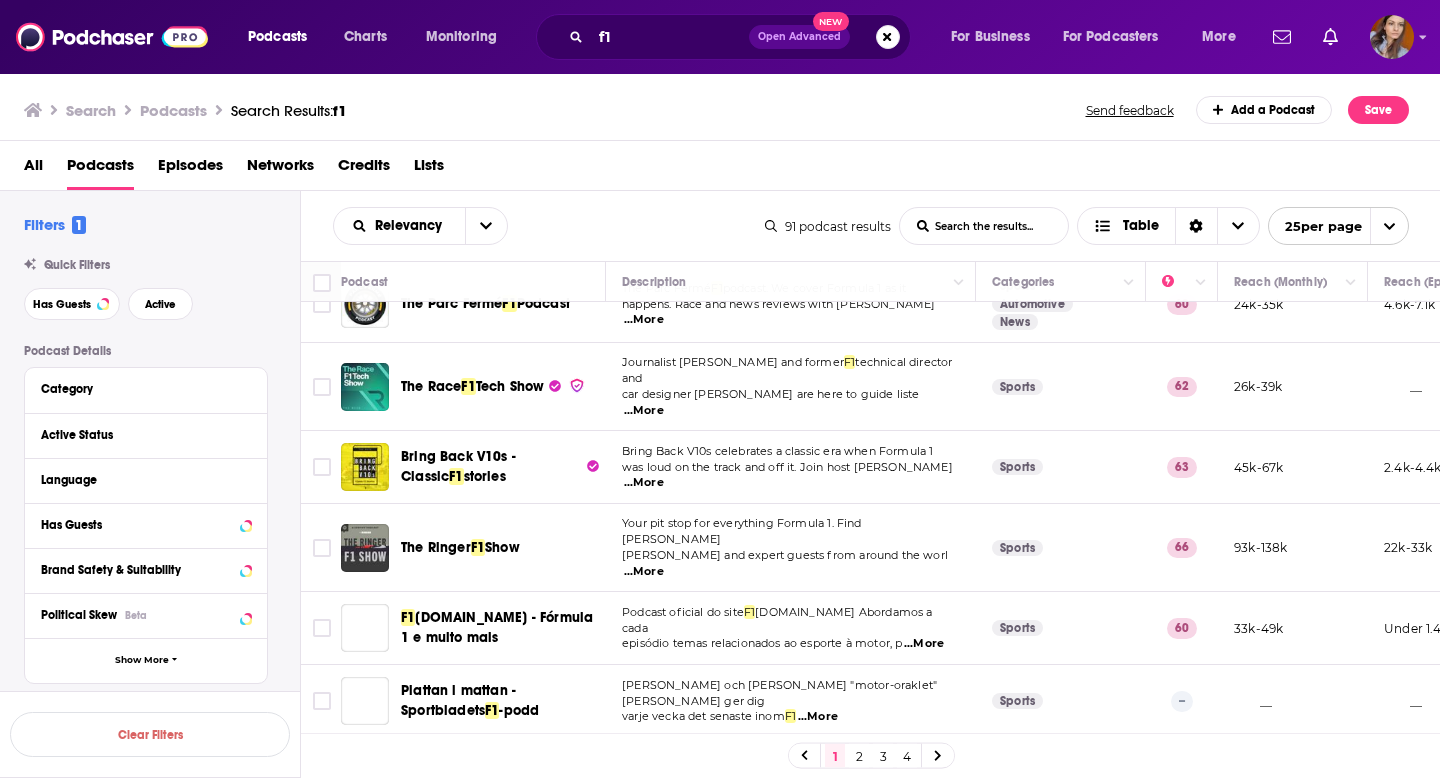scroll, scrollTop: 967, scrollLeft: 0, axis: vertical 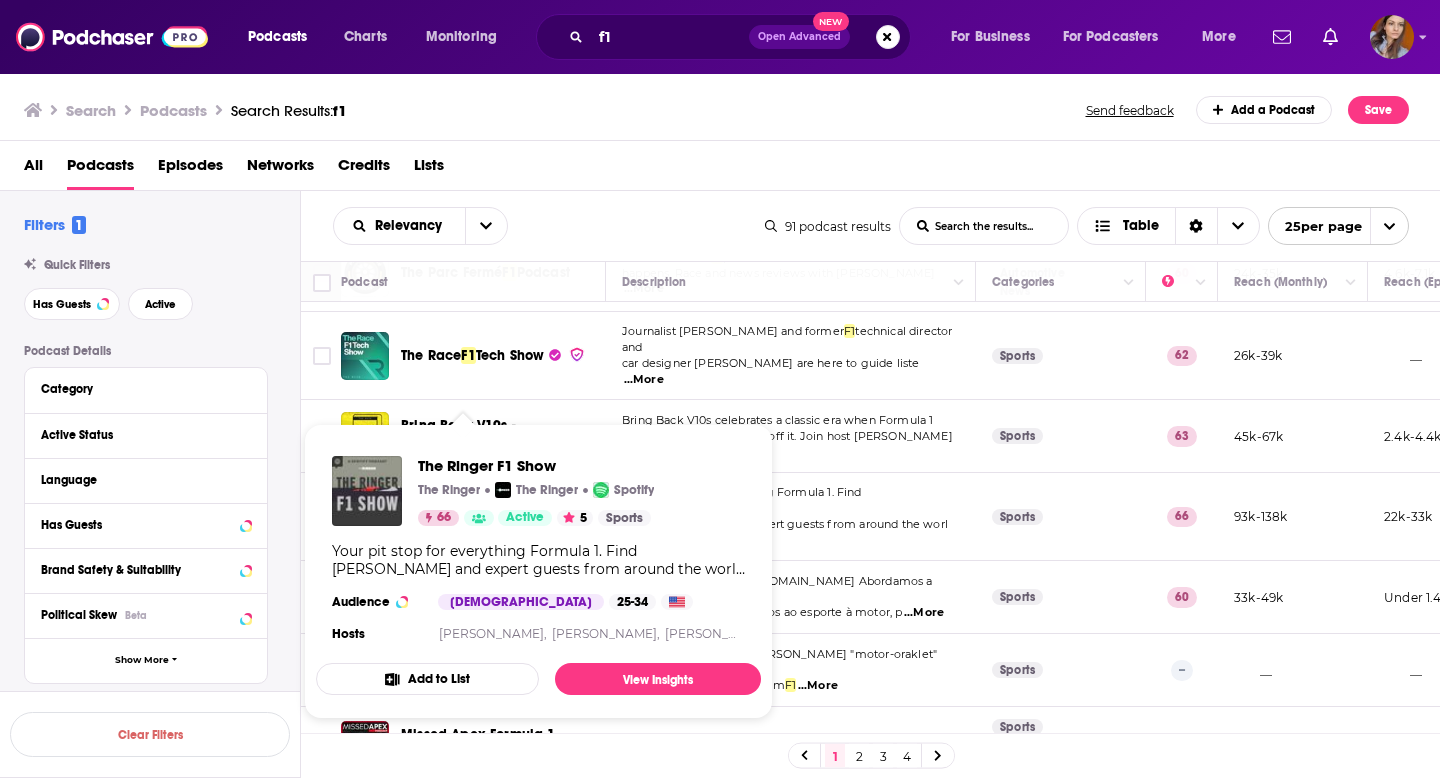 click on "The Ringer F1 Show The Ringer The Ringer Spotify 66 Active 5 Sports Your pit stop for everything Formula 1. Find Megan Schuster and expert guests from around the world every Wednesday and Sunday covering the 22 Grand Prix events and news. Audience Male 25-34 Hosts   Kevin Clark, Will Buxton, Megan Schuster Add to List View Insights" at bounding box center (538, 571) 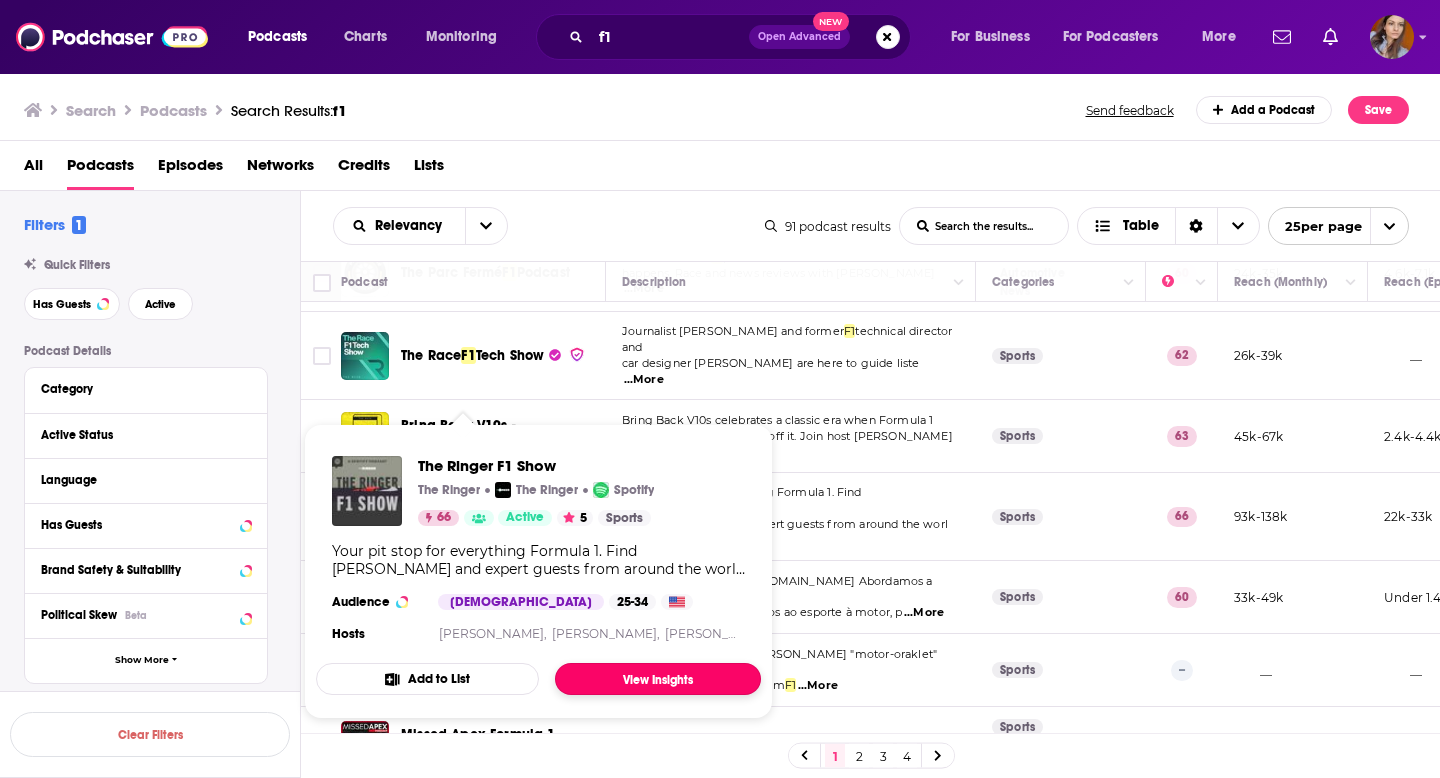 click on "View Insights" at bounding box center [658, 679] 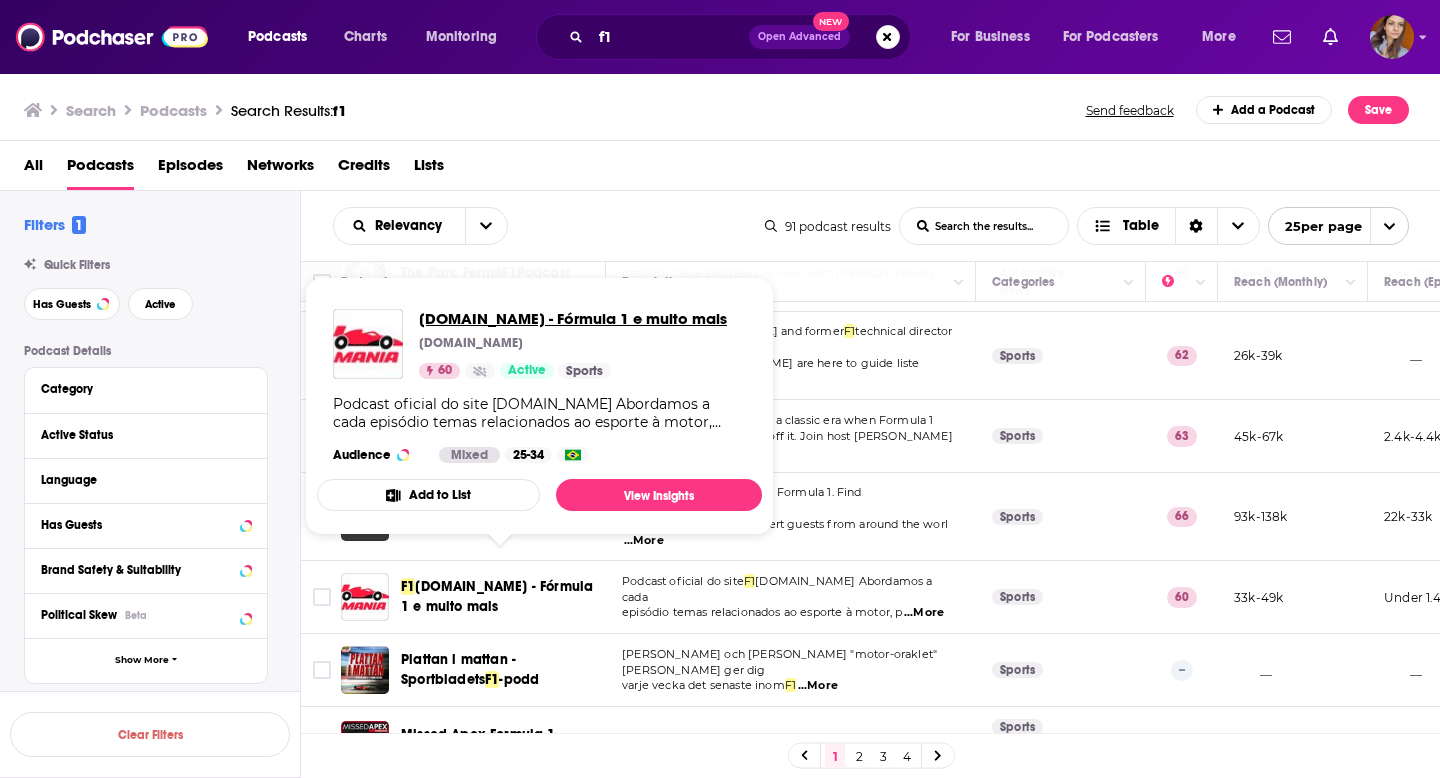 click on "F1Mania.net - Fórmula 1 e muito mais" at bounding box center (573, 318) 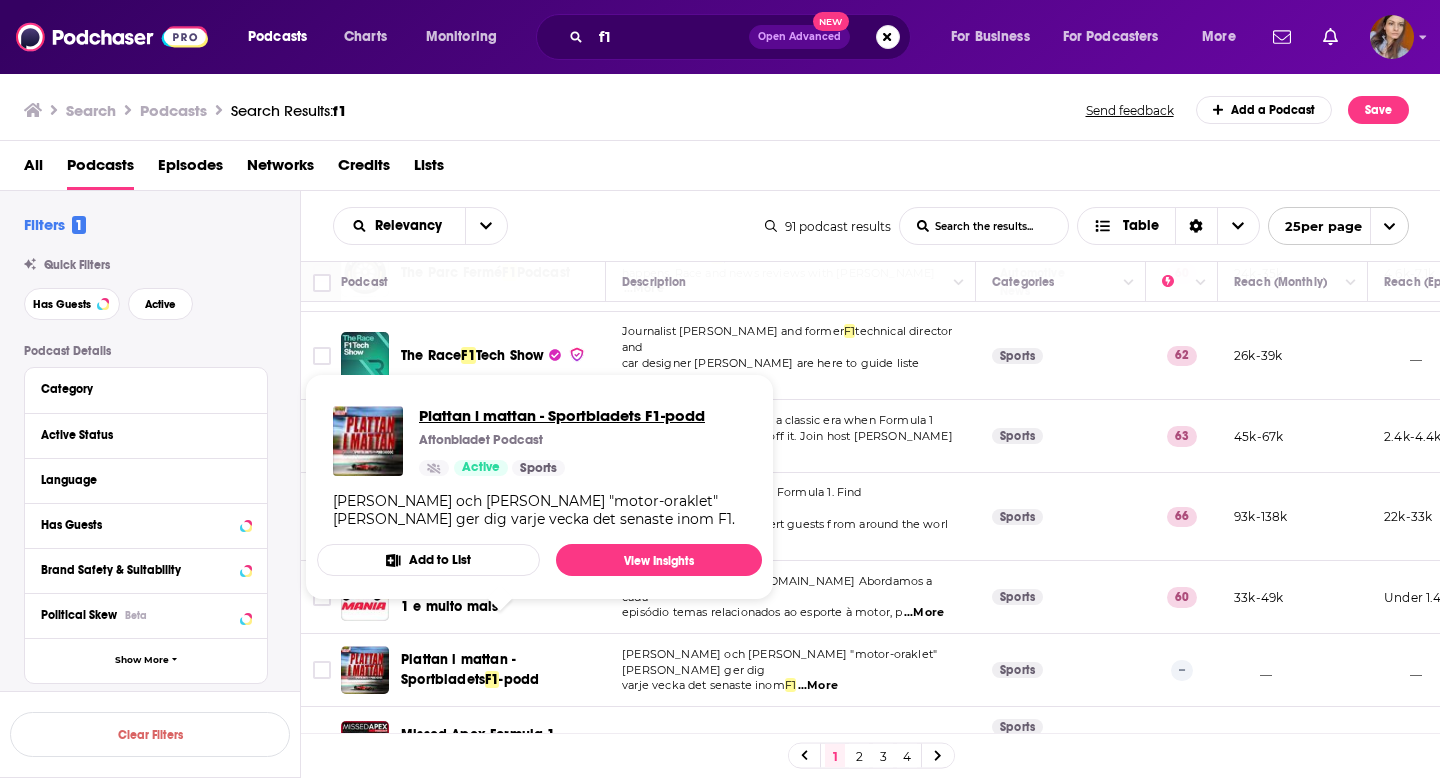 click on "Plattan i mattan - Sportbladets F1-podd" at bounding box center (562, 415) 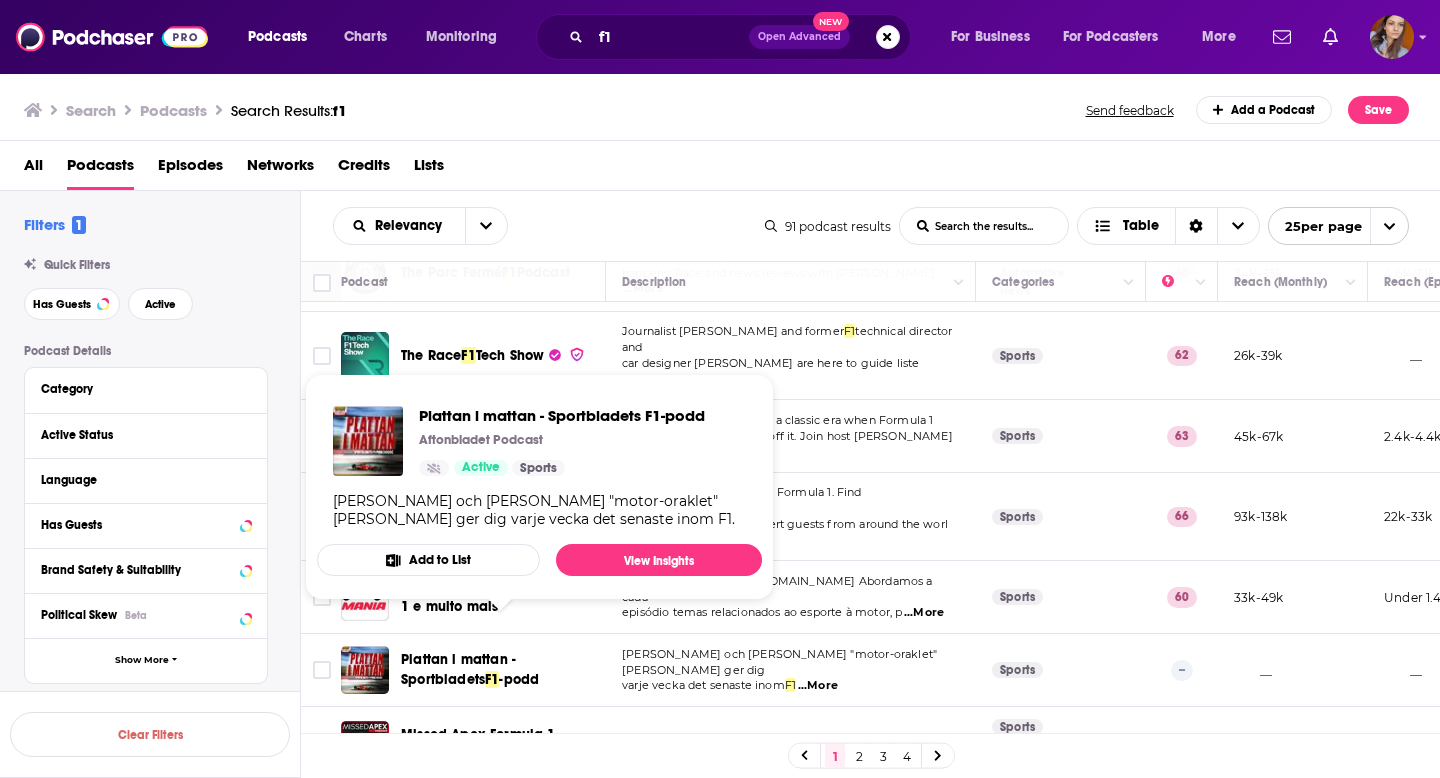 click on "Plattan i mattan - Sportbladets" at bounding box center (458, 669) 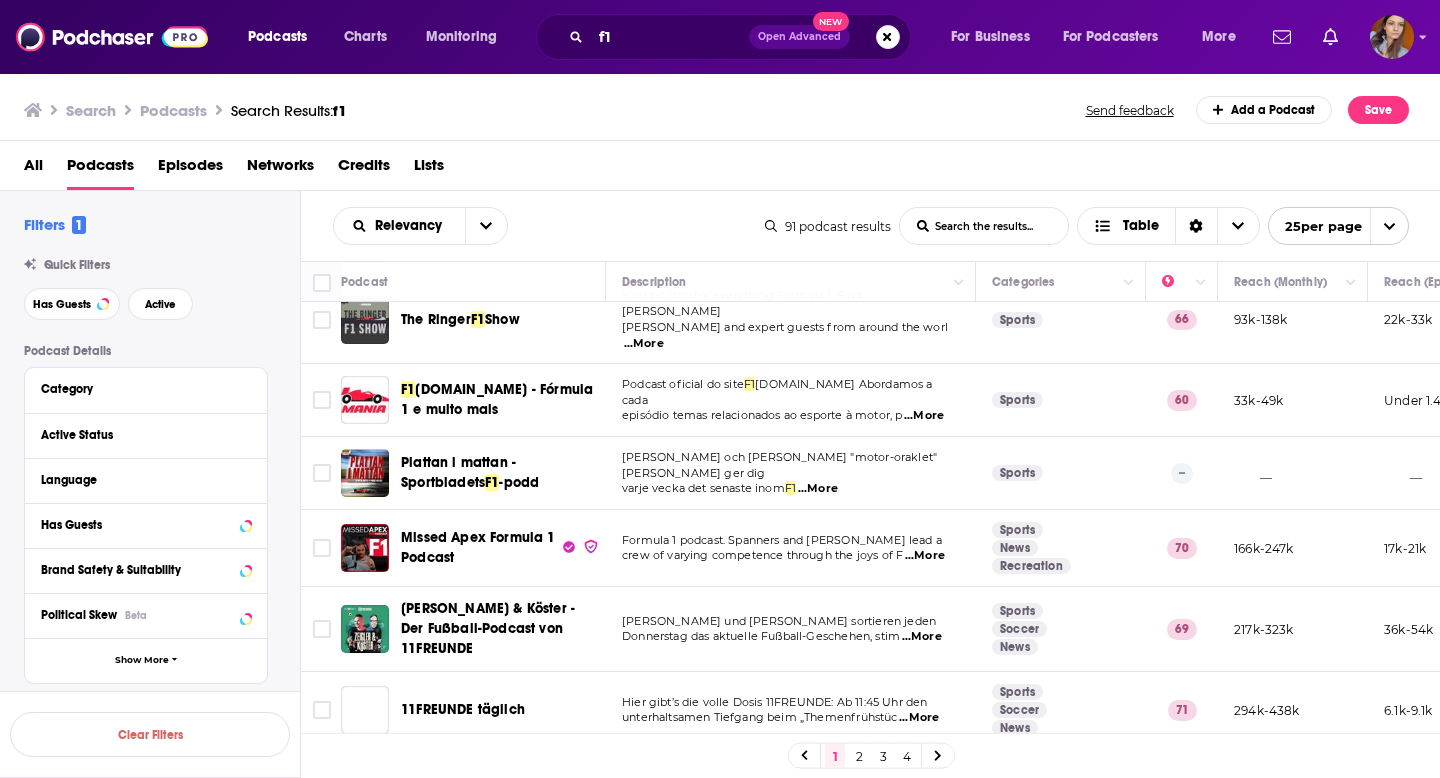 scroll, scrollTop: 1213, scrollLeft: 0, axis: vertical 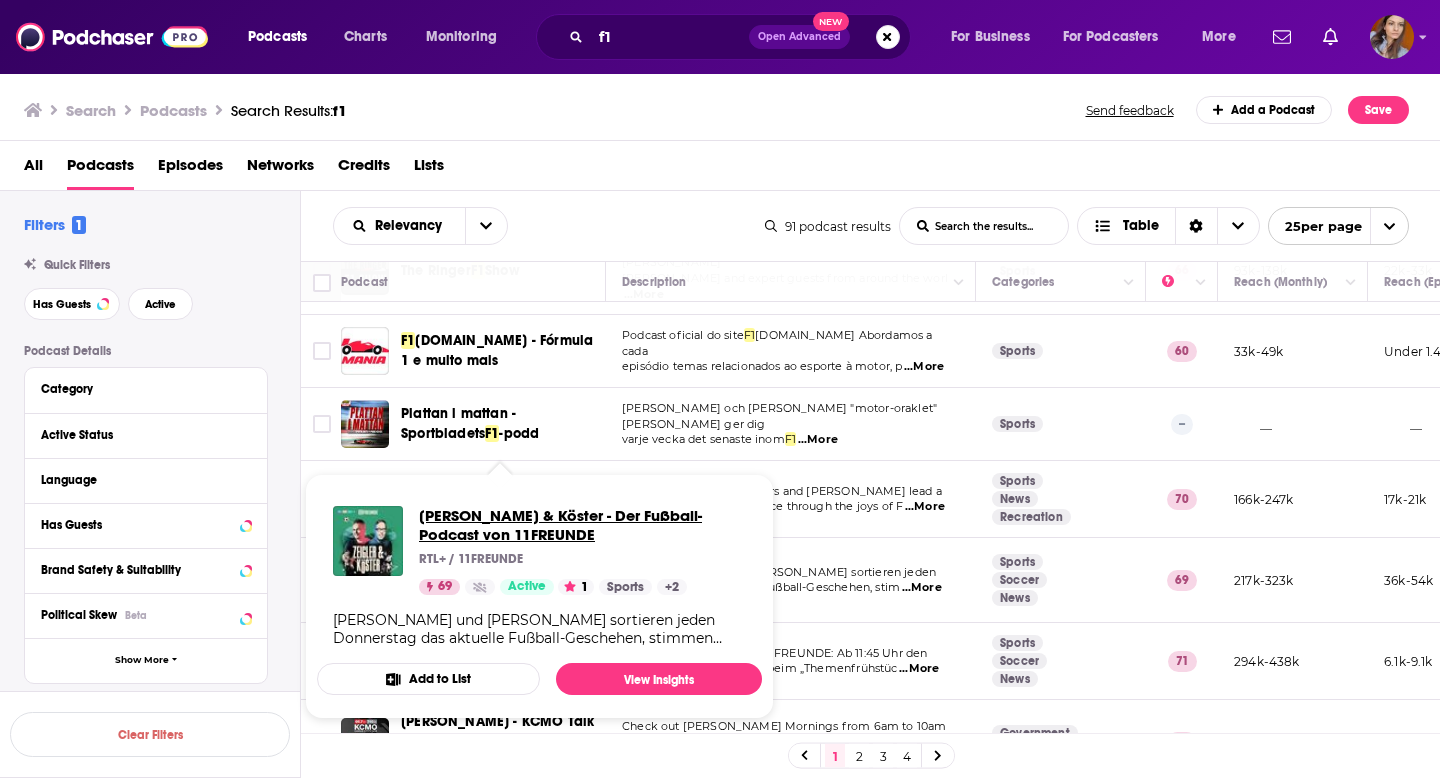 click on "Zeigler & Köster - Der Fußball-Podcast von 11FREUNDE" at bounding box center [582, 525] 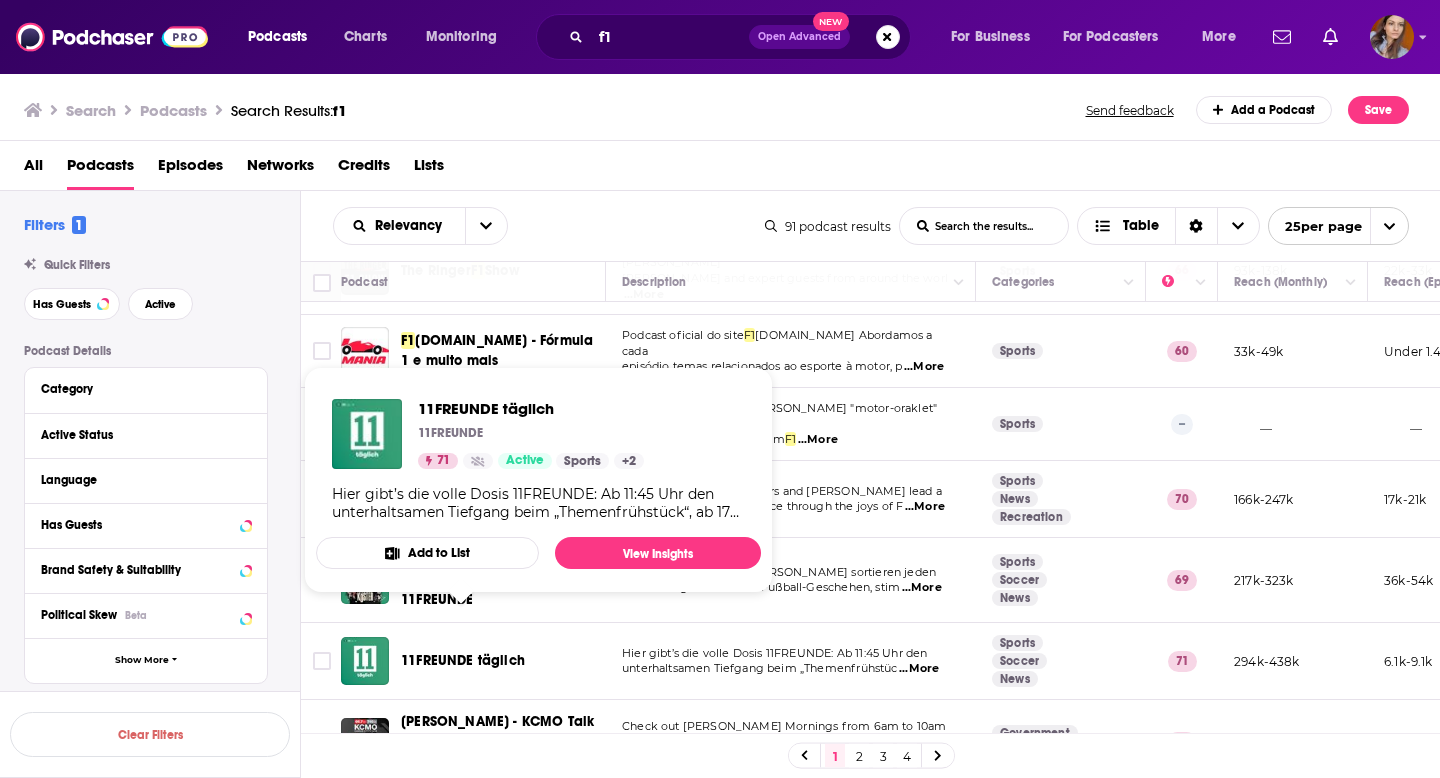 click on "11FREUNDE täglich" at bounding box center [463, 660] 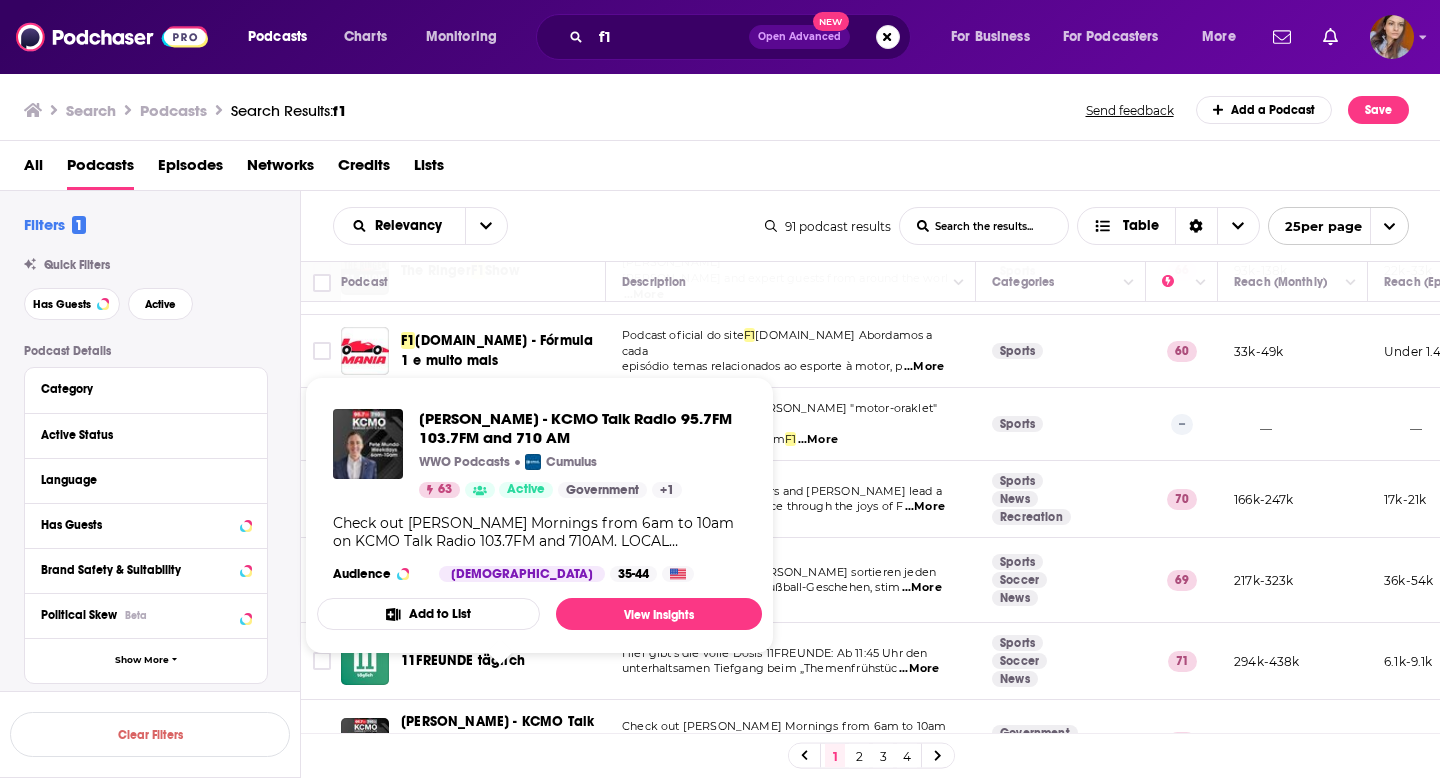 click on "Pete Mundo - KCMO Talk Radio 95.7FM 103.7FM and 710 AM" at bounding box center (497, 741) 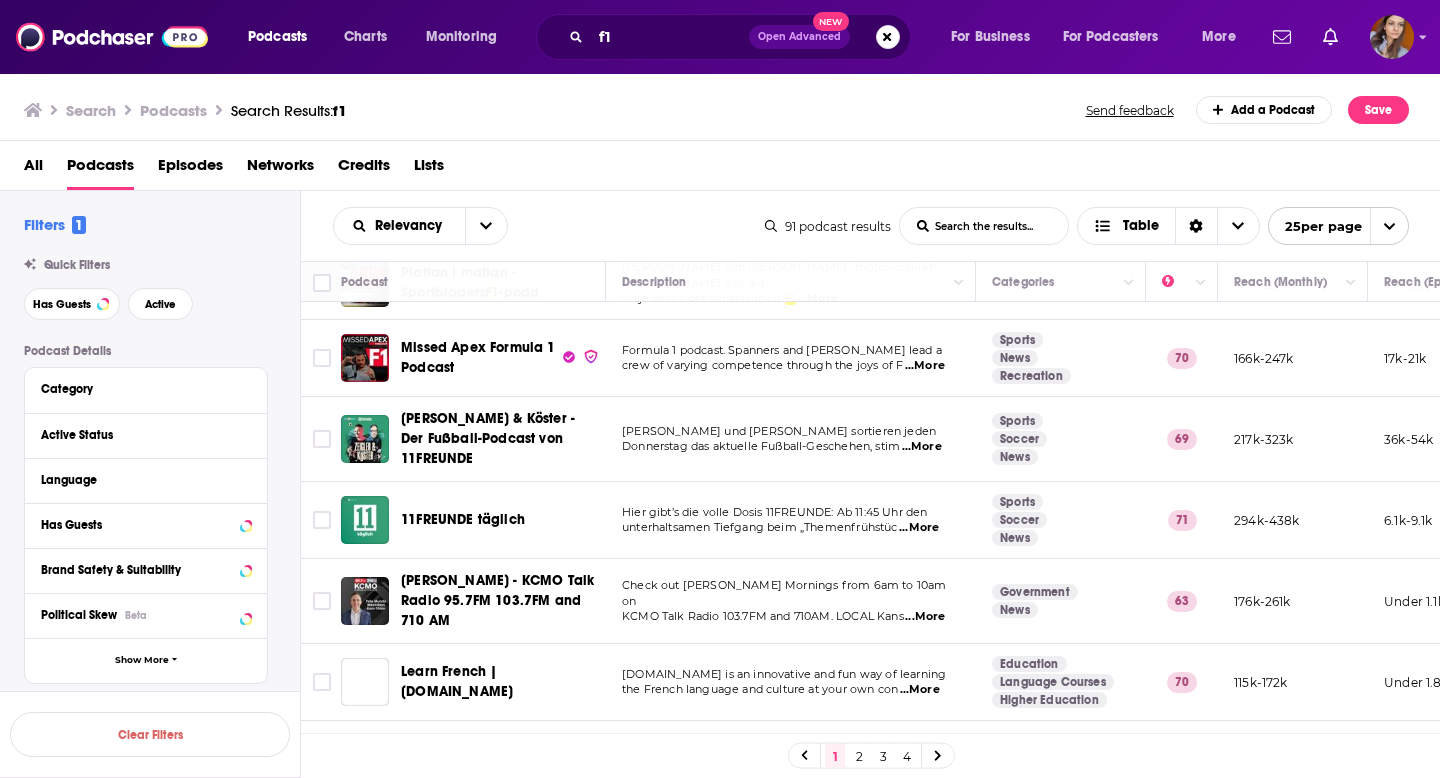 scroll, scrollTop: 1367, scrollLeft: 0, axis: vertical 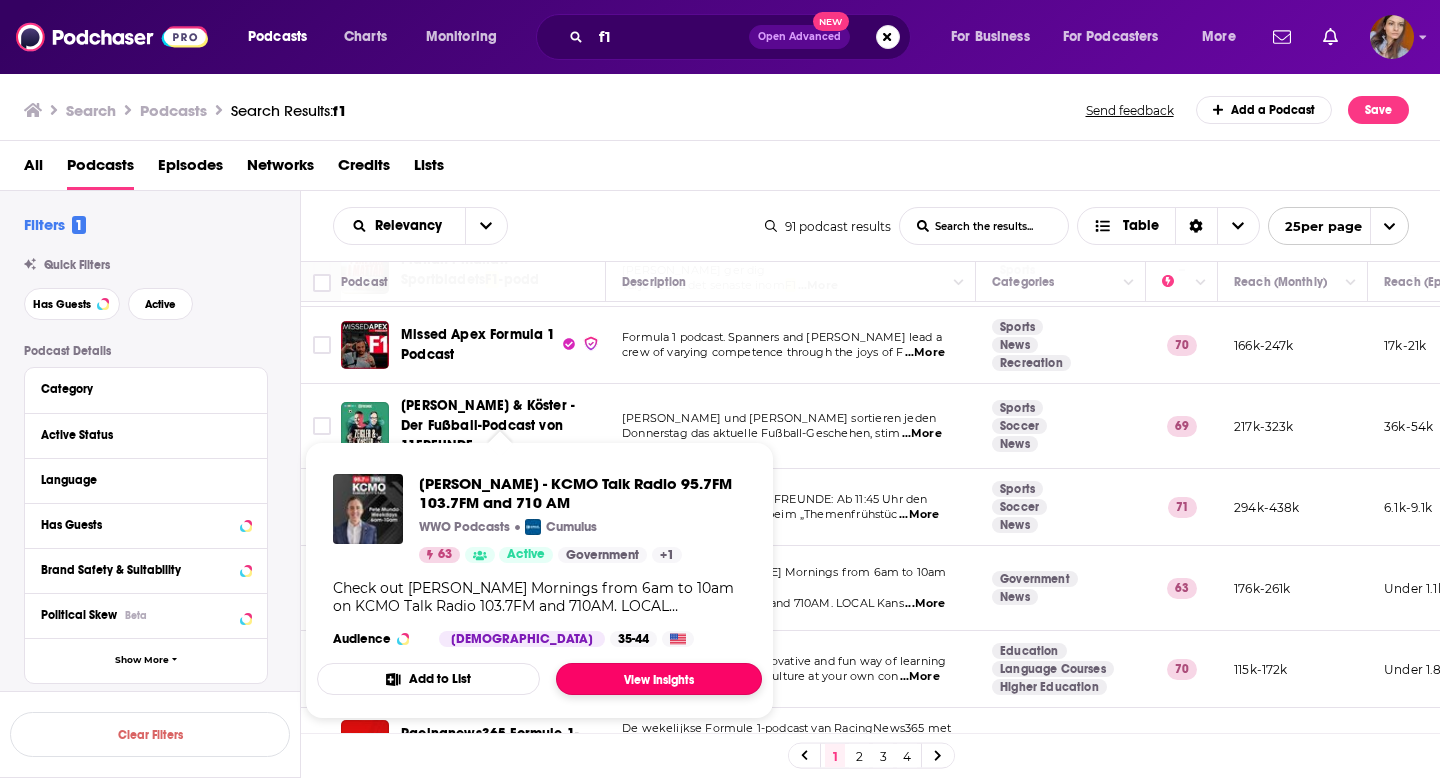 click on "View Insights" at bounding box center [659, 679] 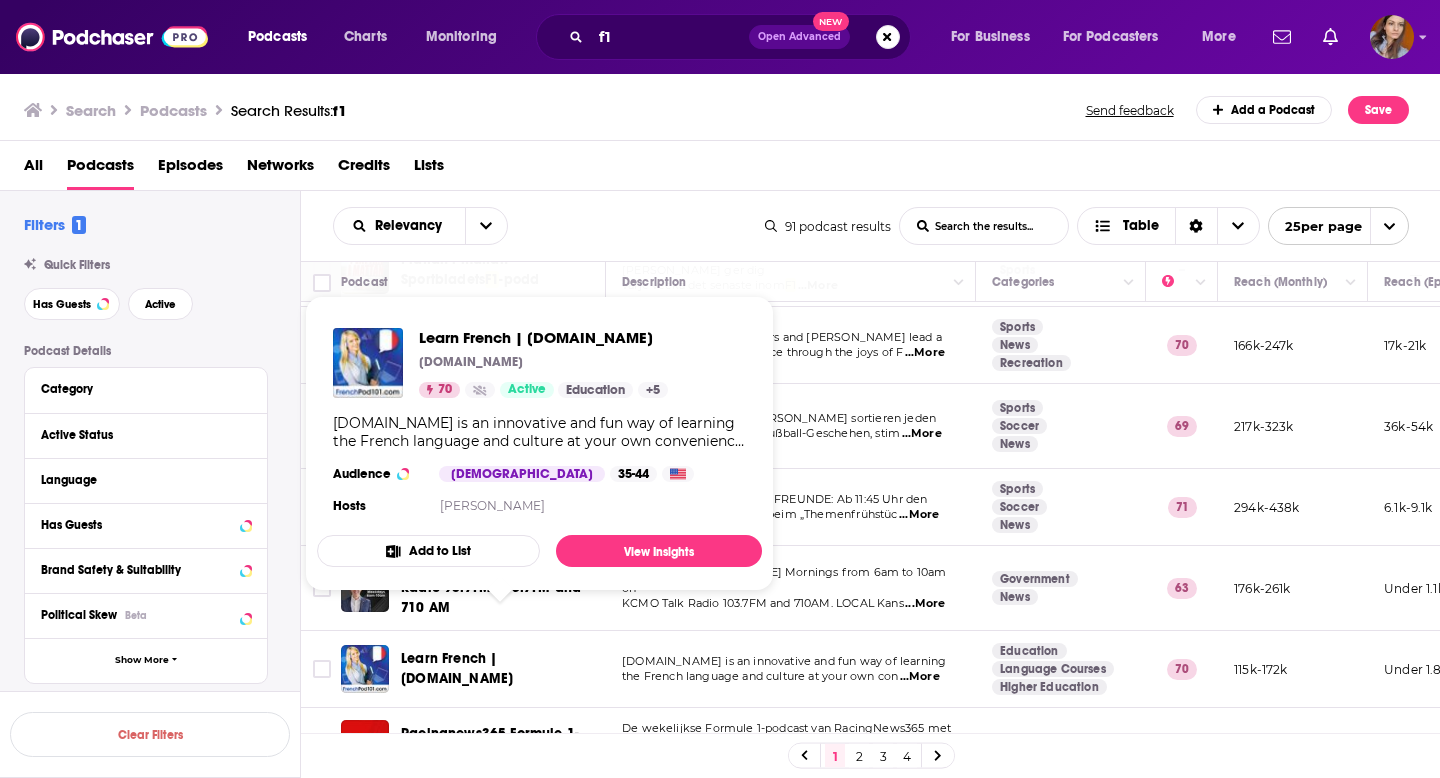 scroll, scrollTop: 1422, scrollLeft: 0, axis: vertical 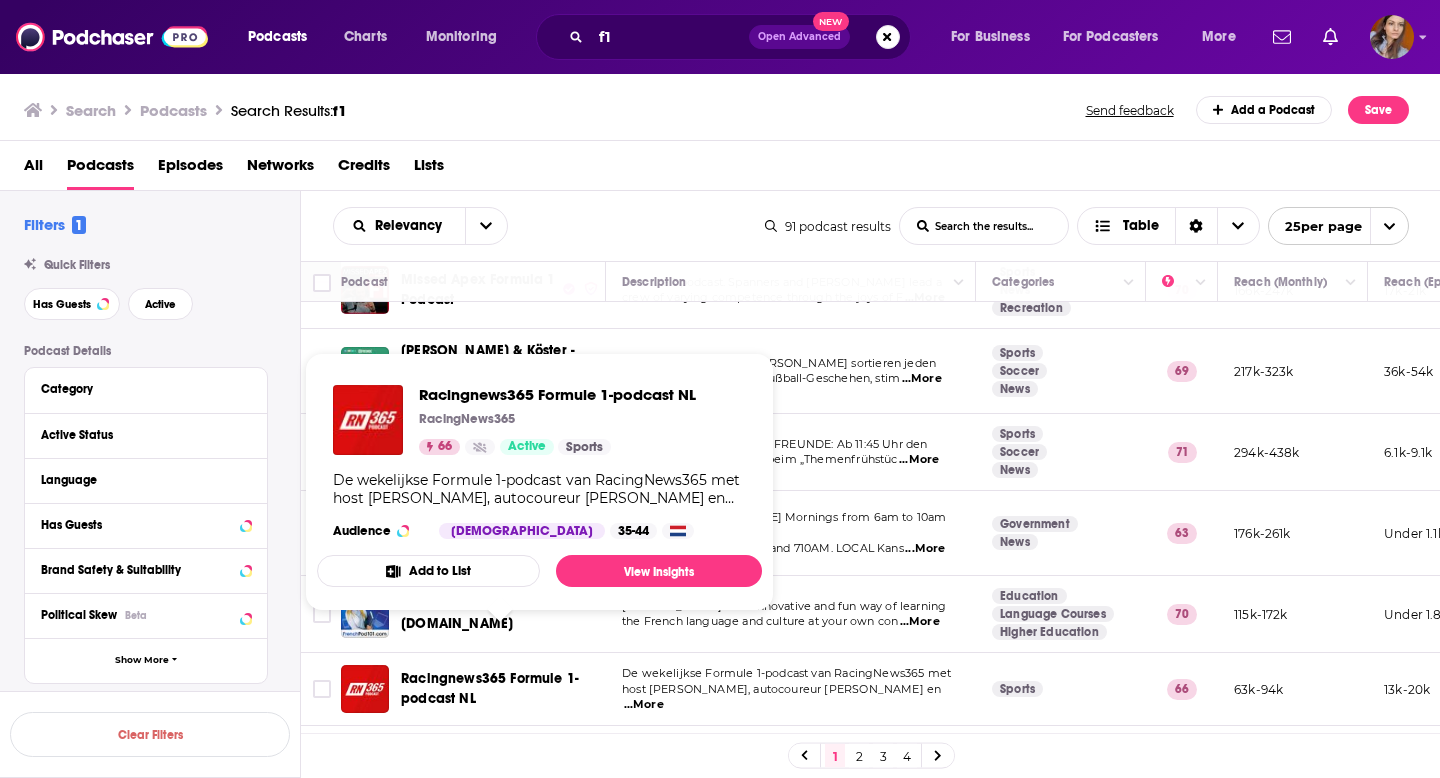 click on "Racingnews365 Formule 1-podcast NL" at bounding box center (500, 689) 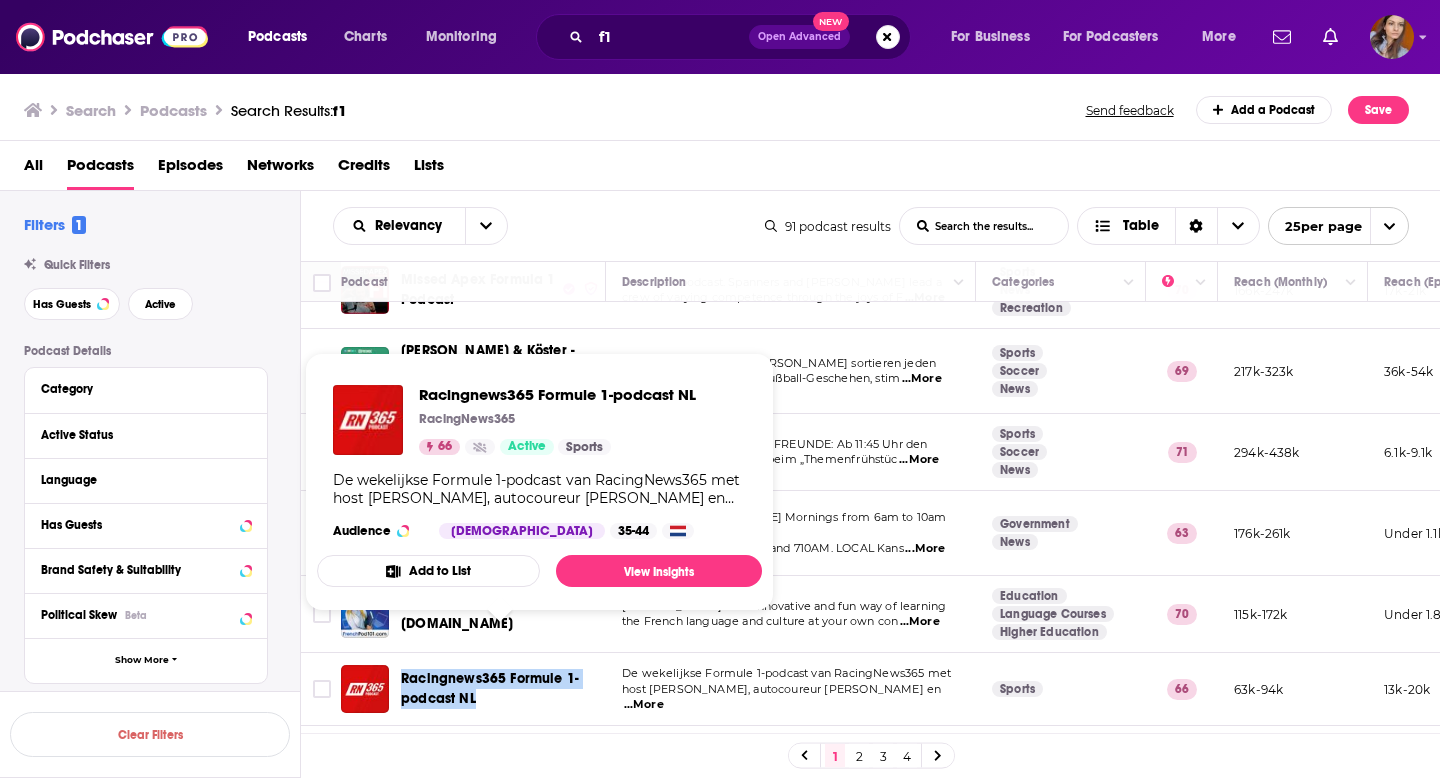 drag, startPoint x: 506, startPoint y: 674, endPoint x: 399, endPoint y: 642, distance: 111.68259 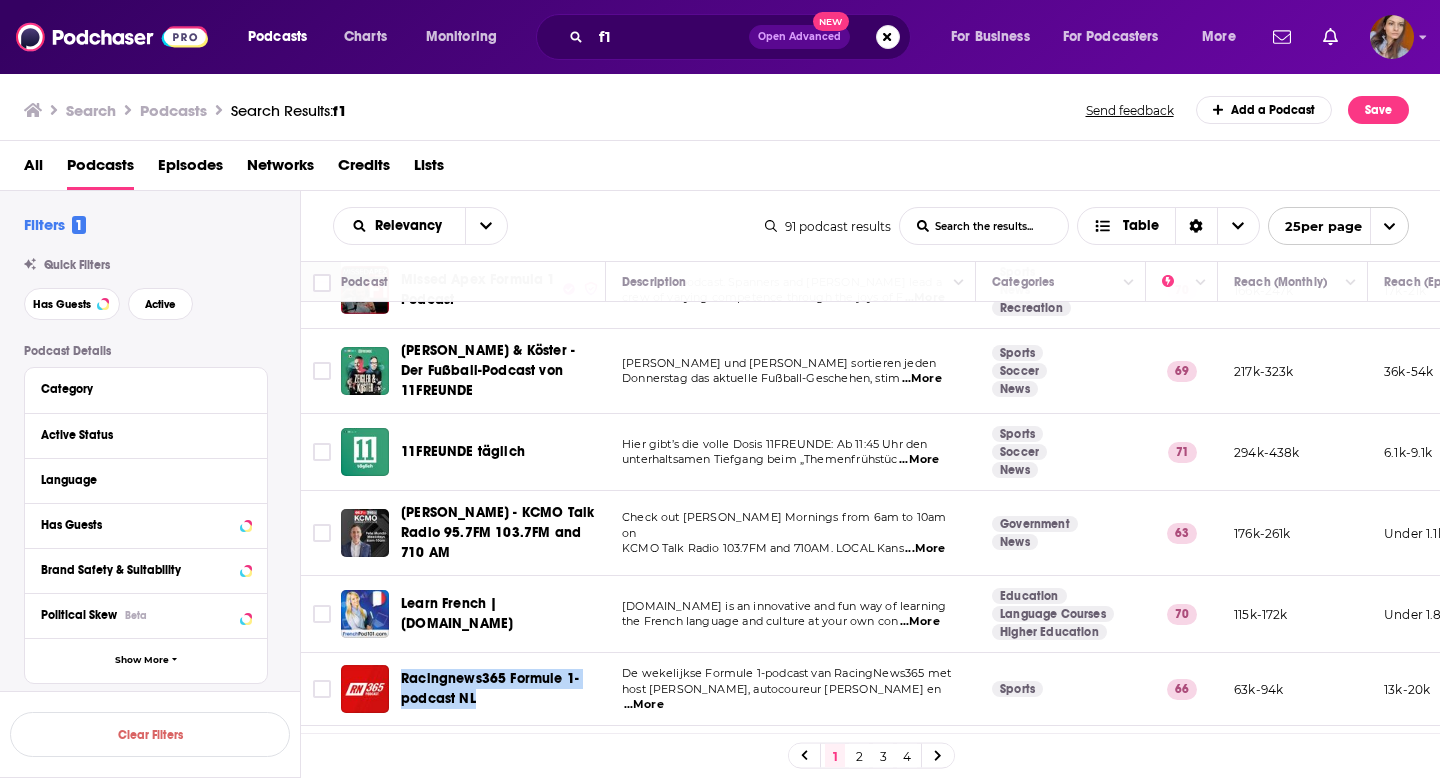 copy on "Racingnews365 Formule 1-podcast NL" 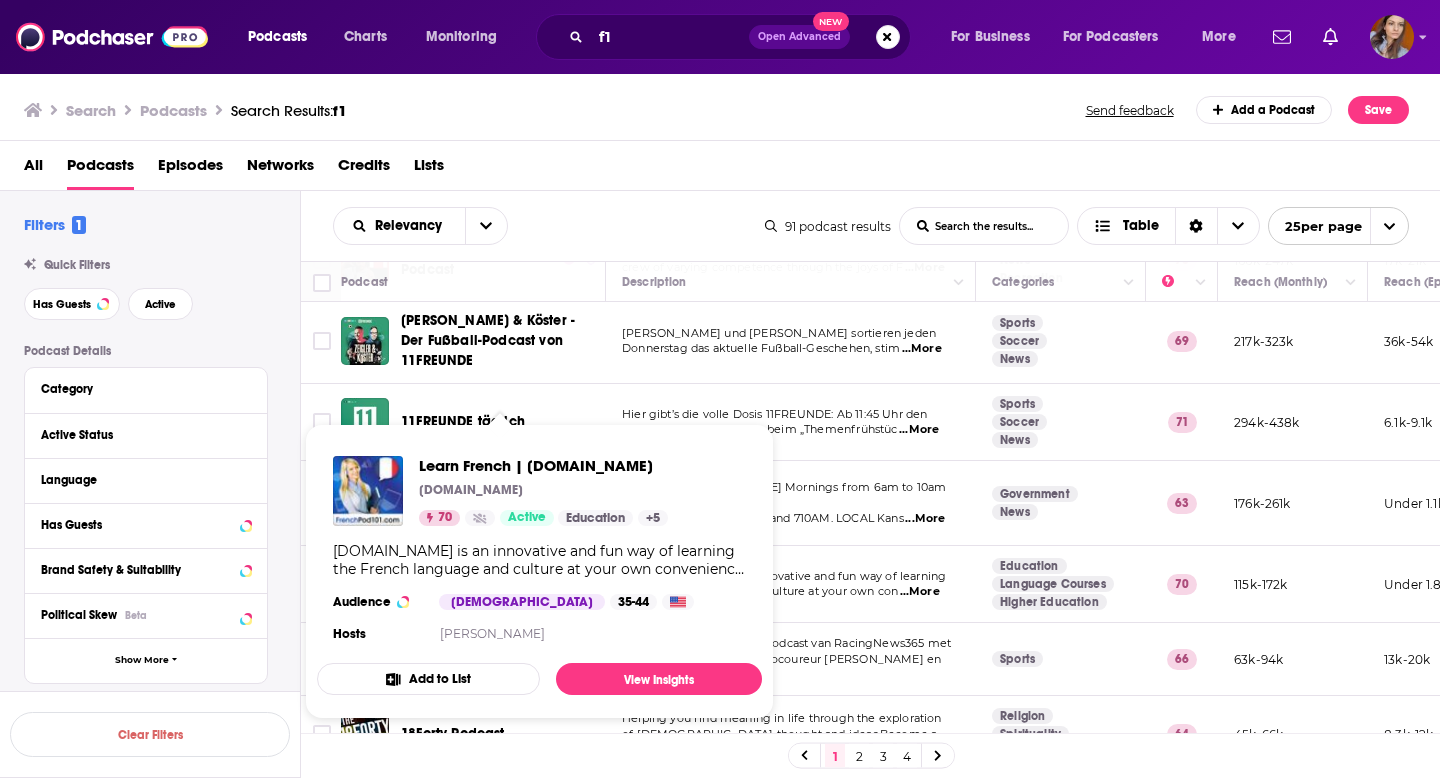 scroll, scrollTop: 1451, scrollLeft: 0, axis: vertical 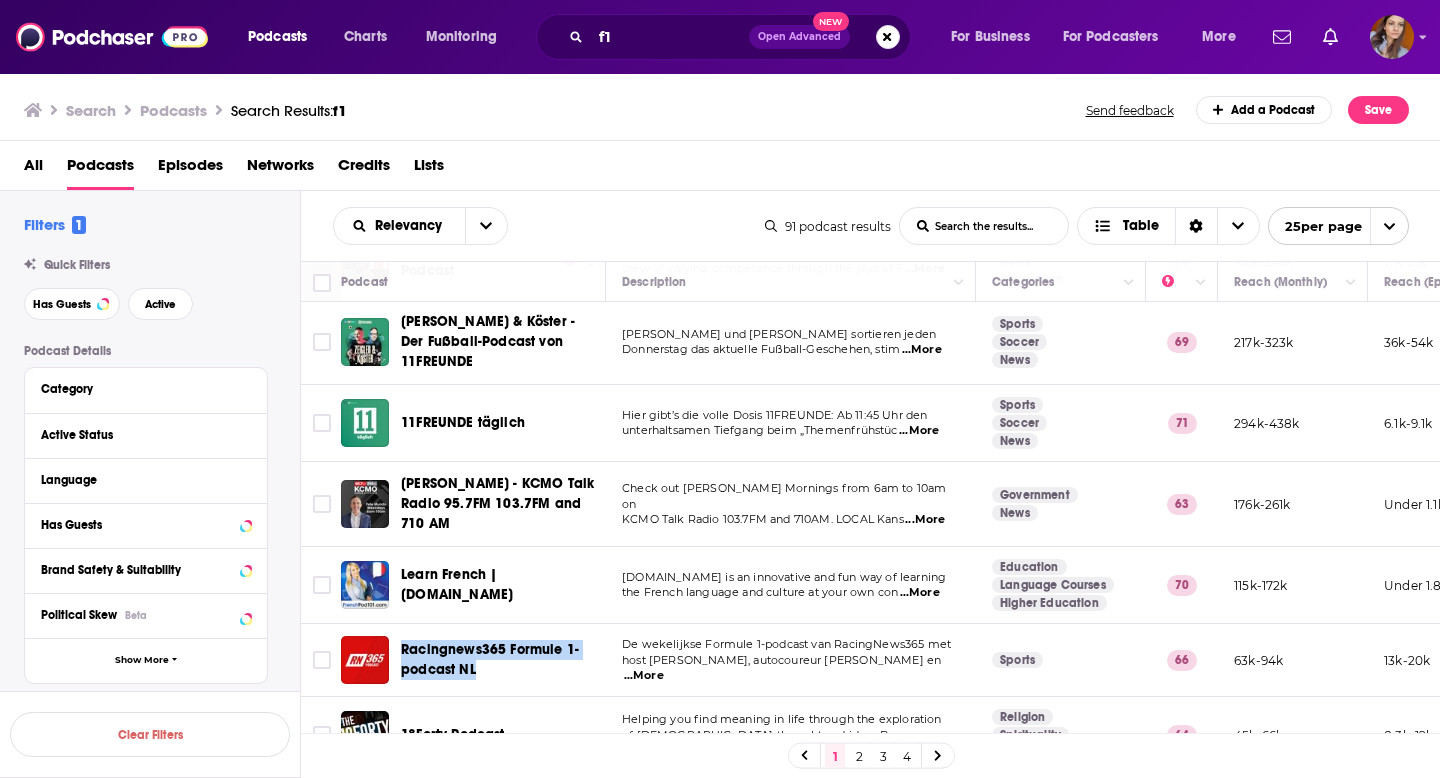 click on "18Forty Podcast" at bounding box center (453, 734) 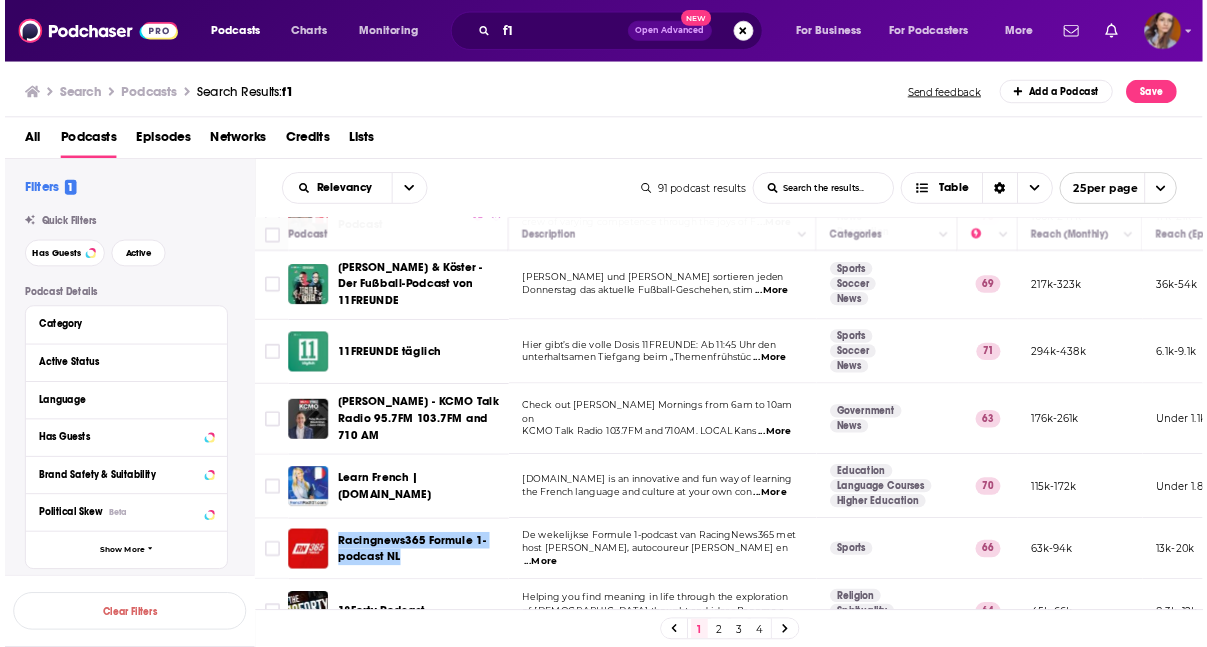 scroll, scrollTop: 1451, scrollLeft: 0, axis: vertical 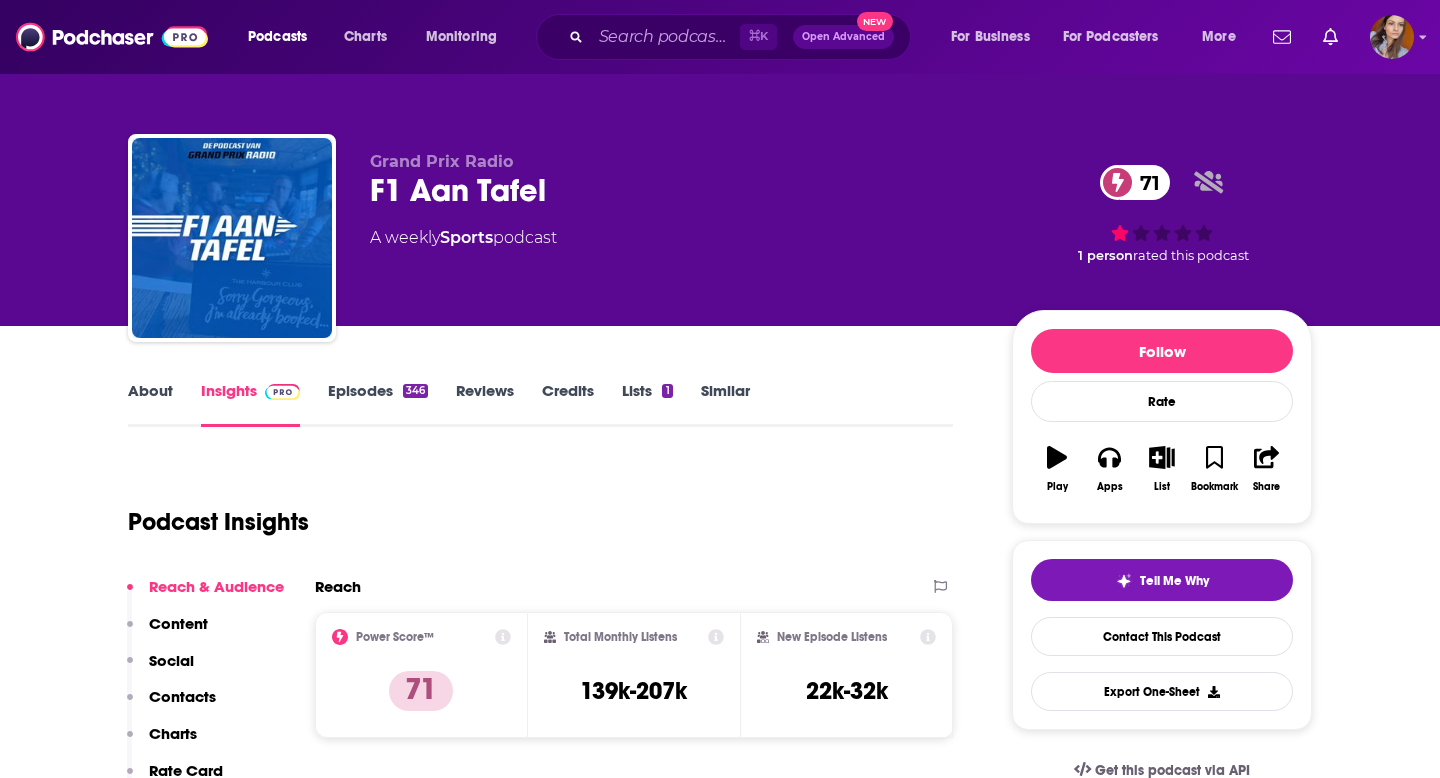click on "F1 Aan Tafel 71" at bounding box center (675, 190) 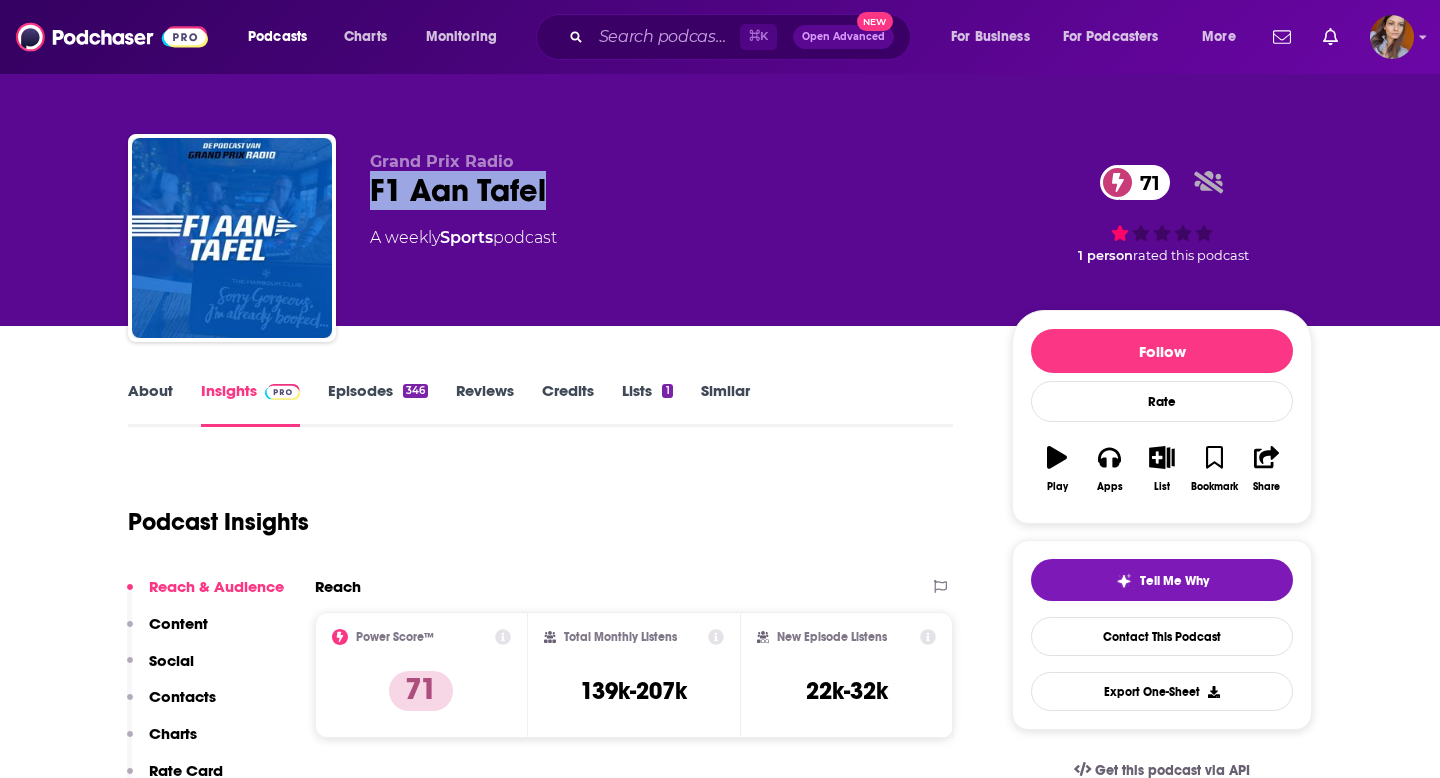 drag, startPoint x: 376, startPoint y: 191, endPoint x: 516, endPoint y: 191, distance: 140 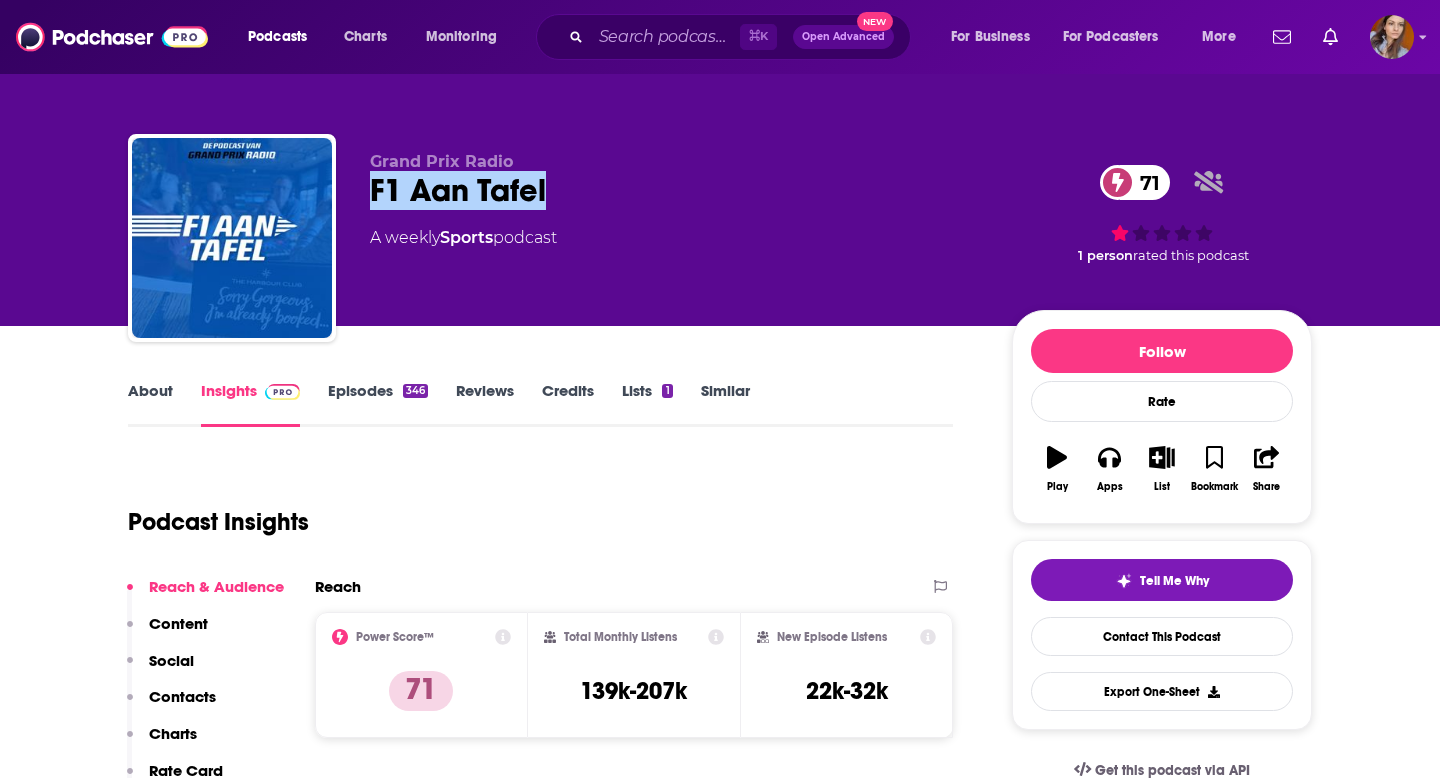 click on "Podcasts Charts Monitoring ⌘  K Open Advanced New For Business For Podcasters More Podcasts Charts Monitoring For Business For Podcasters More Grand Prix Radio   F1 Aan Tafel 71 A   weekly  Sports  podcast 71   1   person  rated this podcast Message your Concierge Team Send a message Grand Prix Radio   F1 Aan Tafel 71 Insights Grand Prix Radio   F1 Aan Tafel 71 A   weekly  Sports  podcast 71   1   person  rated this podcast Follow Rate Podcast Play Apps List Bookmark Share About Insights Episodes 346 Reviews Credits Lists 1 Similar Podcast Insights Reach & Audience Content Social Contacts Charts Rate Card Sponsors Details Similar Contact Podcast Open Website  Reach Power Score™ 71 Total Monthly Listens 139k-207k New Episode Listens 22k-32k Export One-Sheet Audience Demographics Gender Male Age 32 yo Countries 1 Netherlands 2 Belgium 3 United States 4 Indonesia 5 Spain Top Cities Amsterdam , Leiden , Rotterdam , Den Haag , Utrecht , Alkmaar Interests Sports , Cars & Motorbikes , Technology and Computing" at bounding box center [720, 4609] 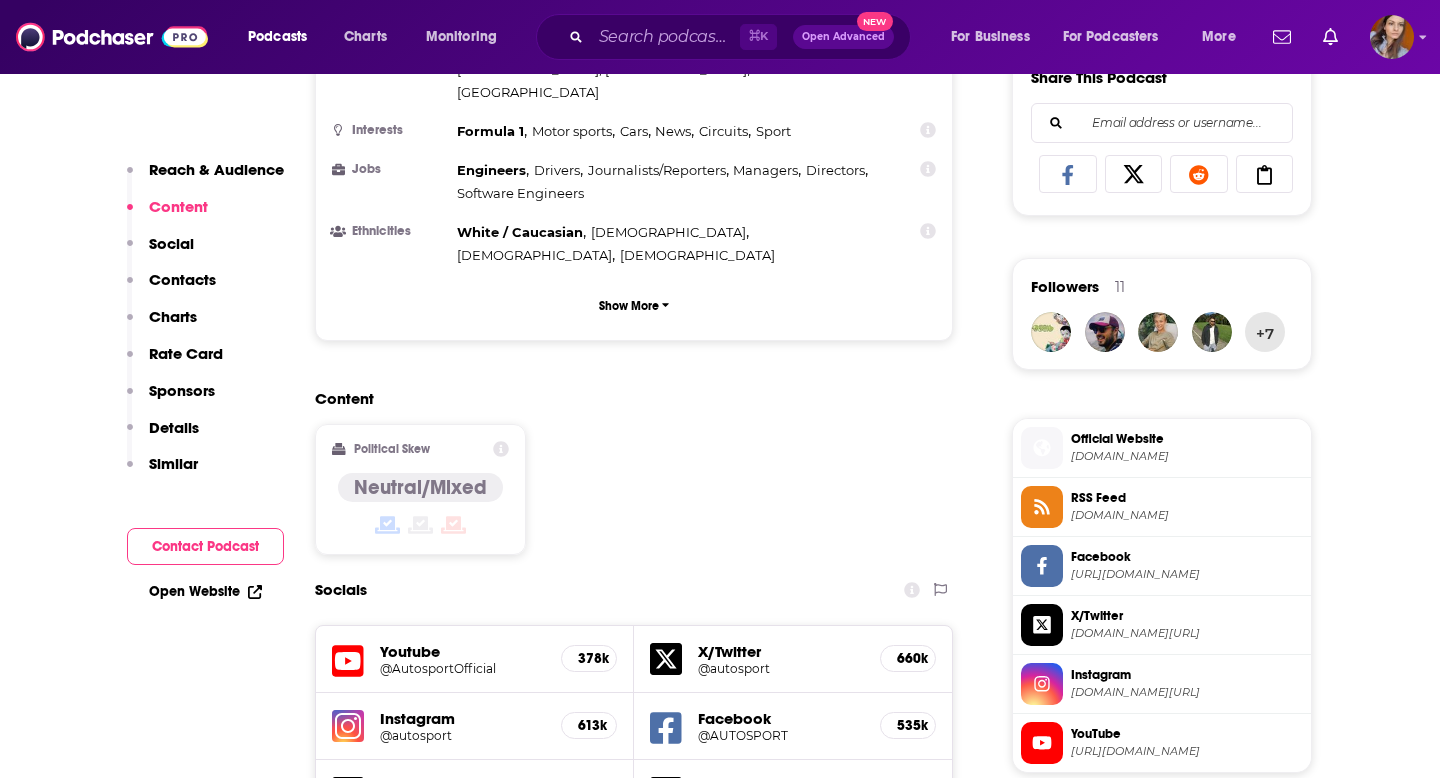 scroll, scrollTop: 1323, scrollLeft: 0, axis: vertical 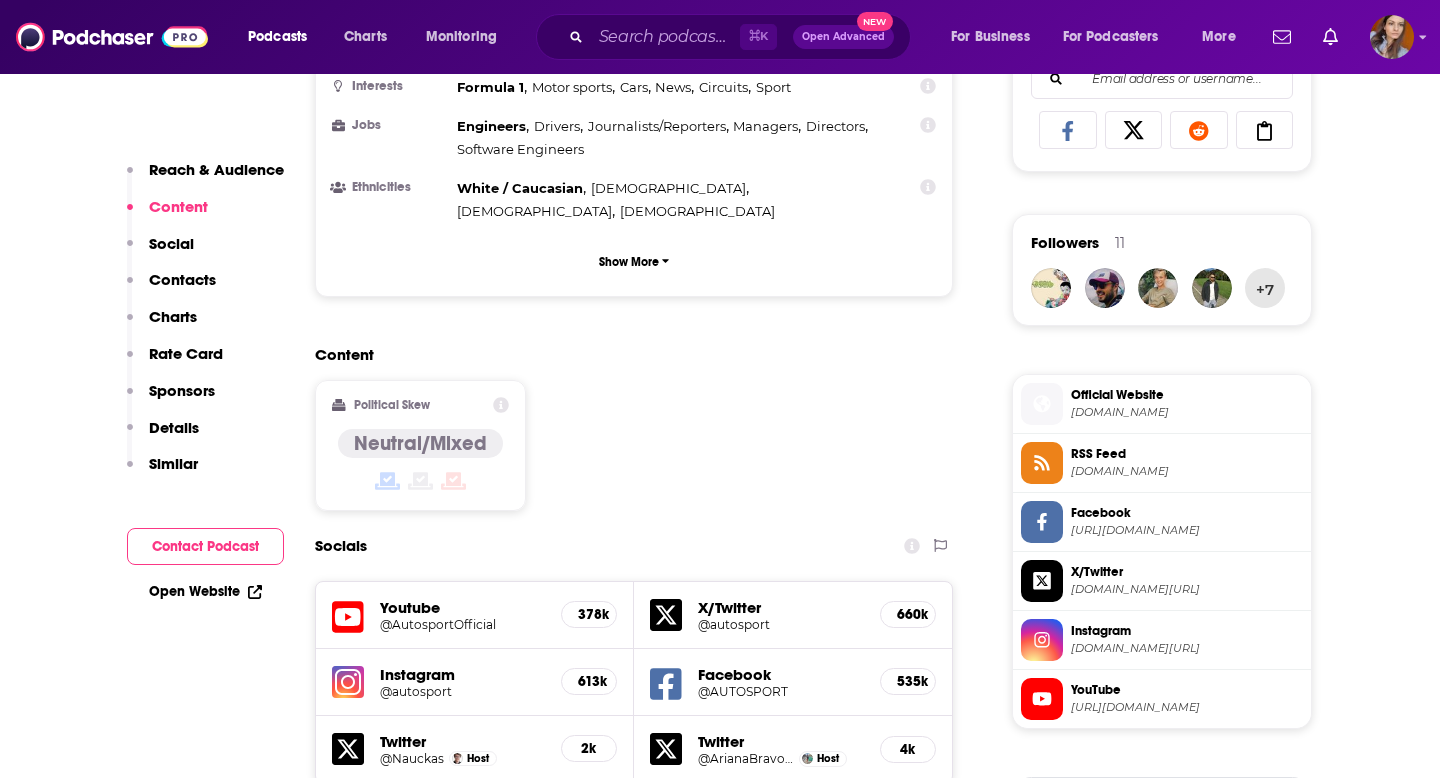 click on "@AutosportOfficial" at bounding box center [462, 624] 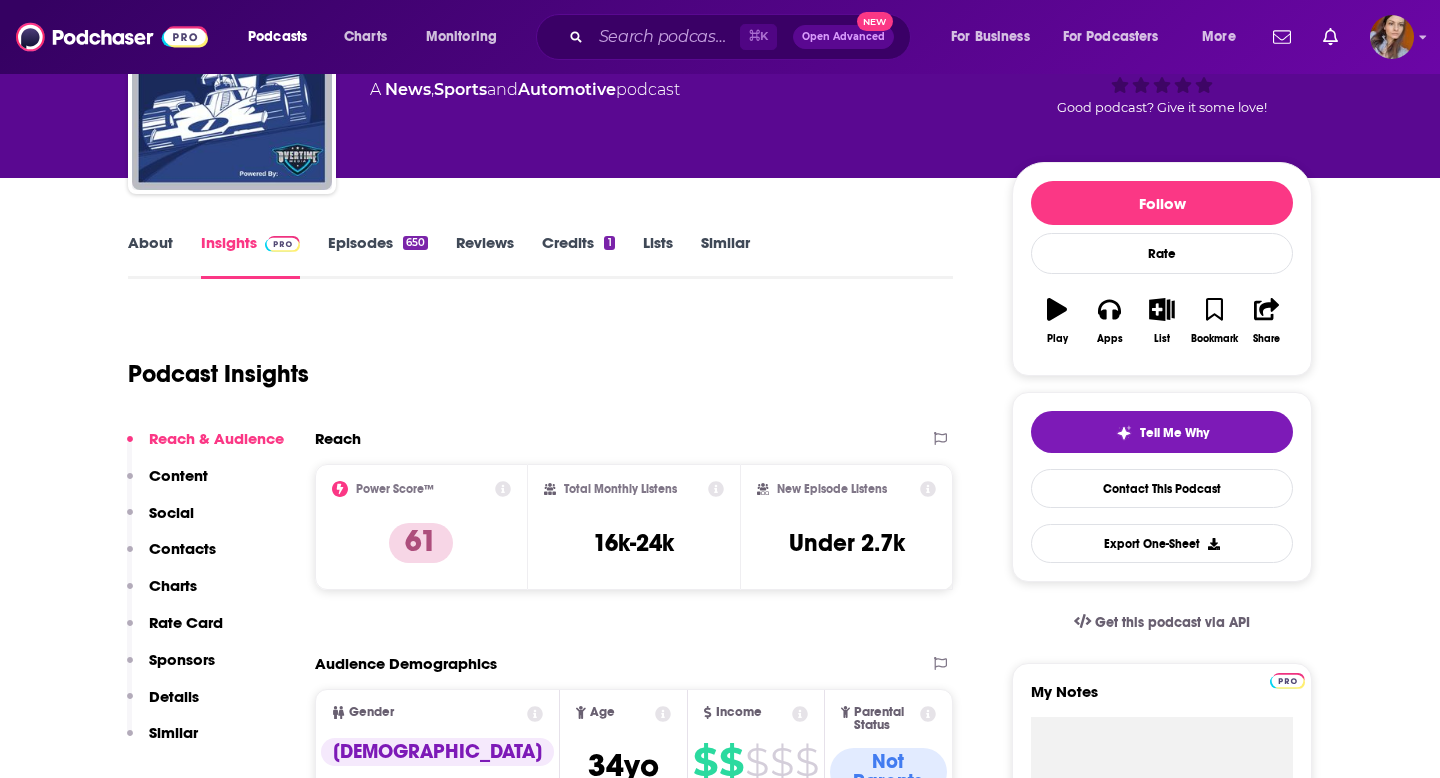 scroll, scrollTop: 0, scrollLeft: 0, axis: both 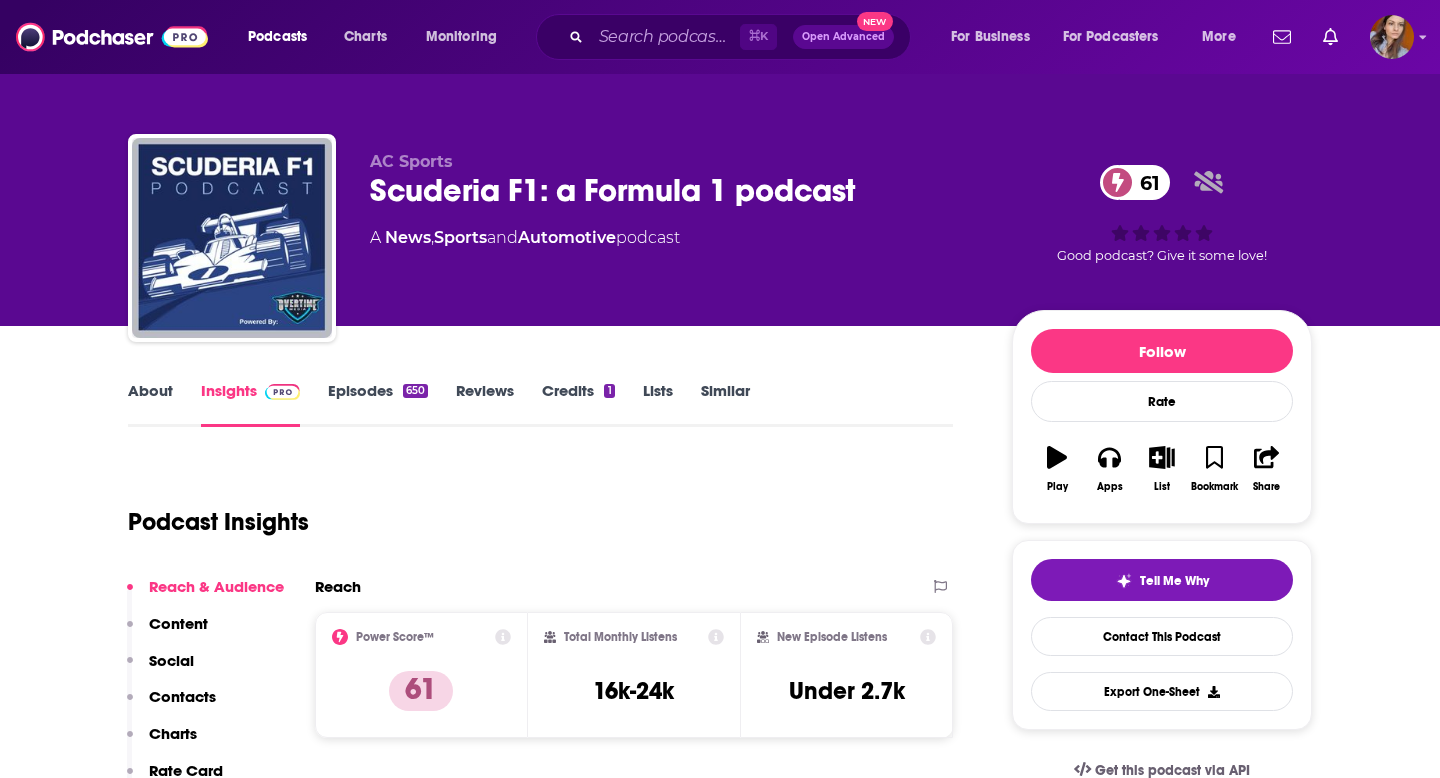 click on "Scuderia F1: a Formula 1 podcast 61" at bounding box center (675, 190) 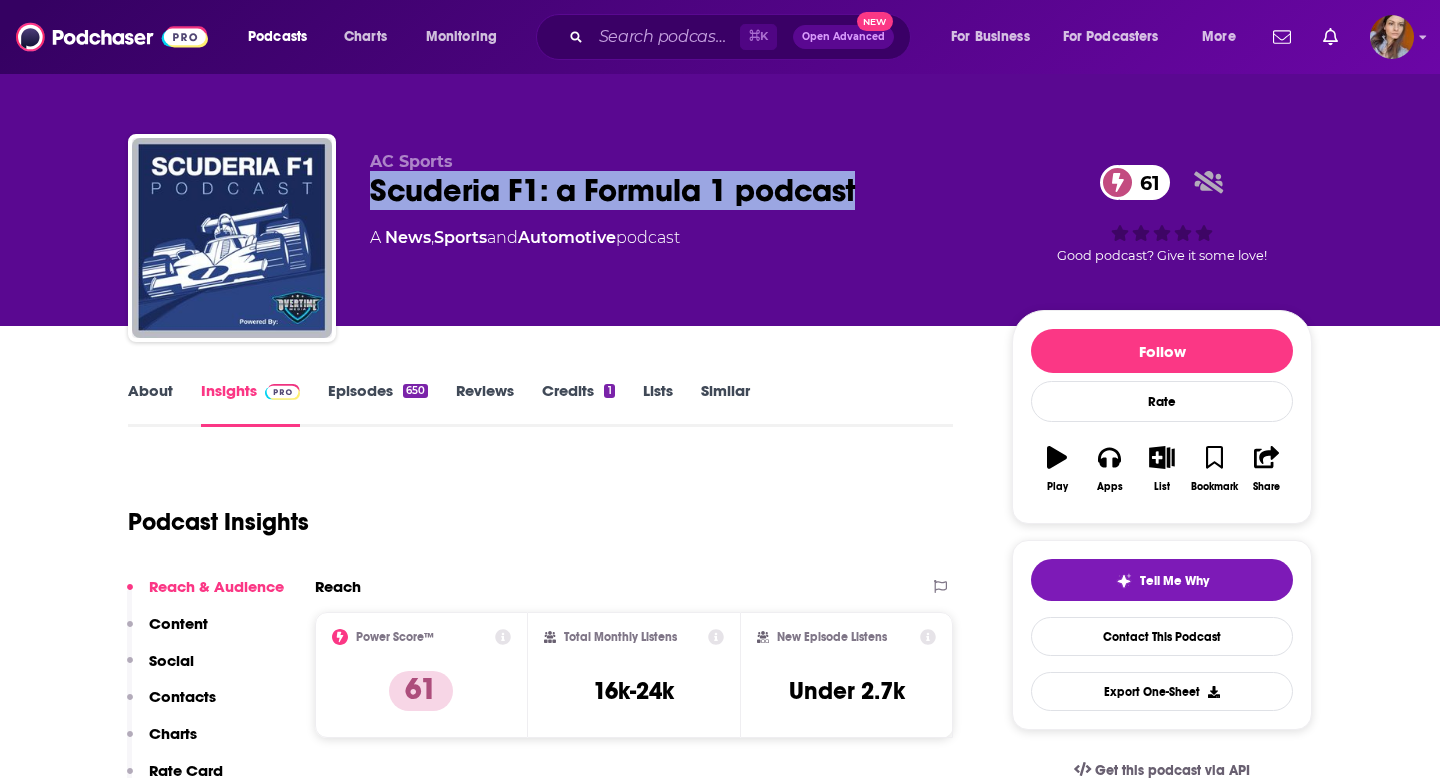 drag, startPoint x: 385, startPoint y: 186, endPoint x: 822, endPoint y: 194, distance: 437.0732 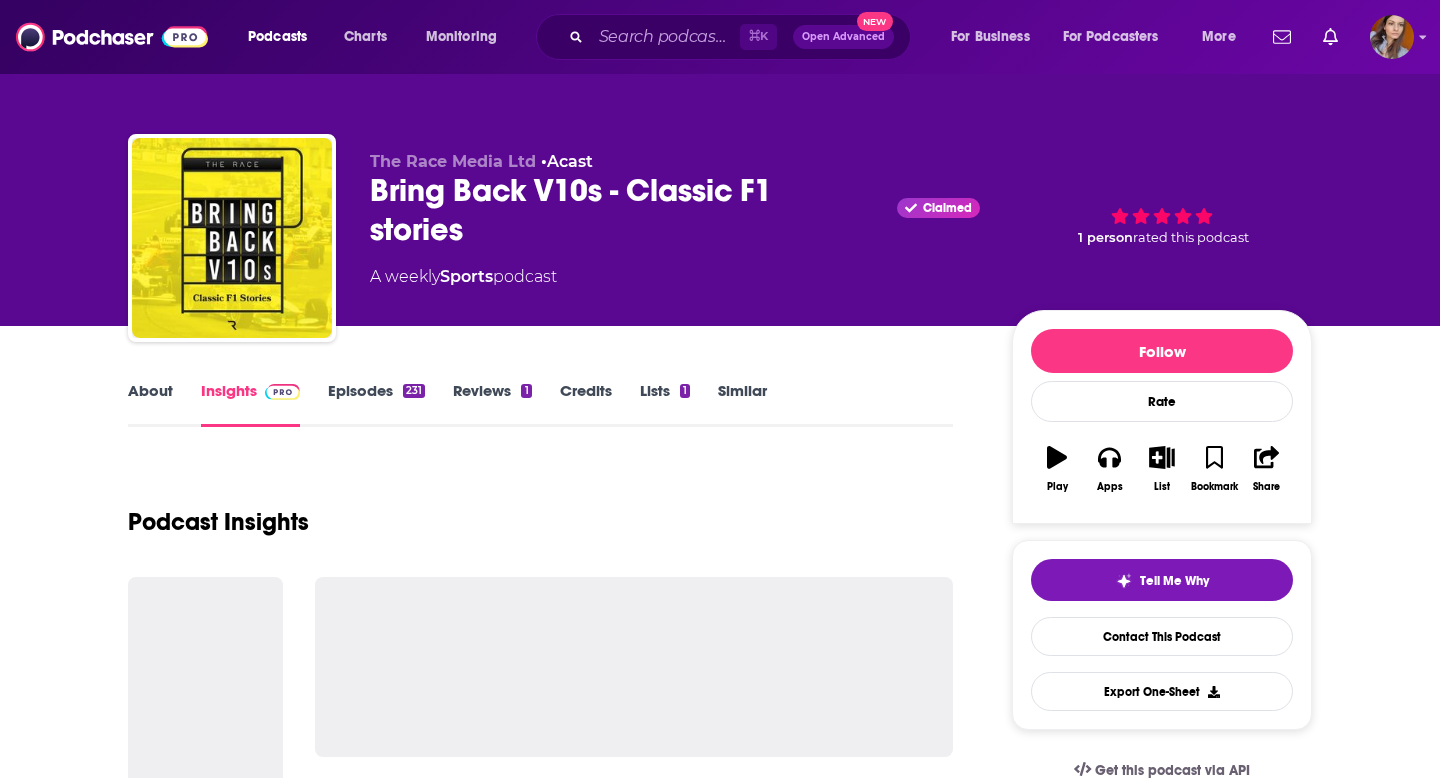 scroll, scrollTop: 0, scrollLeft: 0, axis: both 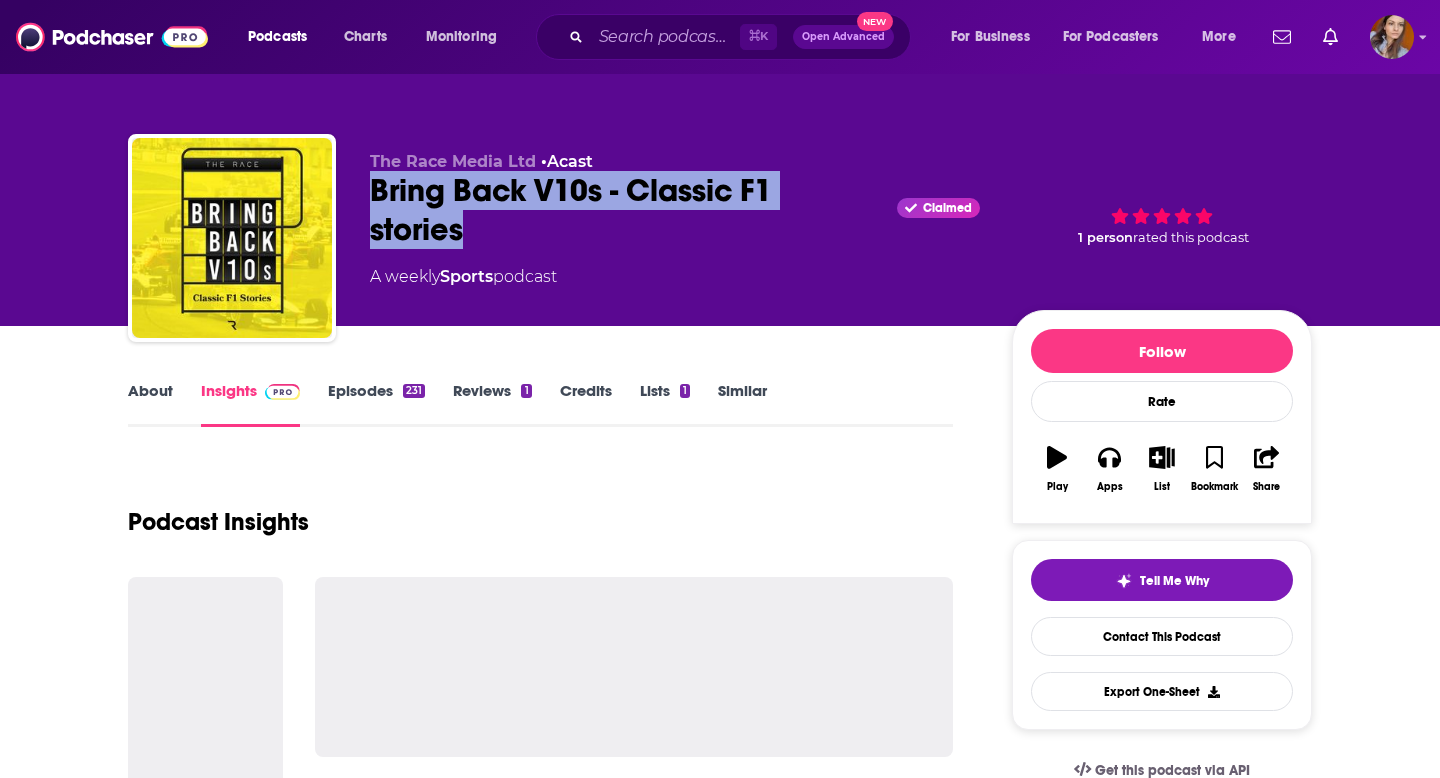 drag, startPoint x: 478, startPoint y: 232, endPoint x: 344, endPoint y: 190, distance: 140.42792 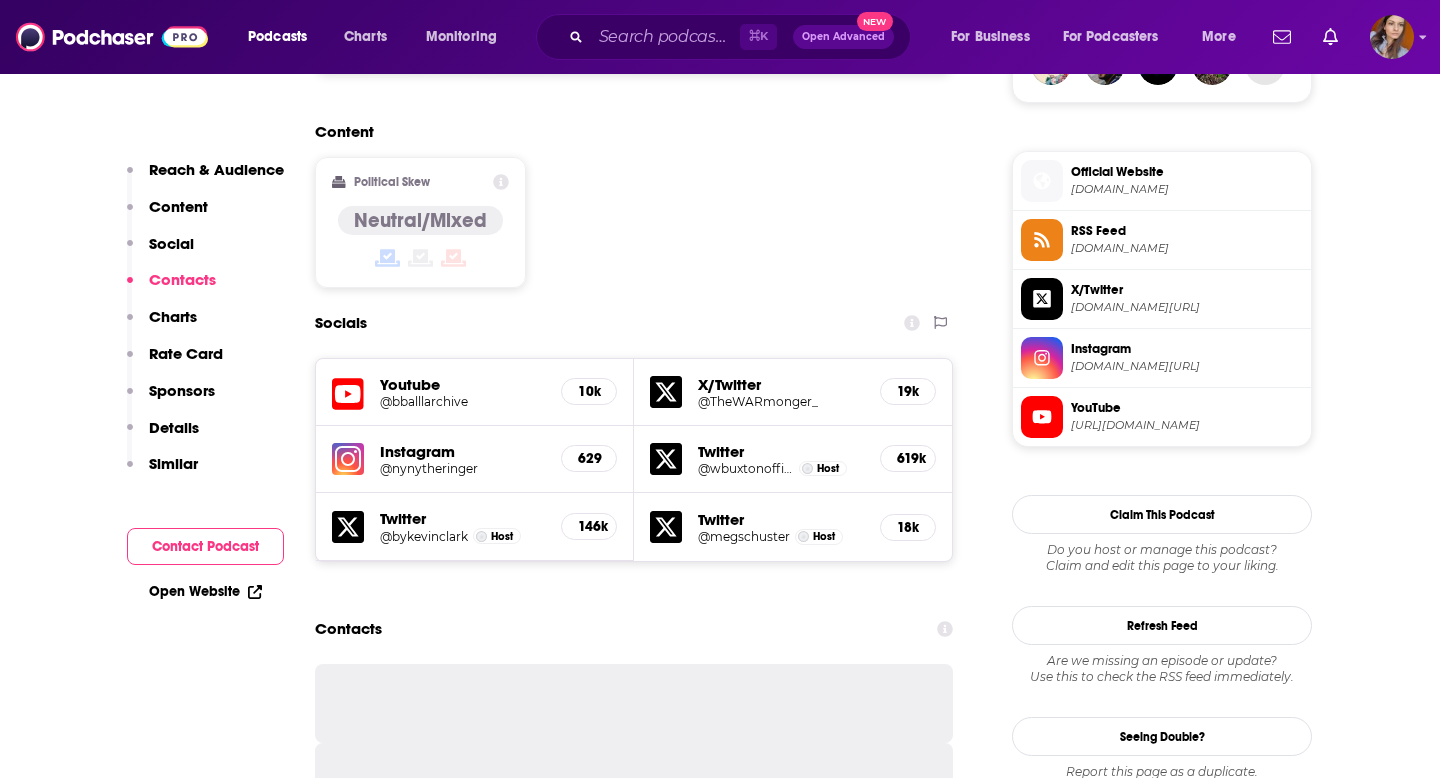 scroll, scrollTop: 1519, scrollLeft: 0, axis: vertical 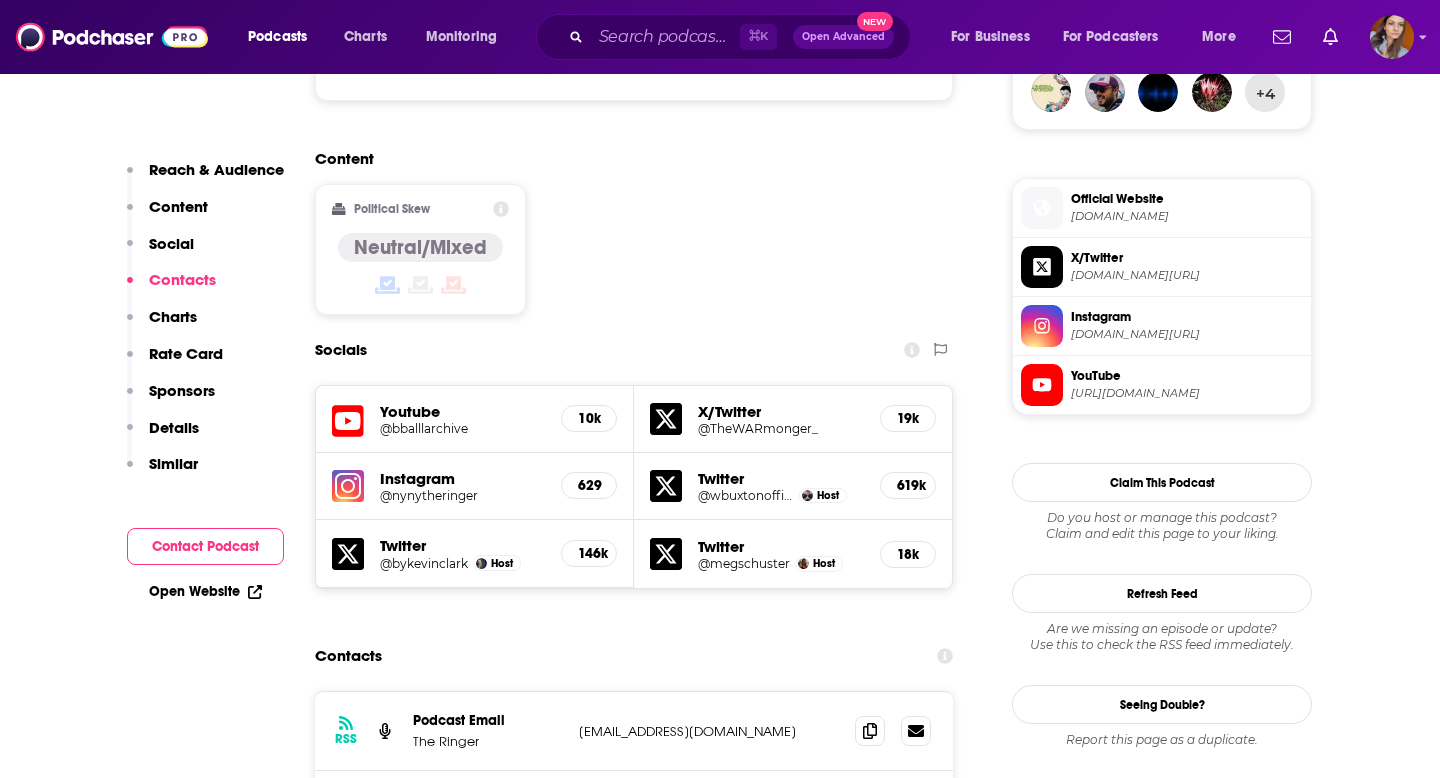click on "@bballlarchive" at bounding box center [462, 428] 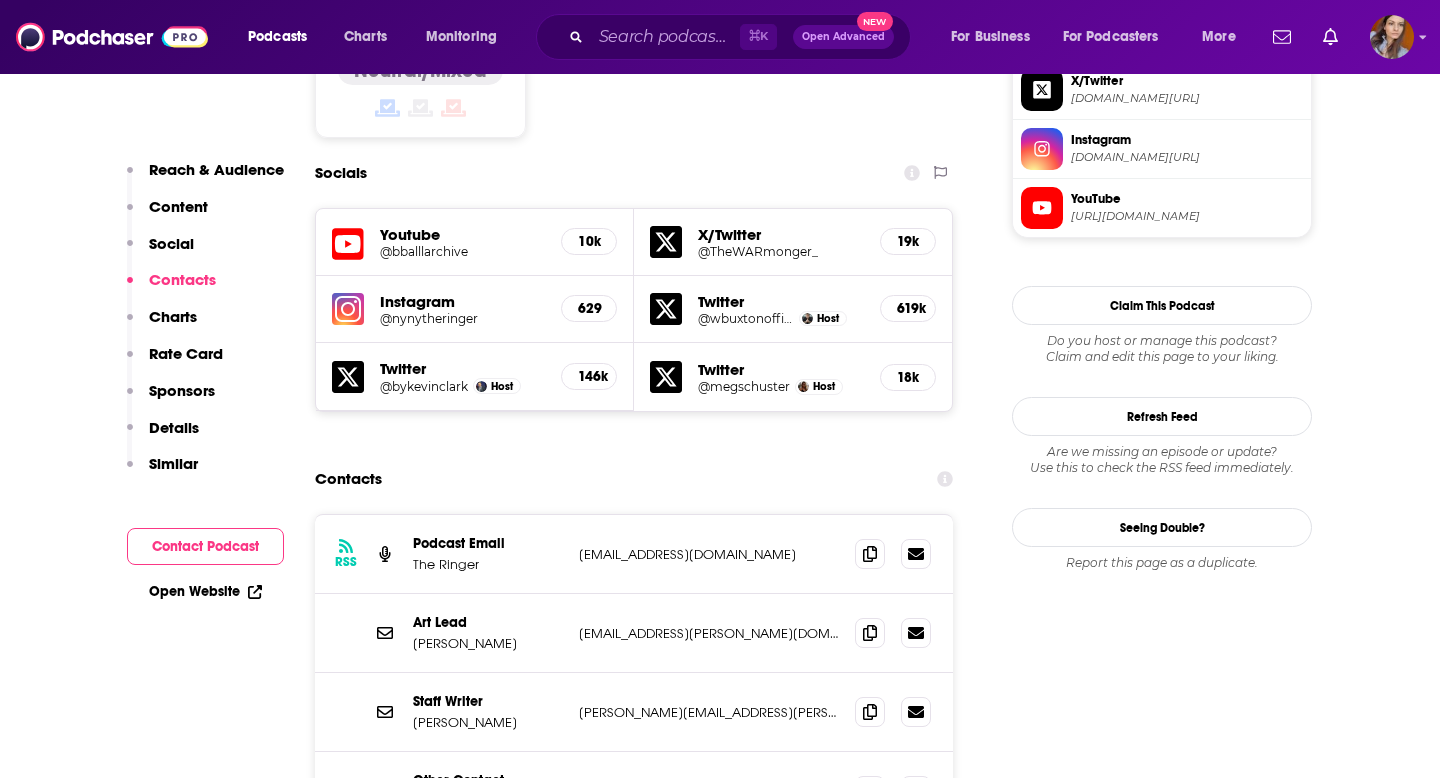 scroll, scrollTop: 1697, scrollLeft: 0, axis: vertical 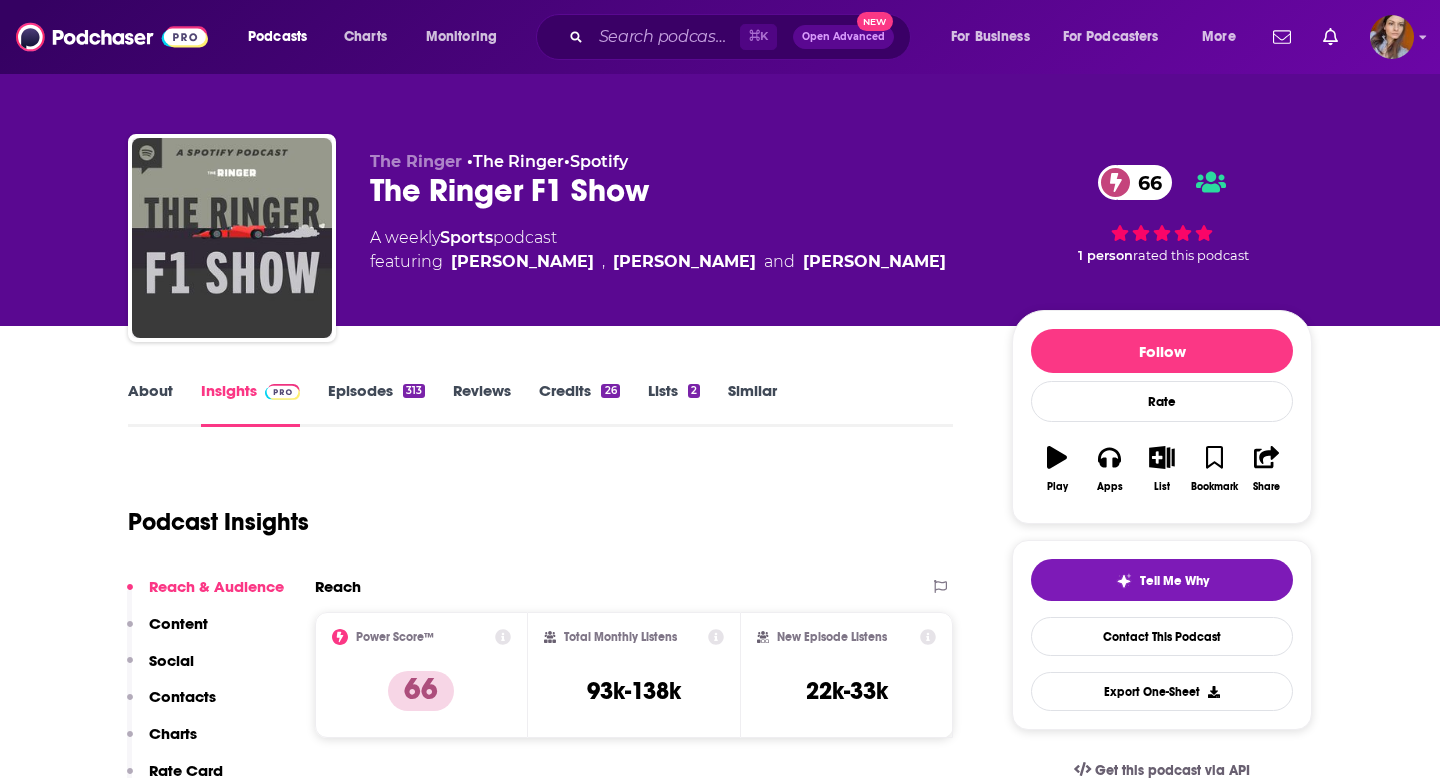 click on "The Ringer F1 Show 66" at bounding box center (675, 190) 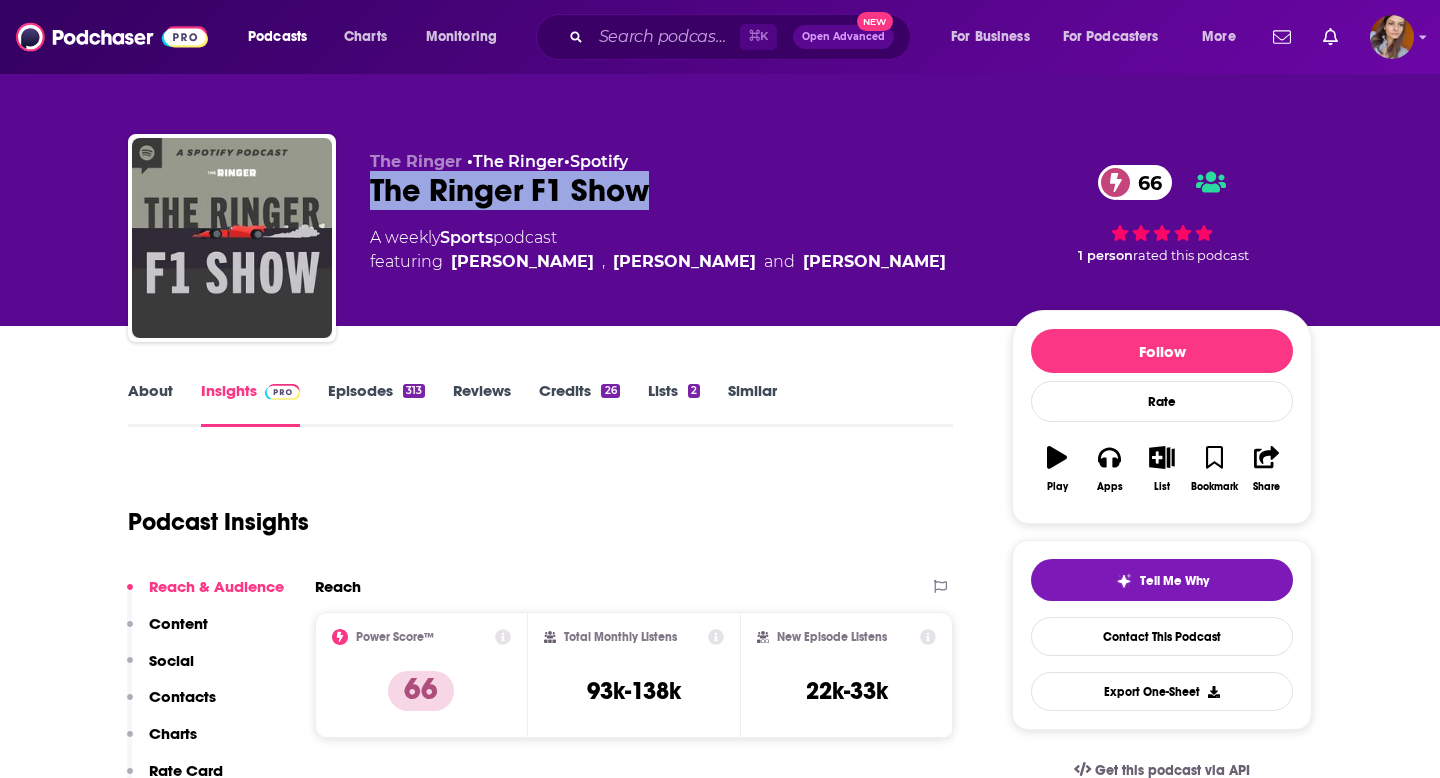 drag, startPoint x: 386, startPoint y: 185, endPoint x: 585, endPoint y: 193, distance: 199.16074 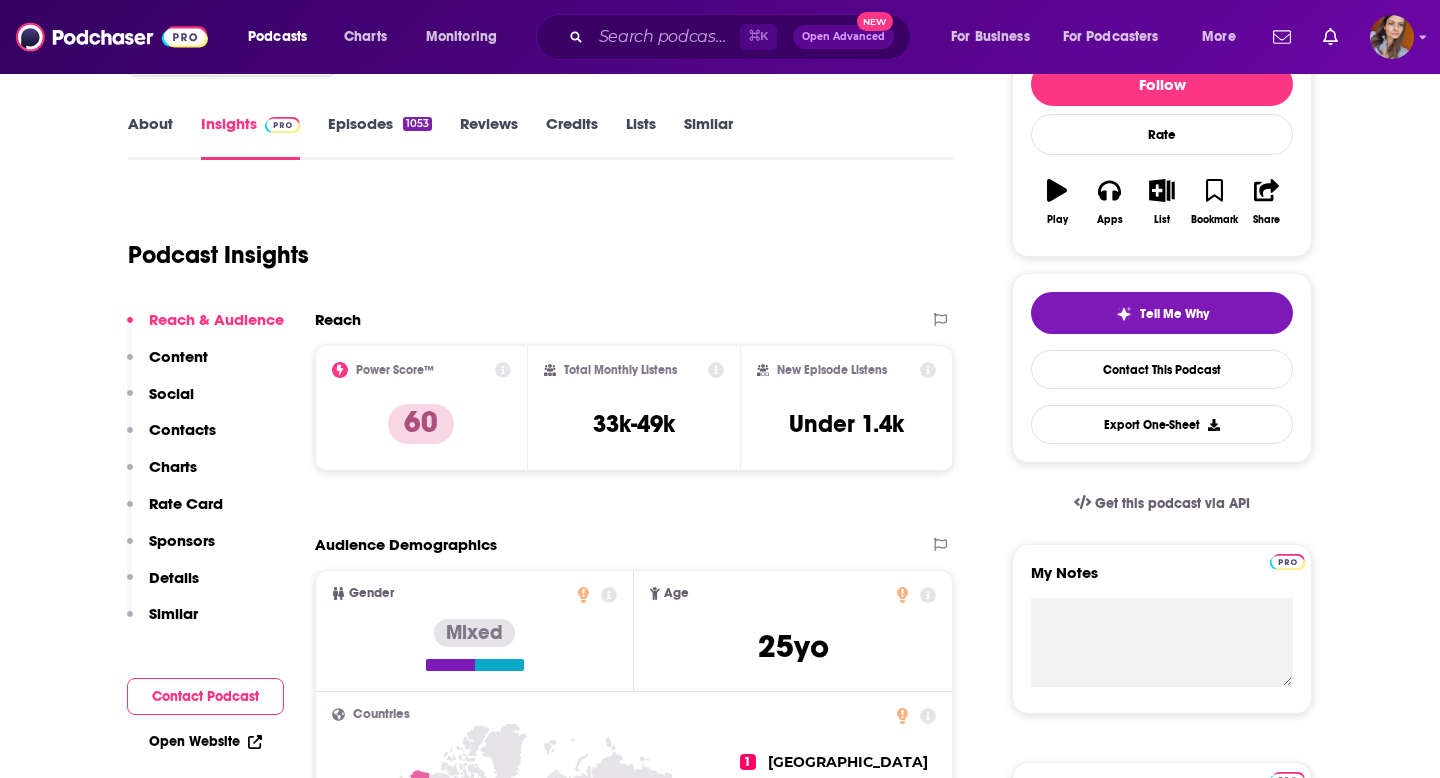 scroll, scrollTop: 0, scrollLeft: 0, axis: both 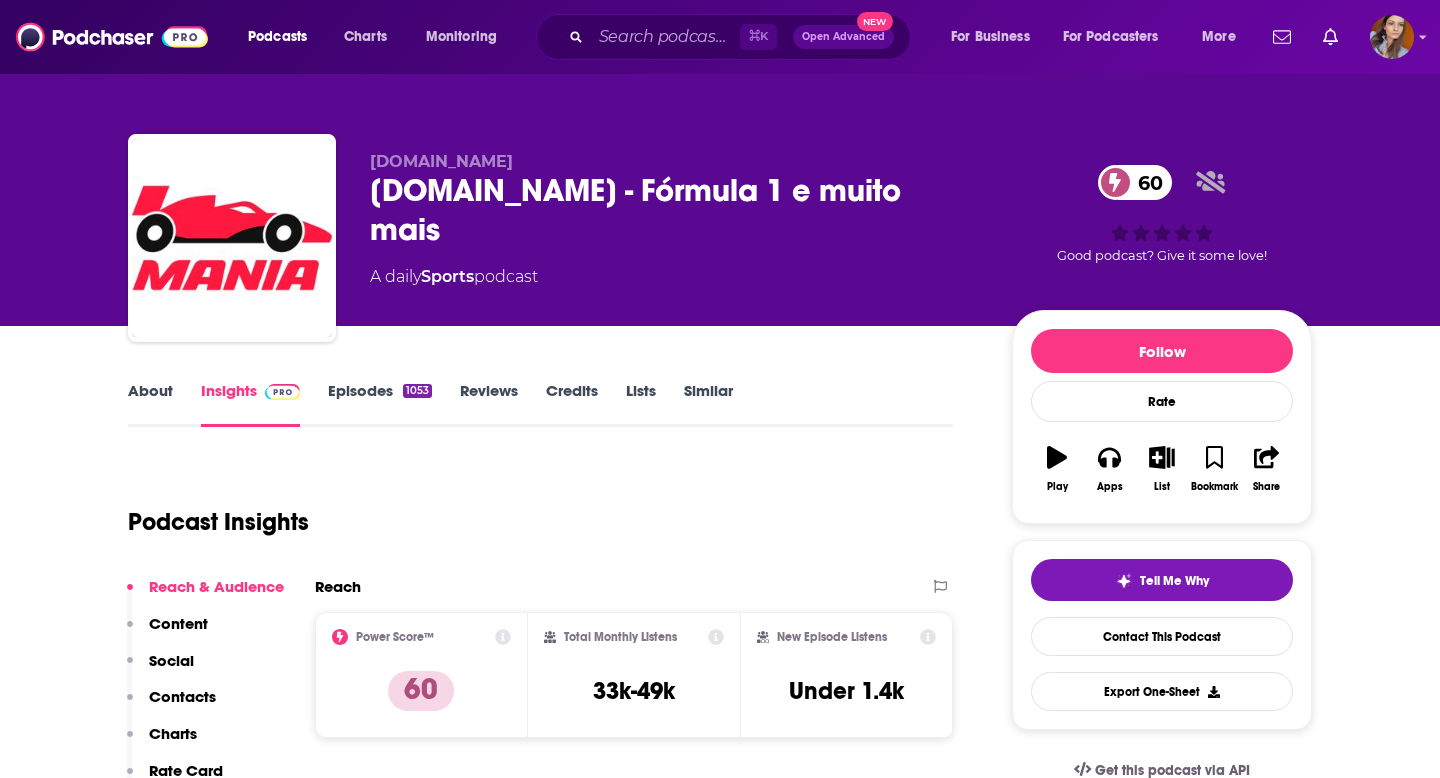 click on "[DOMAIN_NAME] - Fórmula 1 e muito mais 60" at bounding box center [675, 210] 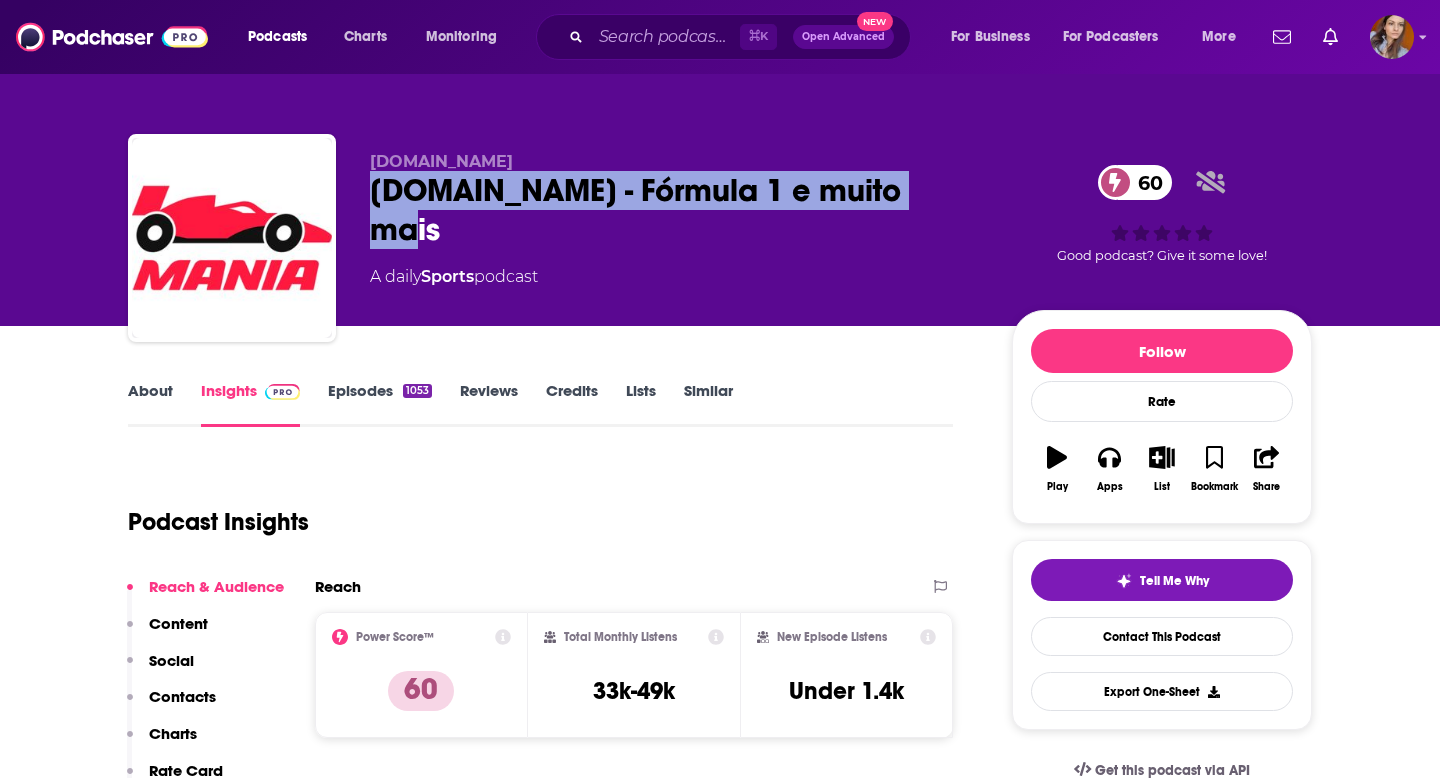 drag, startPoint x: 378, startPoint y: 196, endPoint x: 871, endPoint y: 194, distance: 493.00406 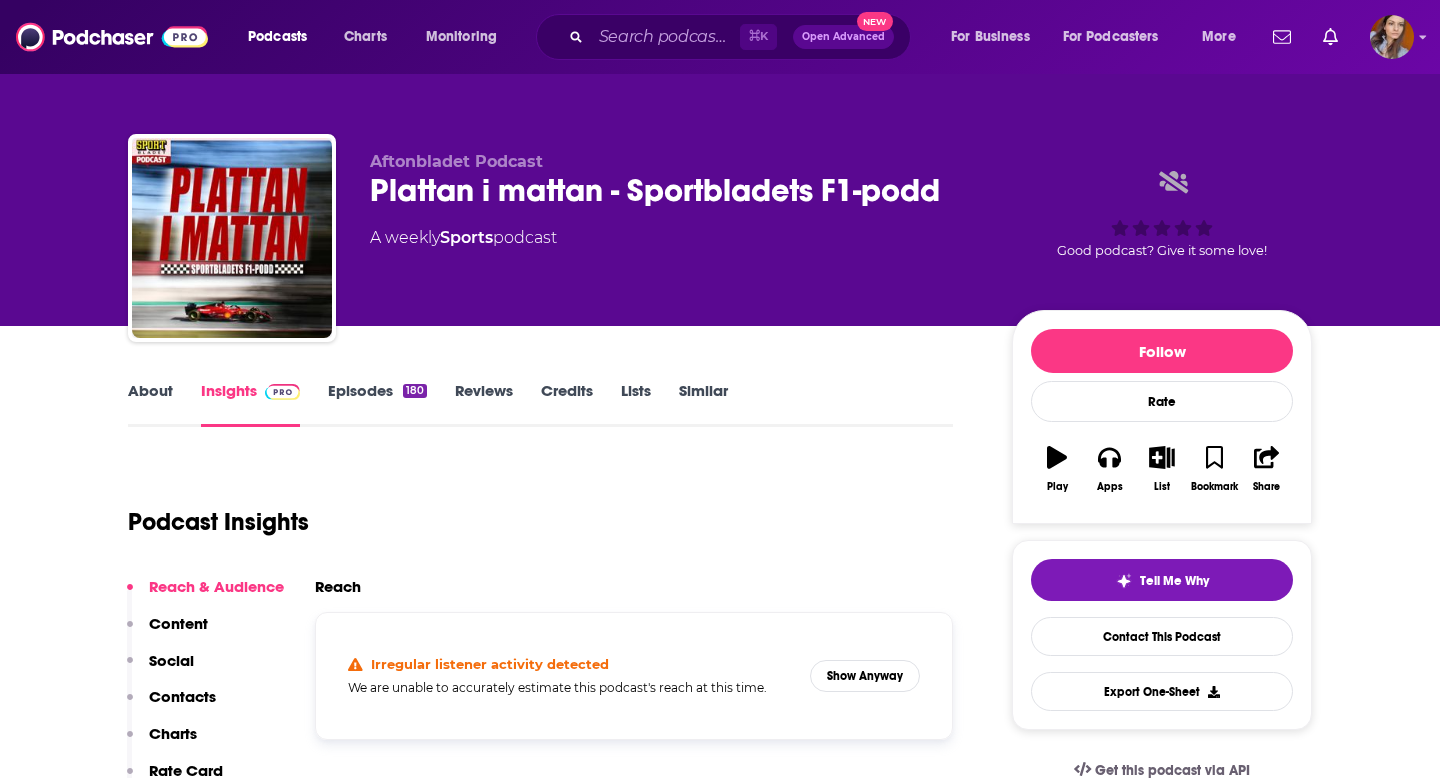 scroll, scrollTop: 0, scrollLeft: 0, axis: both 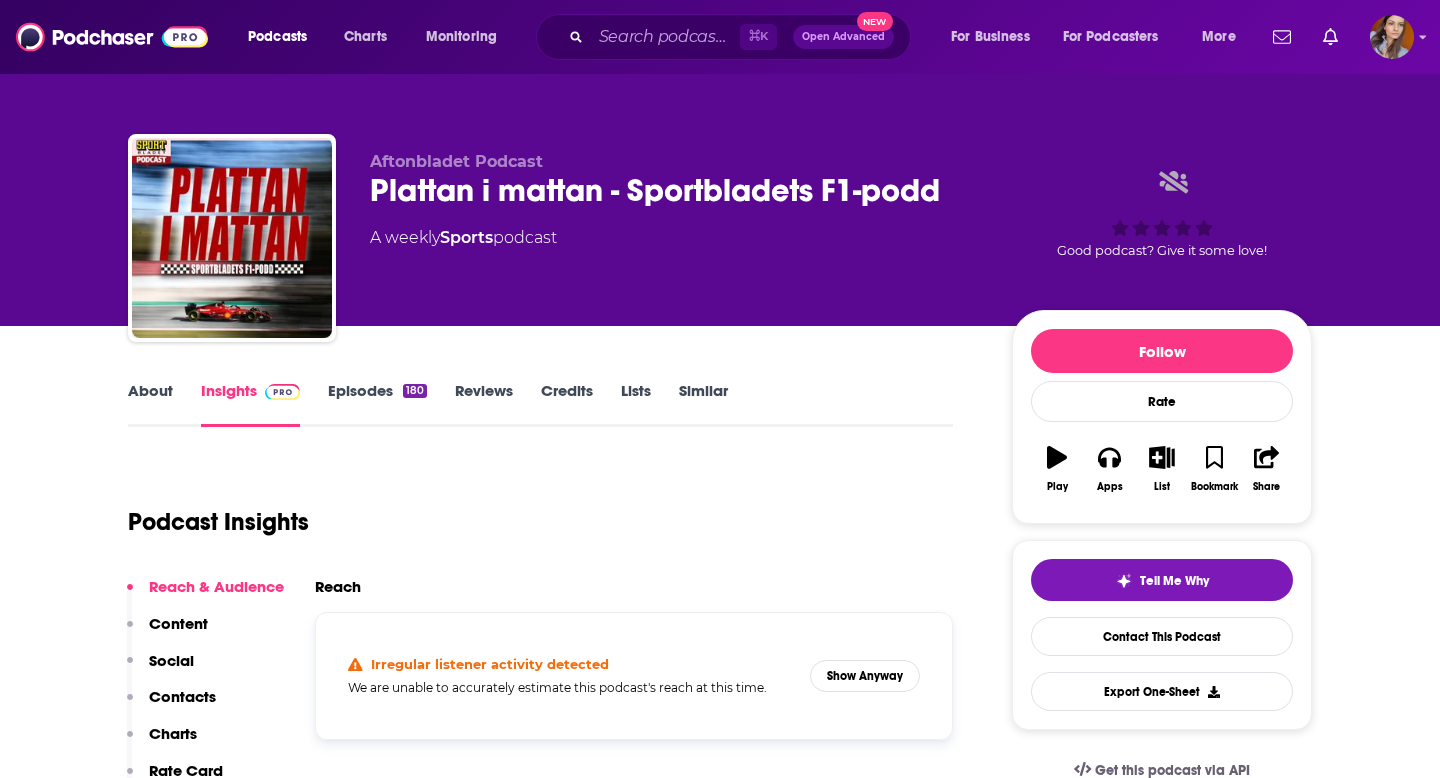 click on "Plattan i mattan - Sportbladets F1-podd" at bounding box center [675, 190] 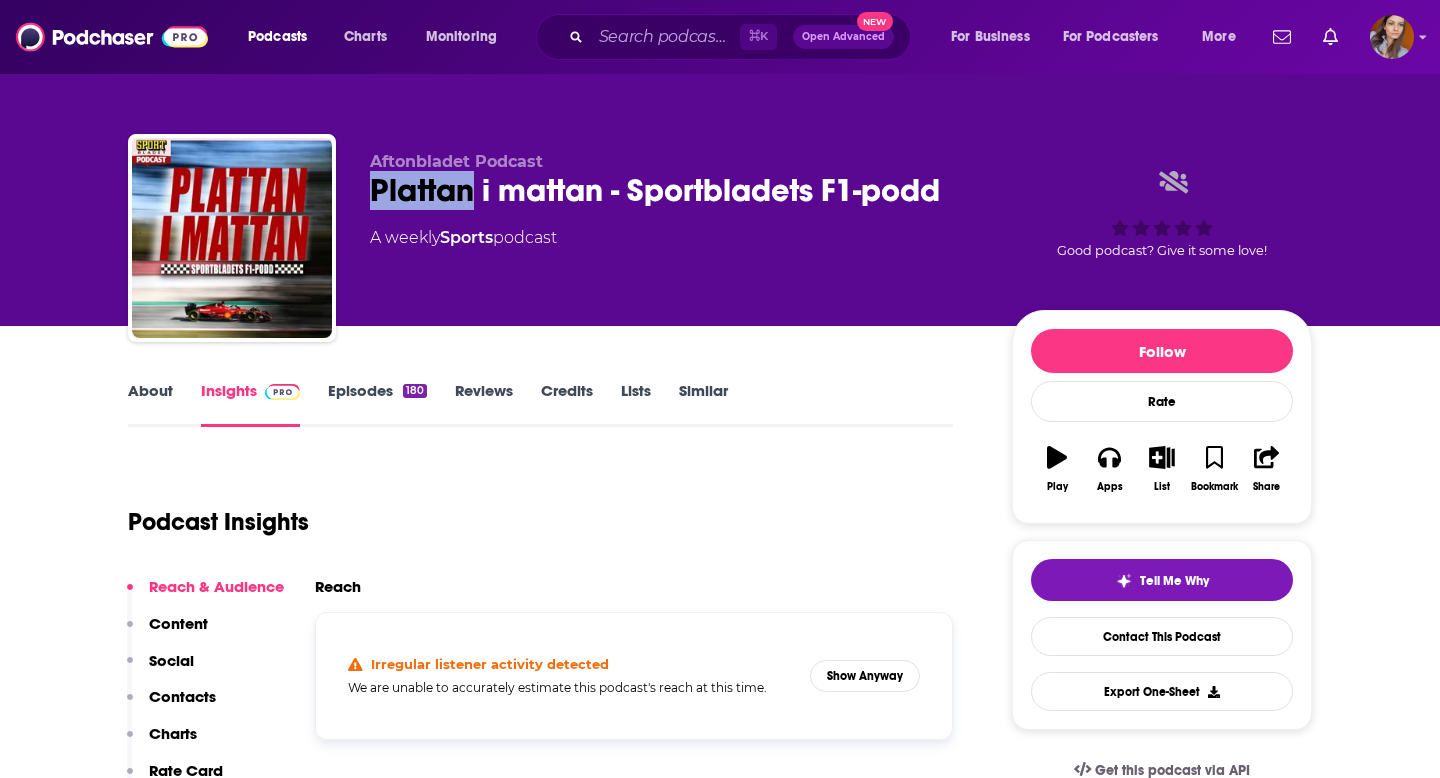 click on "Plattan i mattan - Sportbladets F1-podd" at bounding box center [675, 190] 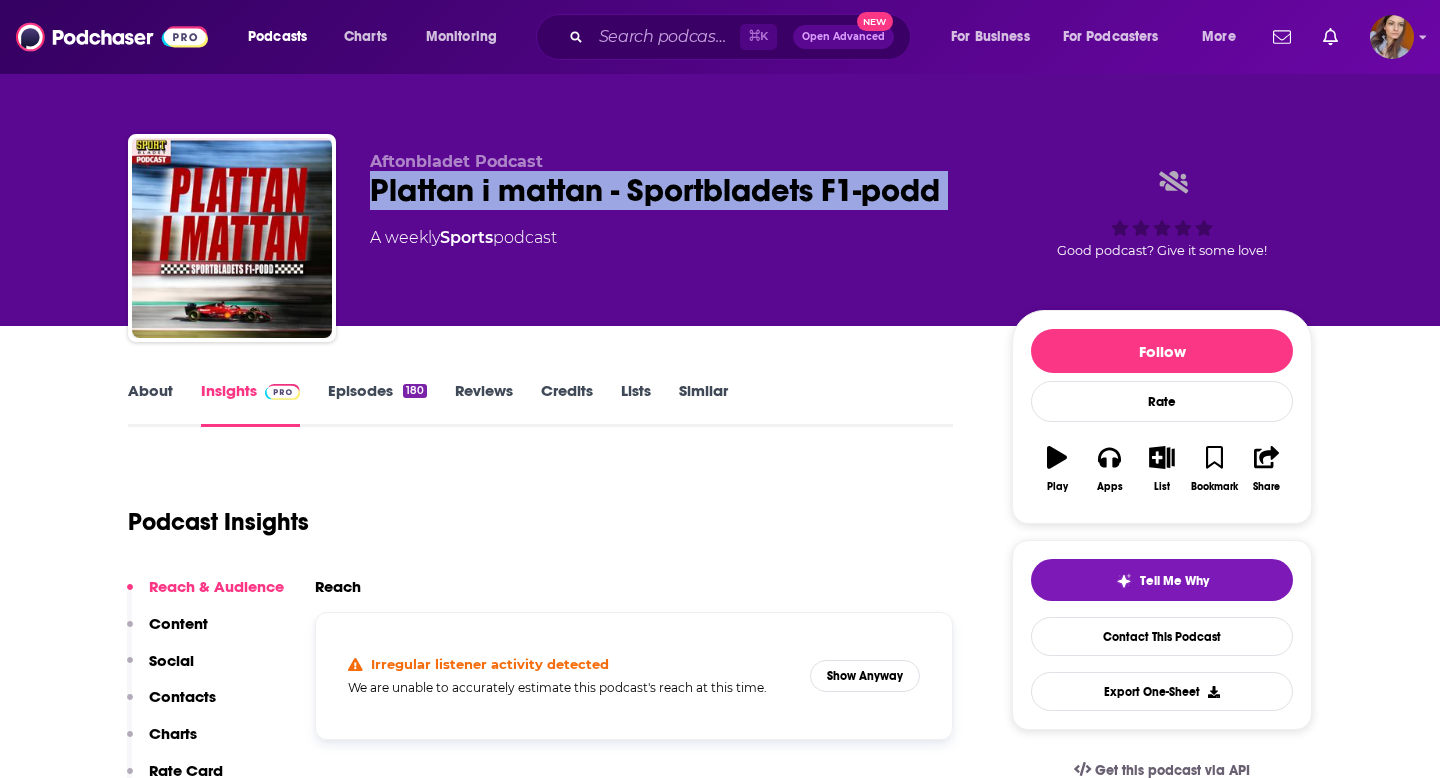 click on "Plattan i mattan - Sportbladets F1-podd" at bounding box center (675, 190) 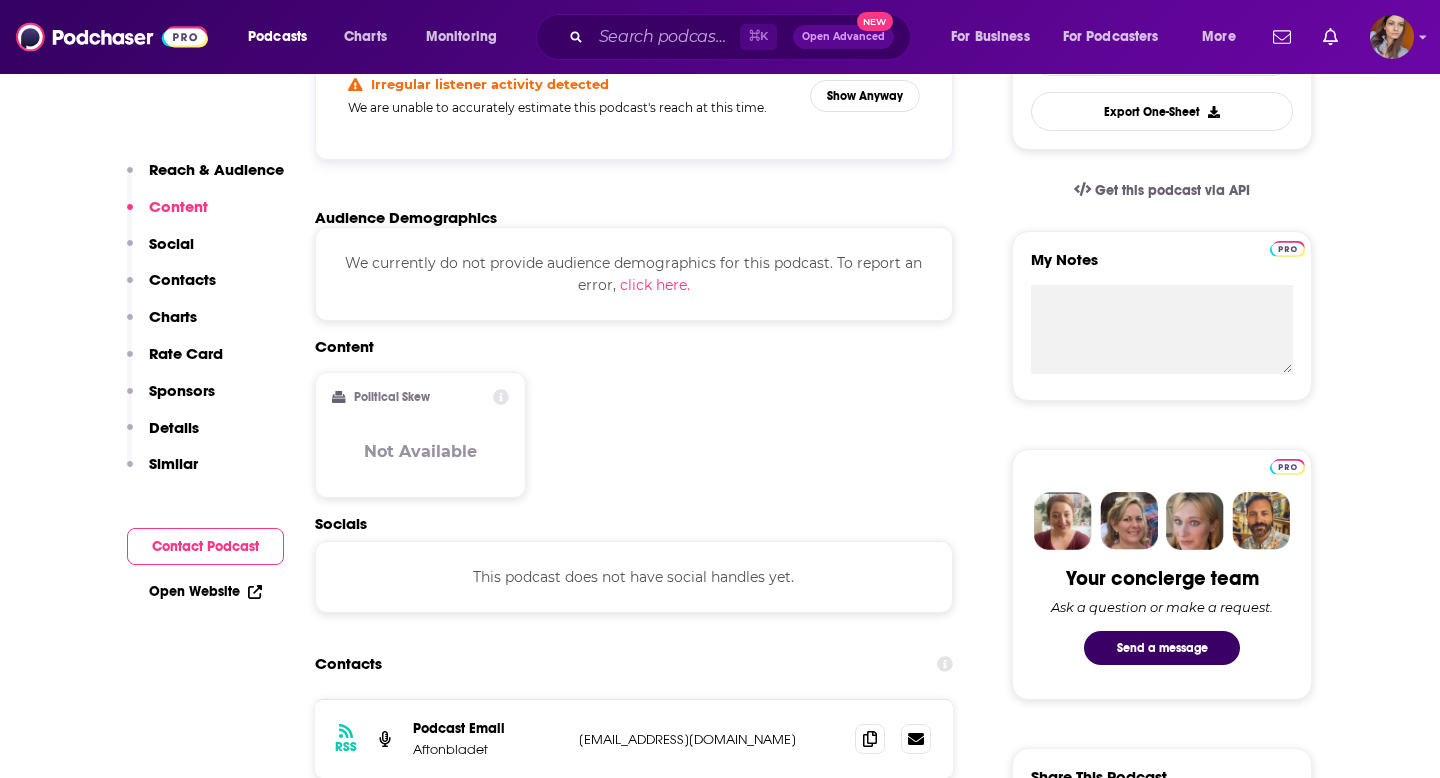 drag, startPoint x: 463, startPoint y: 192, endPoint x: 489, endPoint y: 30, distance: 164.07315 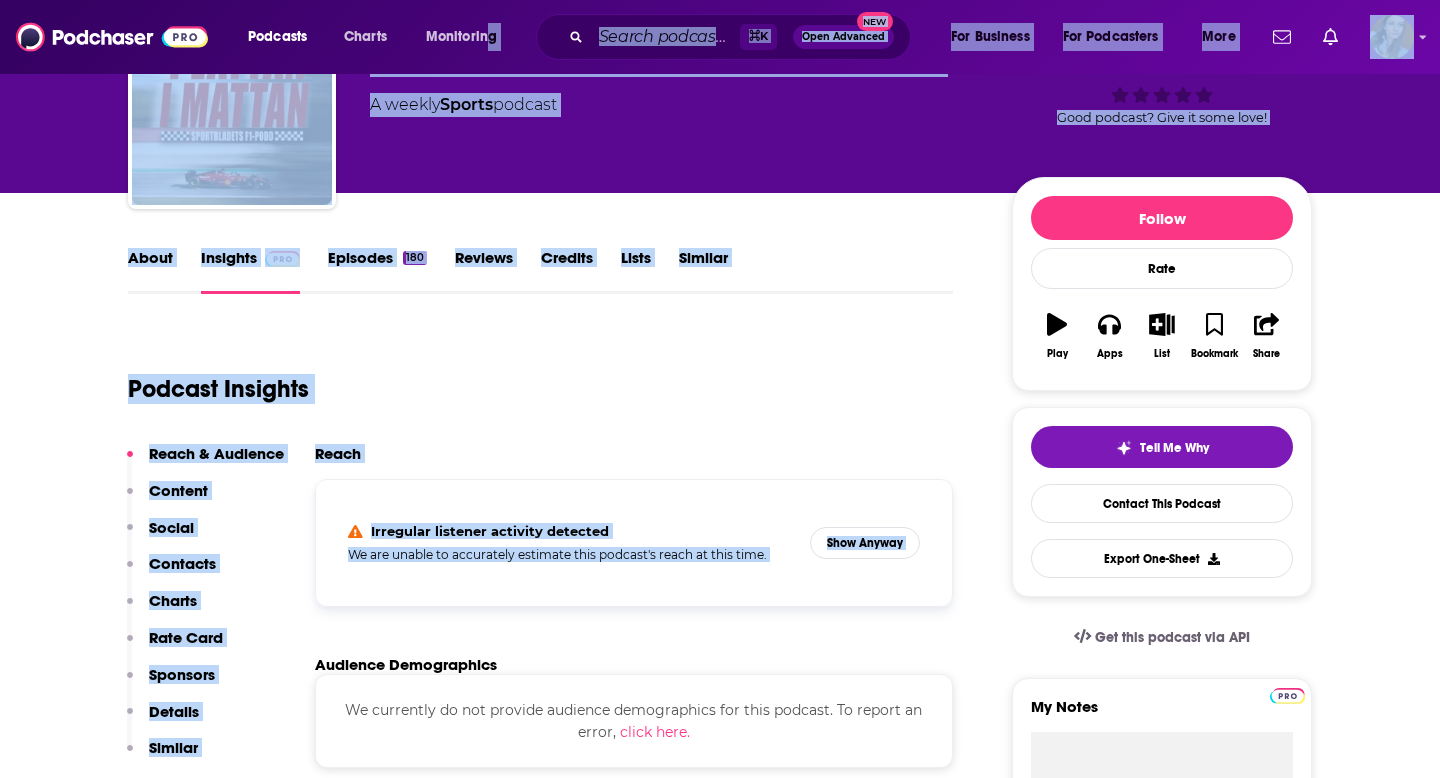 scroll, scrollTop: 0, scrollLeft: 0, axis: both 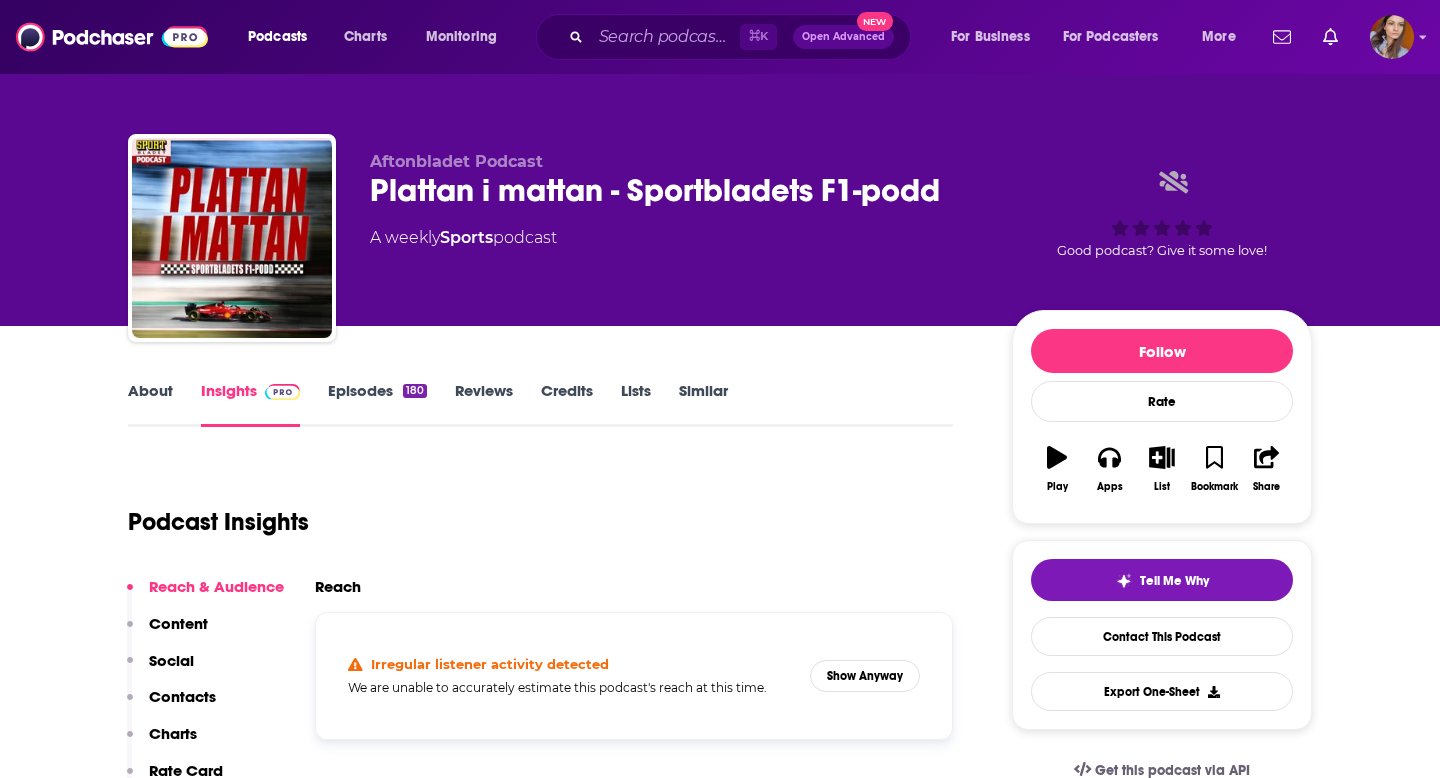 click on "About Insights Episodes 180 Reviews Credits Lists Similar" at bounding box center (540, 402) 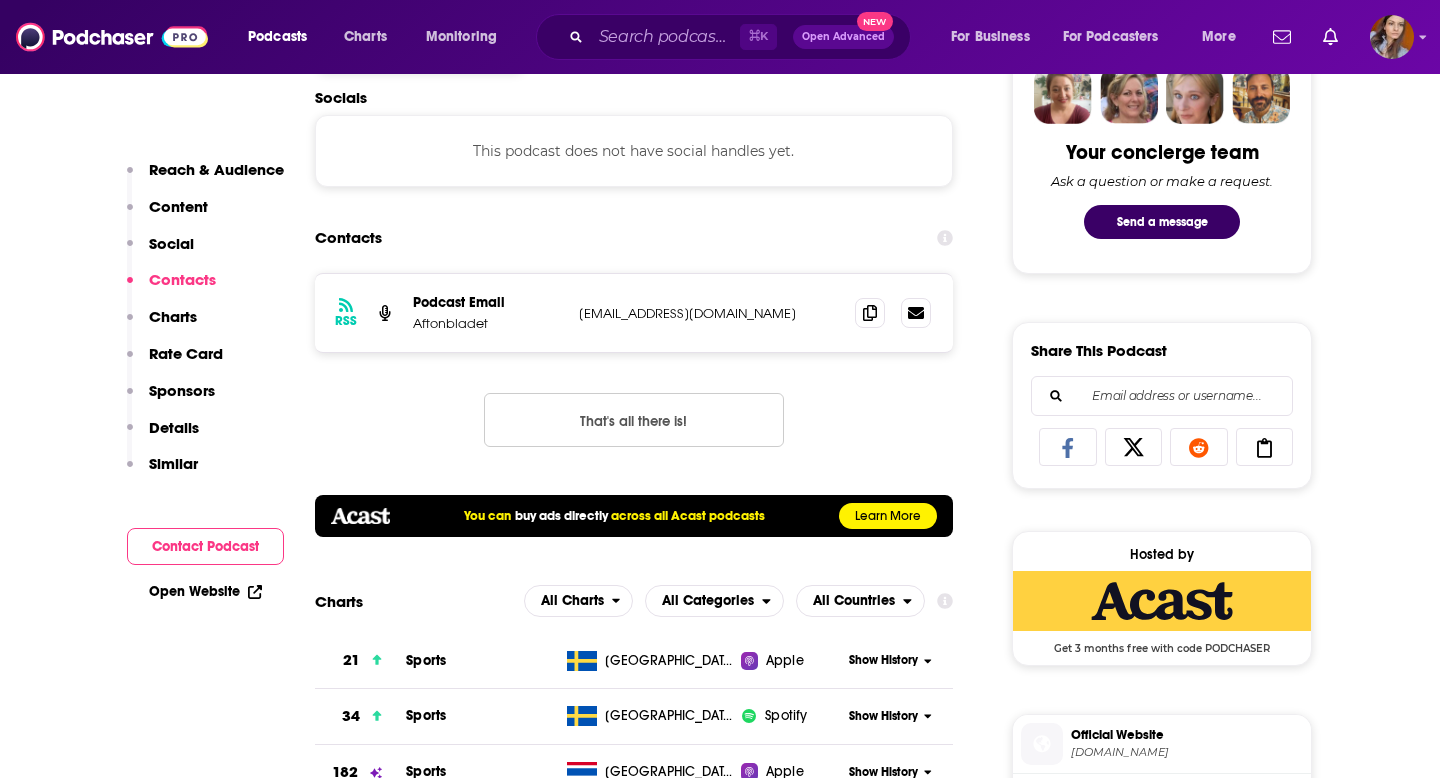 scroll, scrollTop: 1012, scrollLeft: 0, axis: vertical 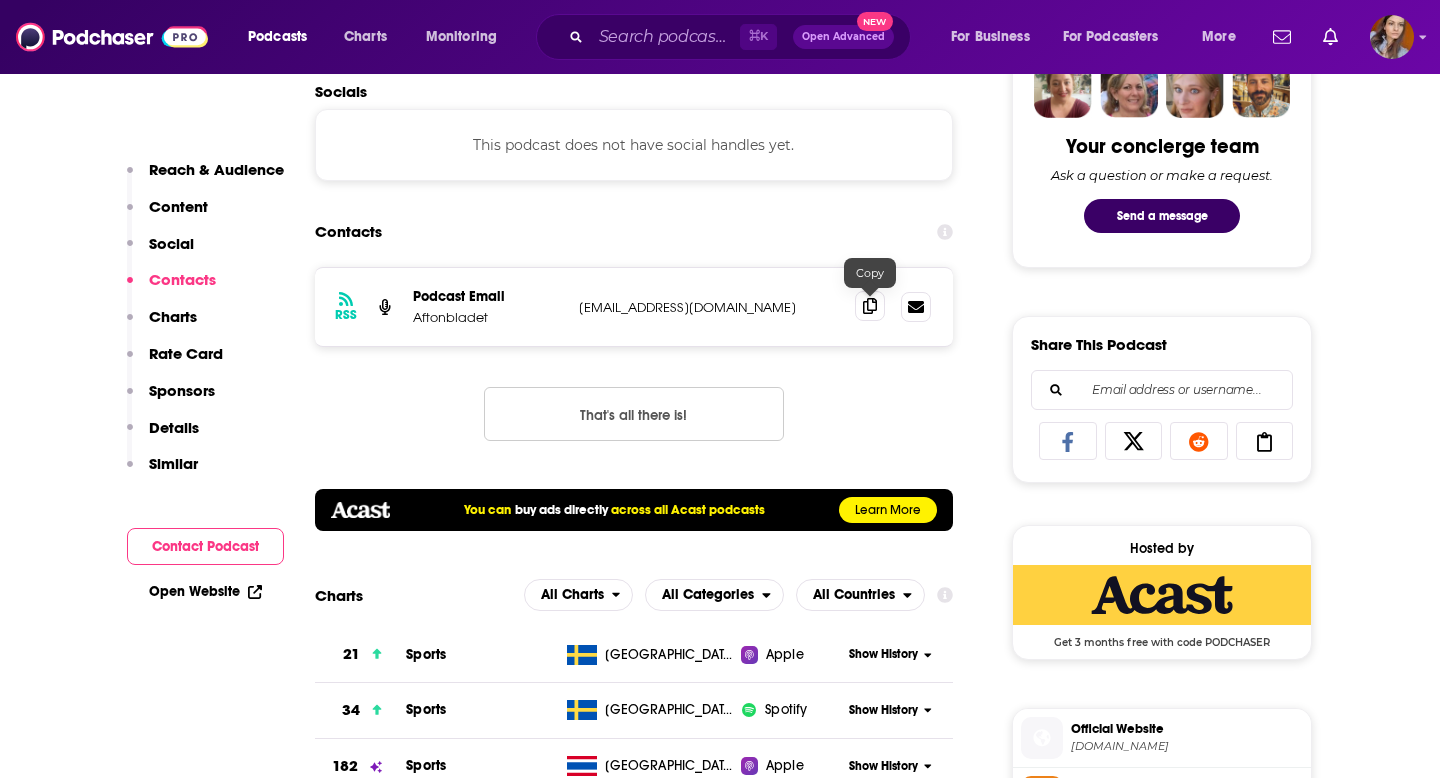 click at bounding box center [870, 306] 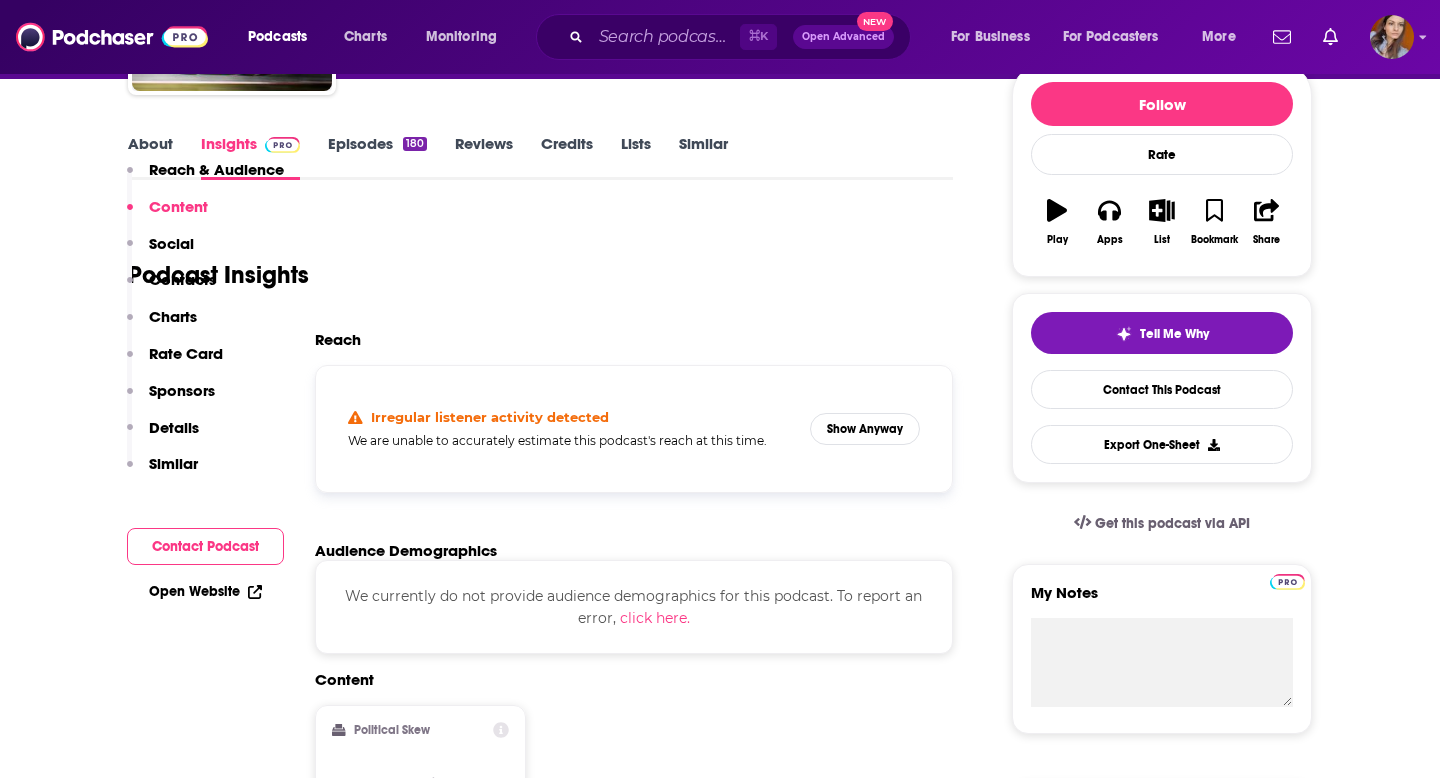 scroll, scrollTop: 0, scrollLeft: 0, axis: both 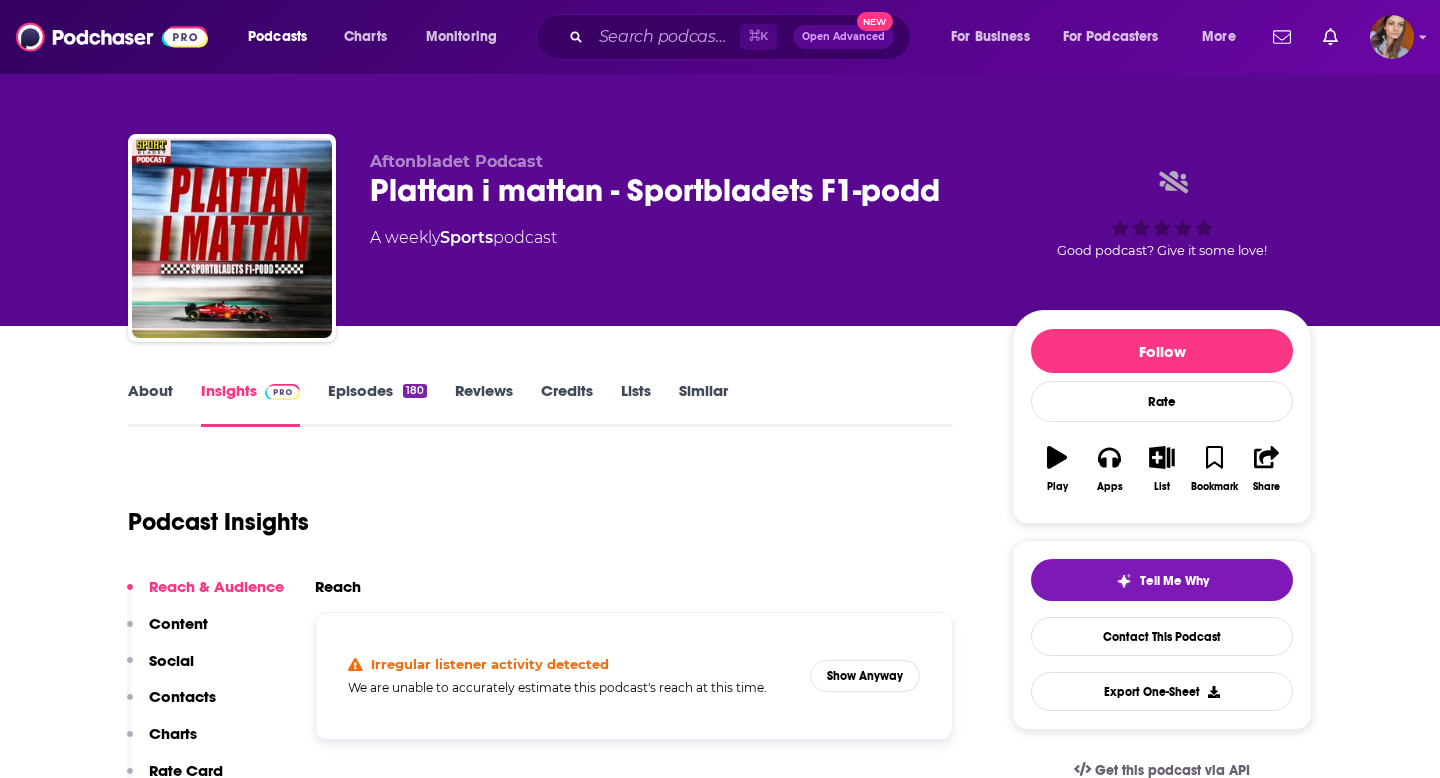 click on "Plattan i mattan - Sportbladets F1-podd" at bounding box center [675, 190] 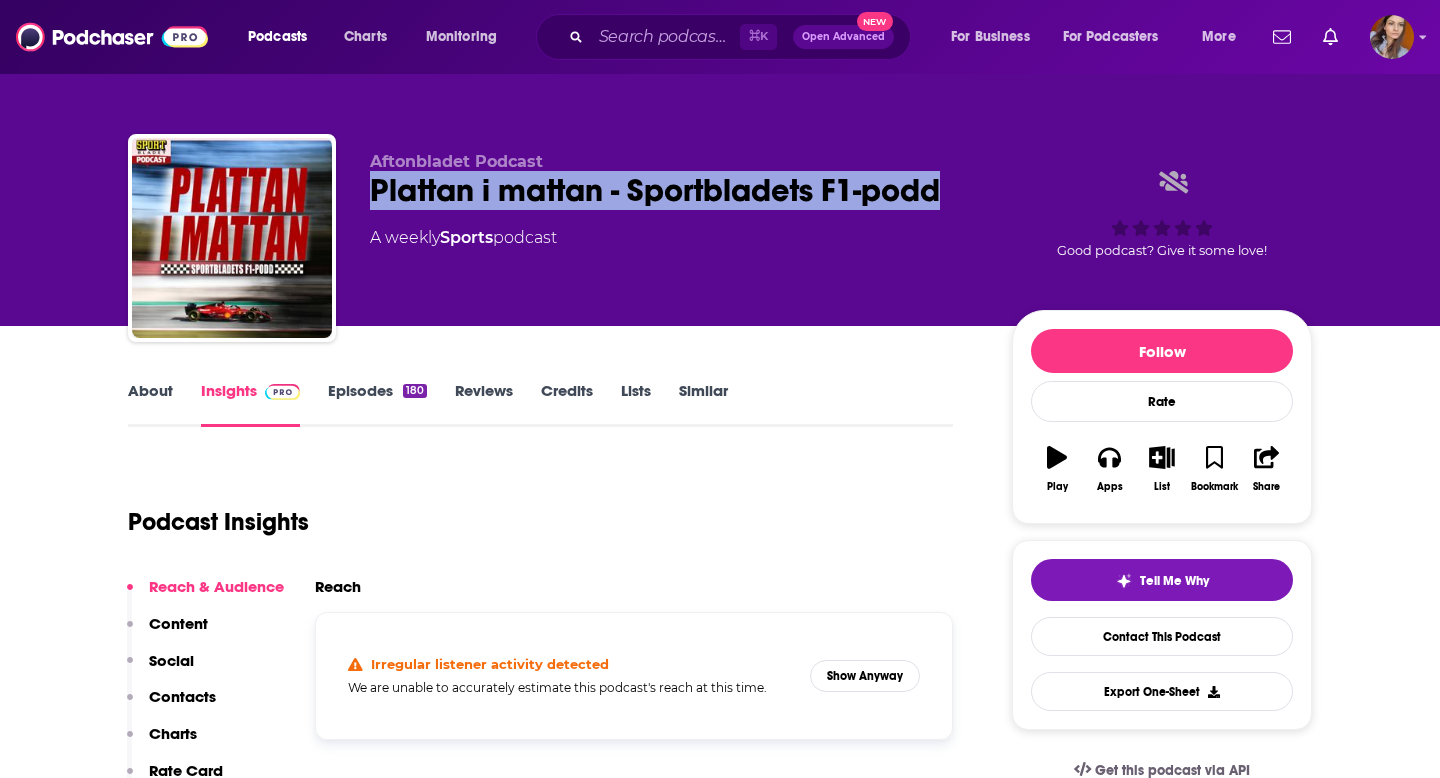 drag, startPoint x: 394, startPoint y: 199, endPoint x: 894, endPoint y: 202, distance: 500.009 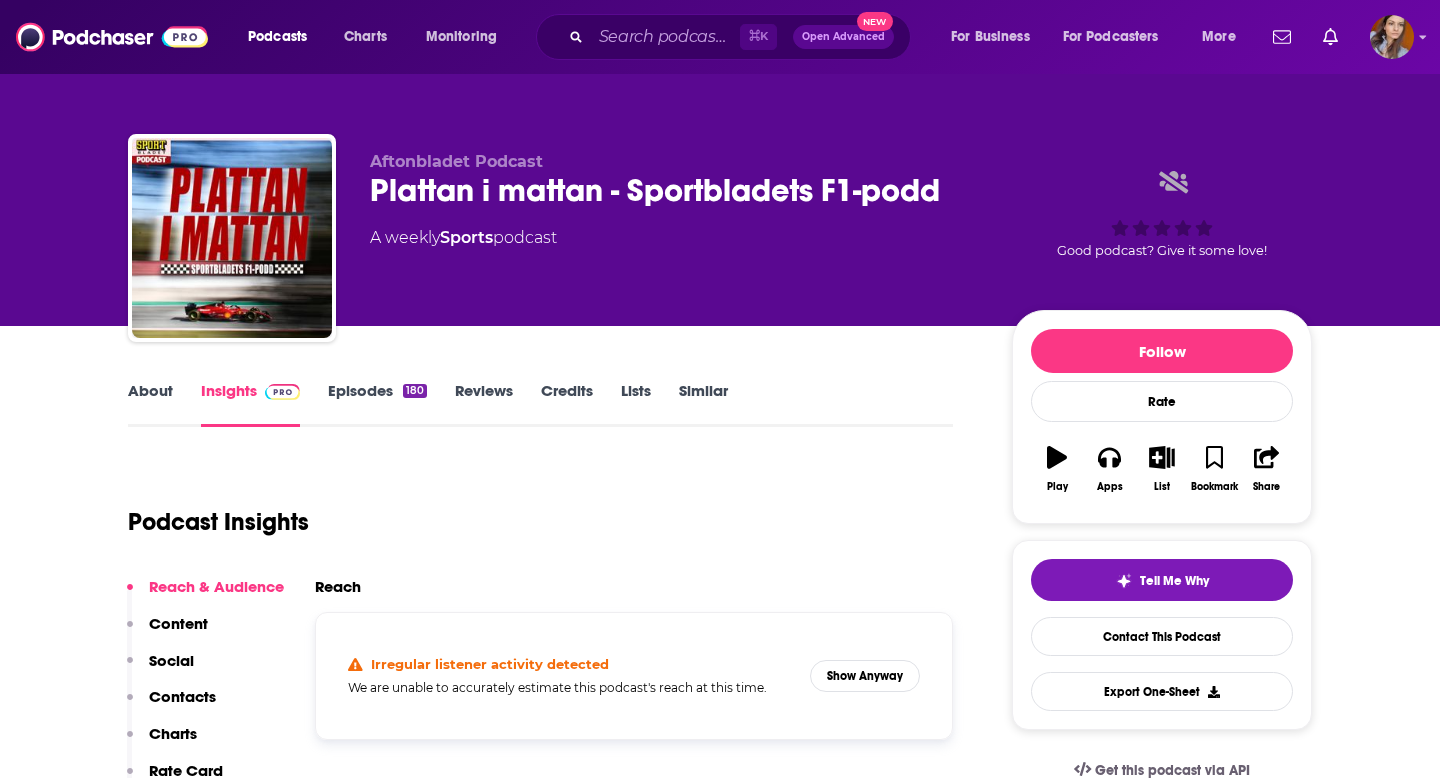 click on "Plattan i mattan - Sportbladets F1-podd" at bounding box center [675, 190] 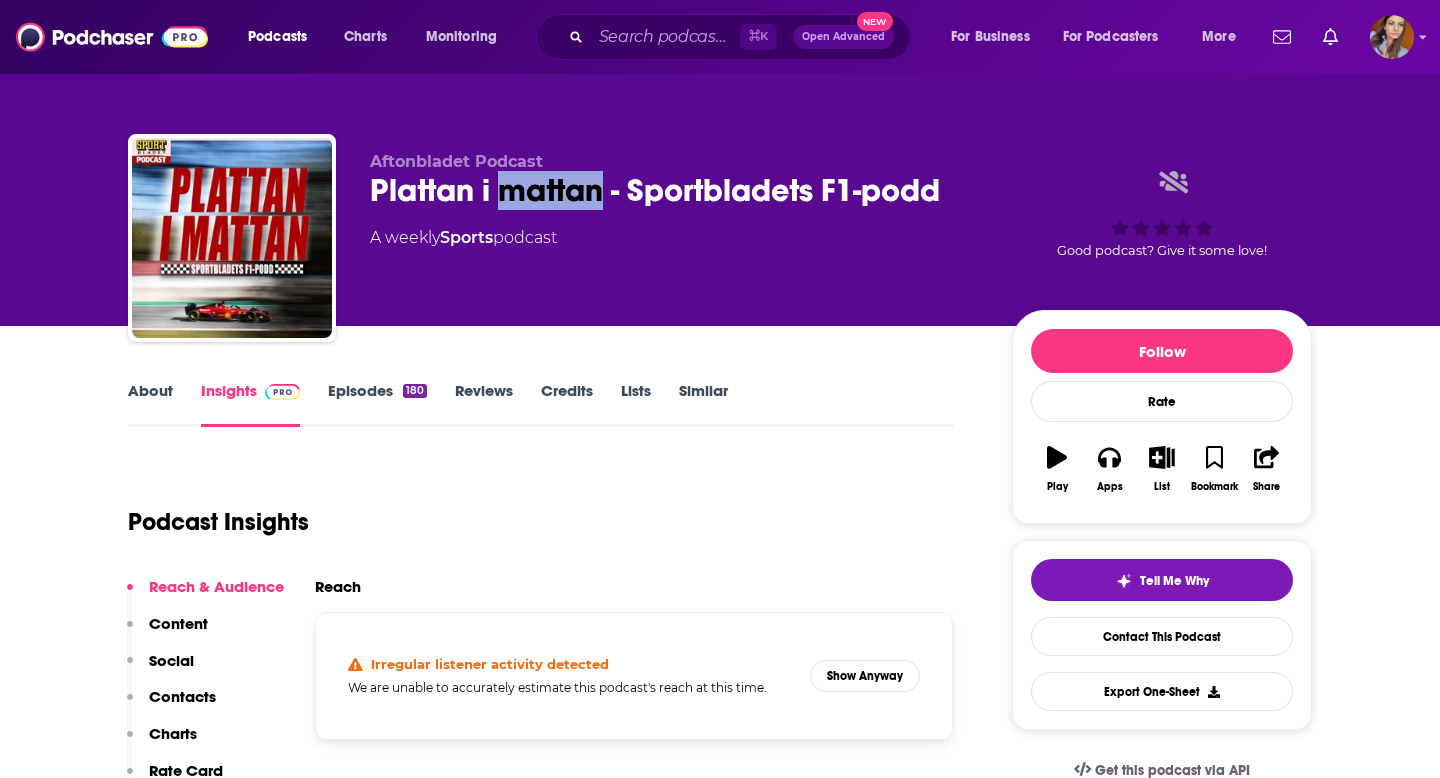 click on "Plattan i mattan - Sportbladets F1-podd" at bounding box center [675, 190] 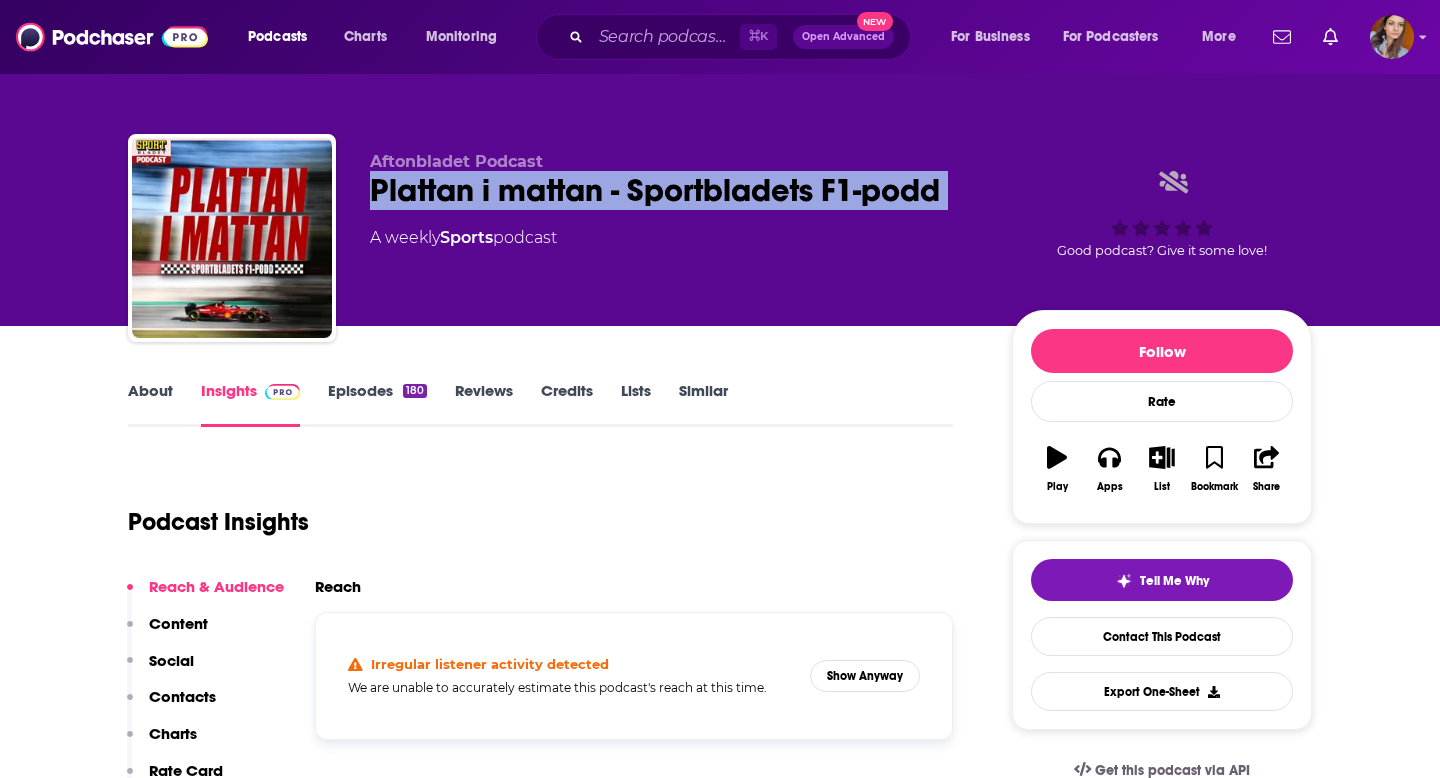 click on "Plattan i mattan - Sportbladets F1-podd" at bounding box center (675, 190) 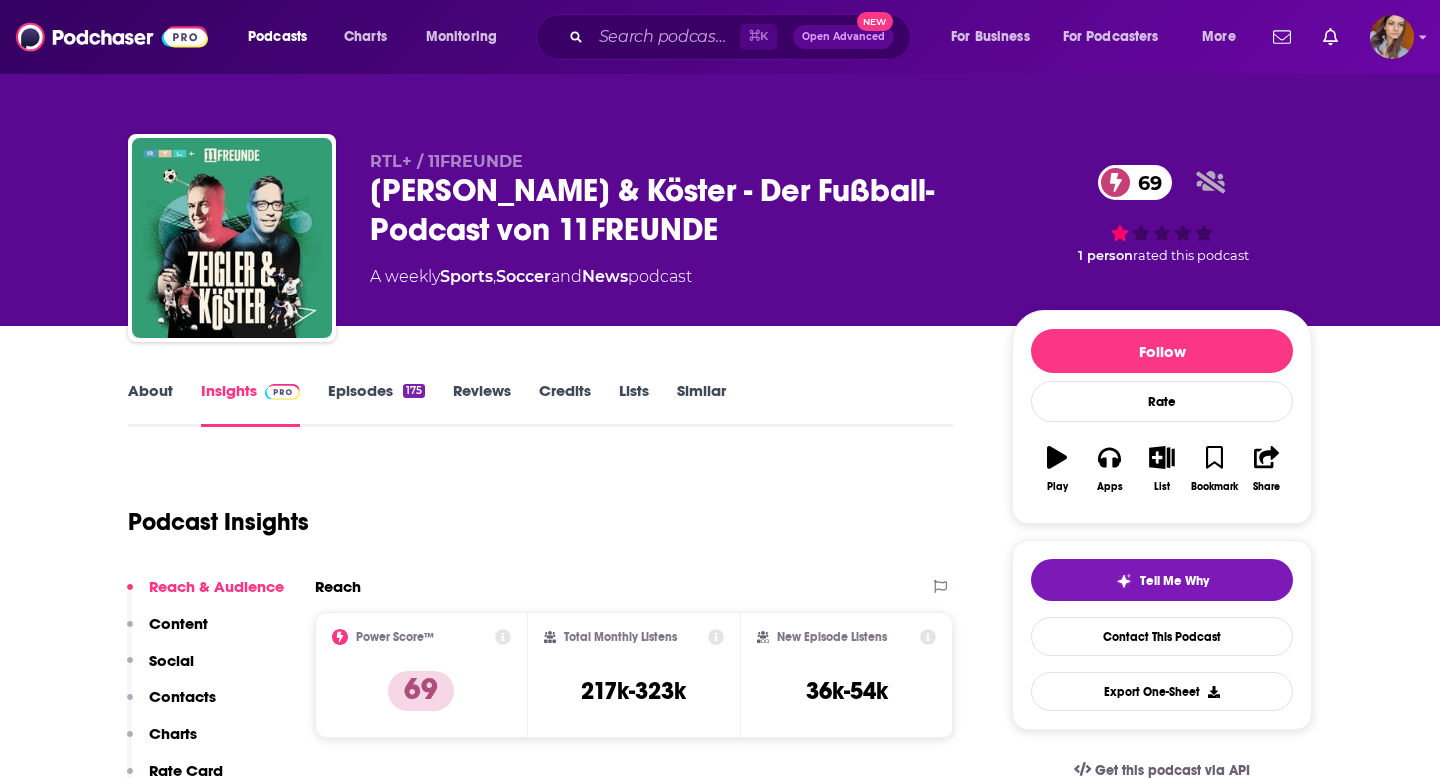 scroll, scrollTop: 0, scrollLeft: 0, axis: both 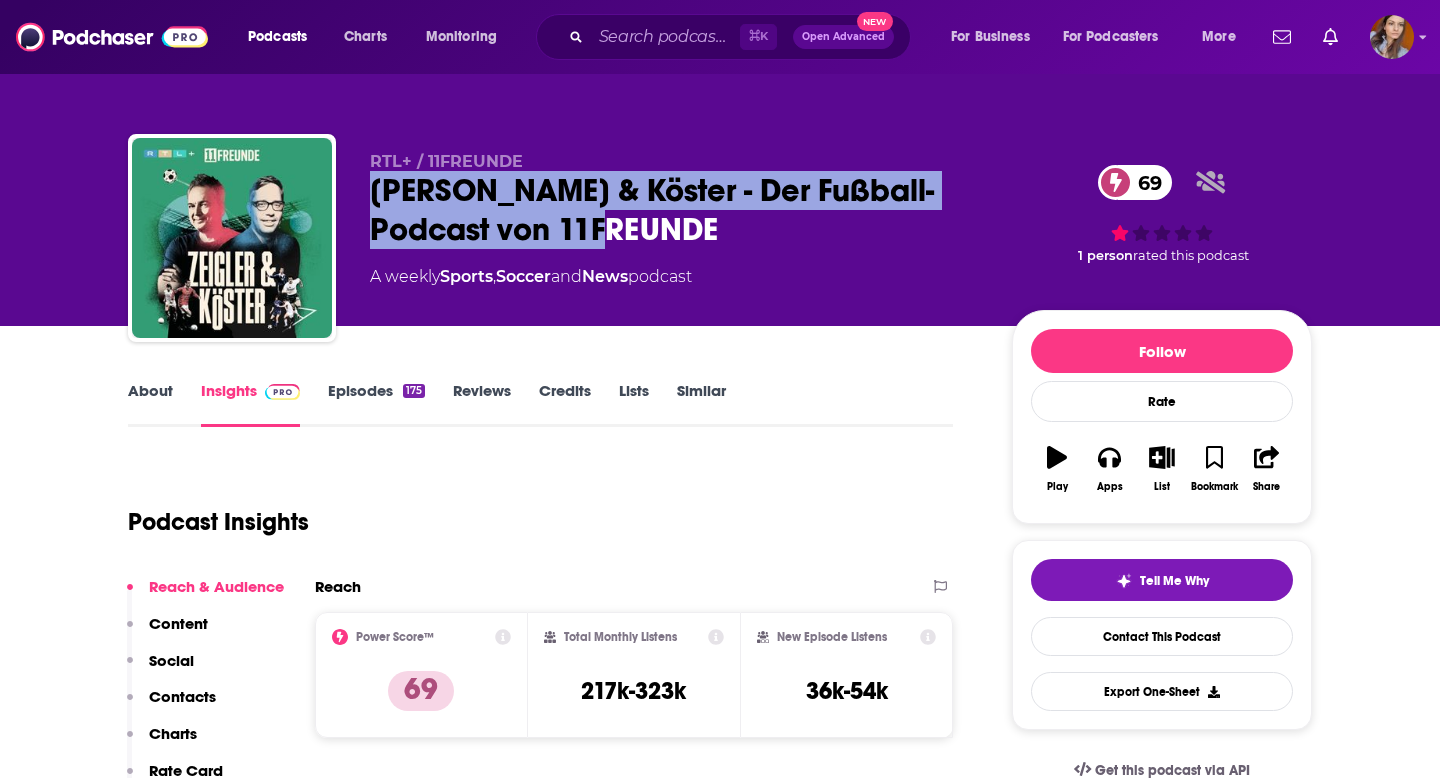 drag, startPoint x: 414, startPoint y: 191, endPoint x: 539, endPoint y: 228, distance: 130.36104 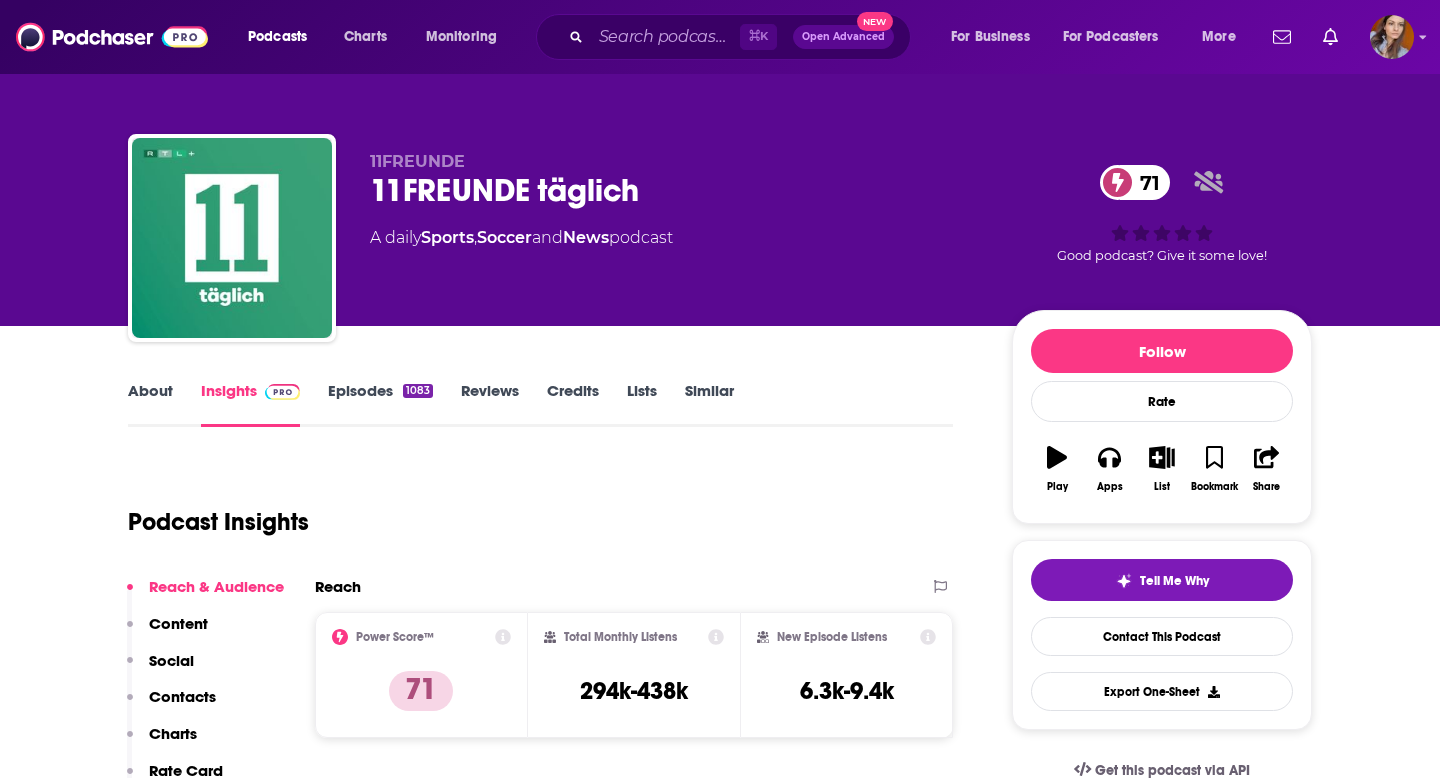 scroll, scrollTop: 0, scrollLeft: 0, axis: both 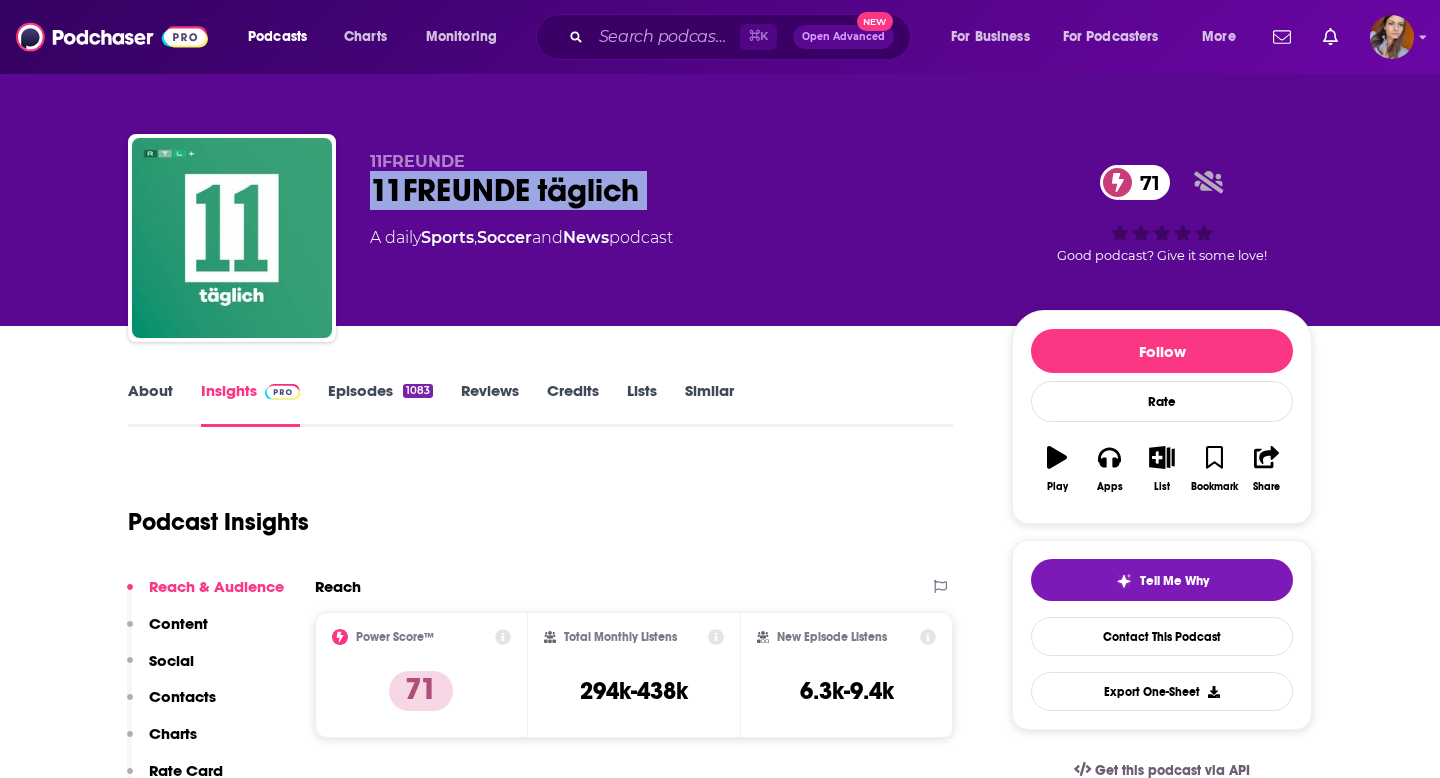 drag, startPoint x: 455, startPoint y: 199, endPoint x: 579, endPoint y: 211, distance: 124.57929 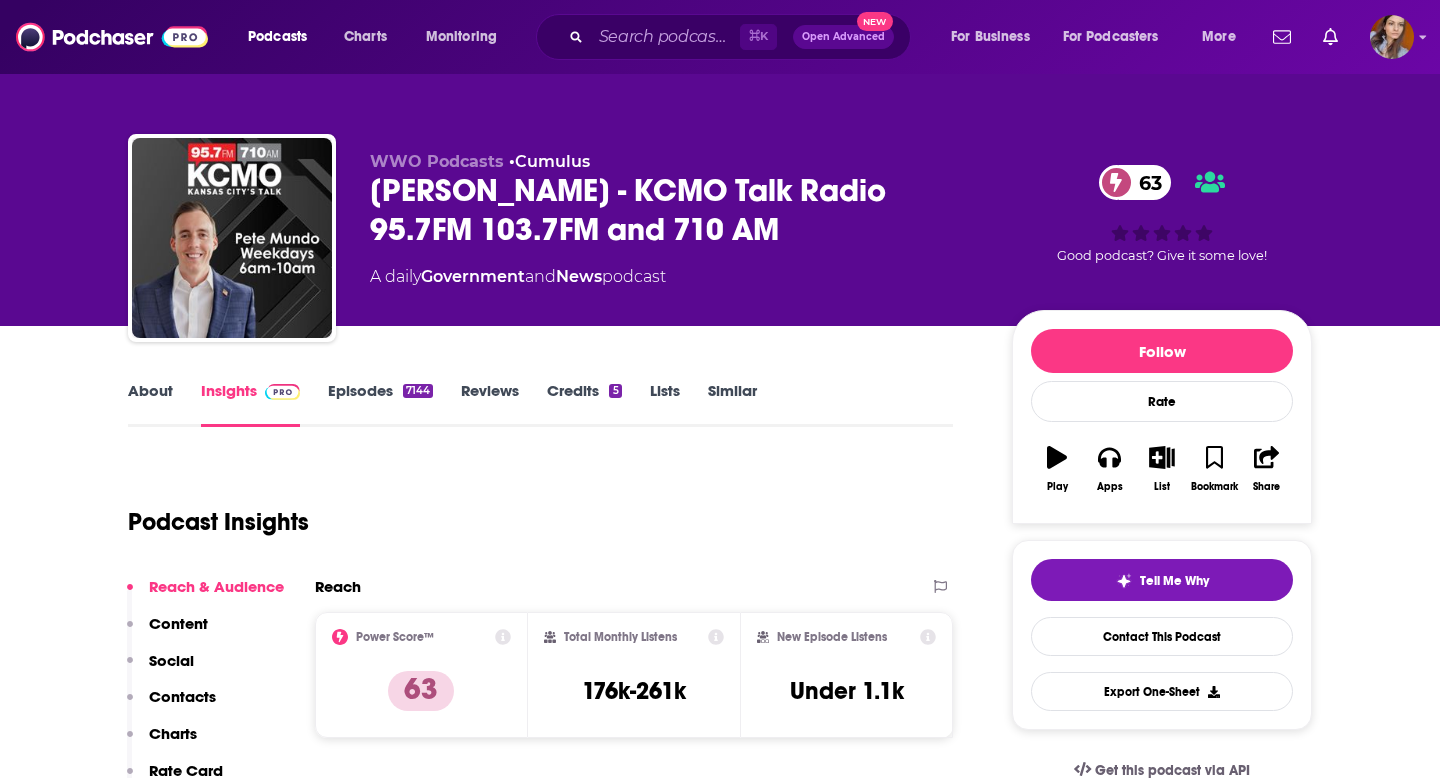 scroll, scrollTop: 0, scrollLeft: 0, axis: both 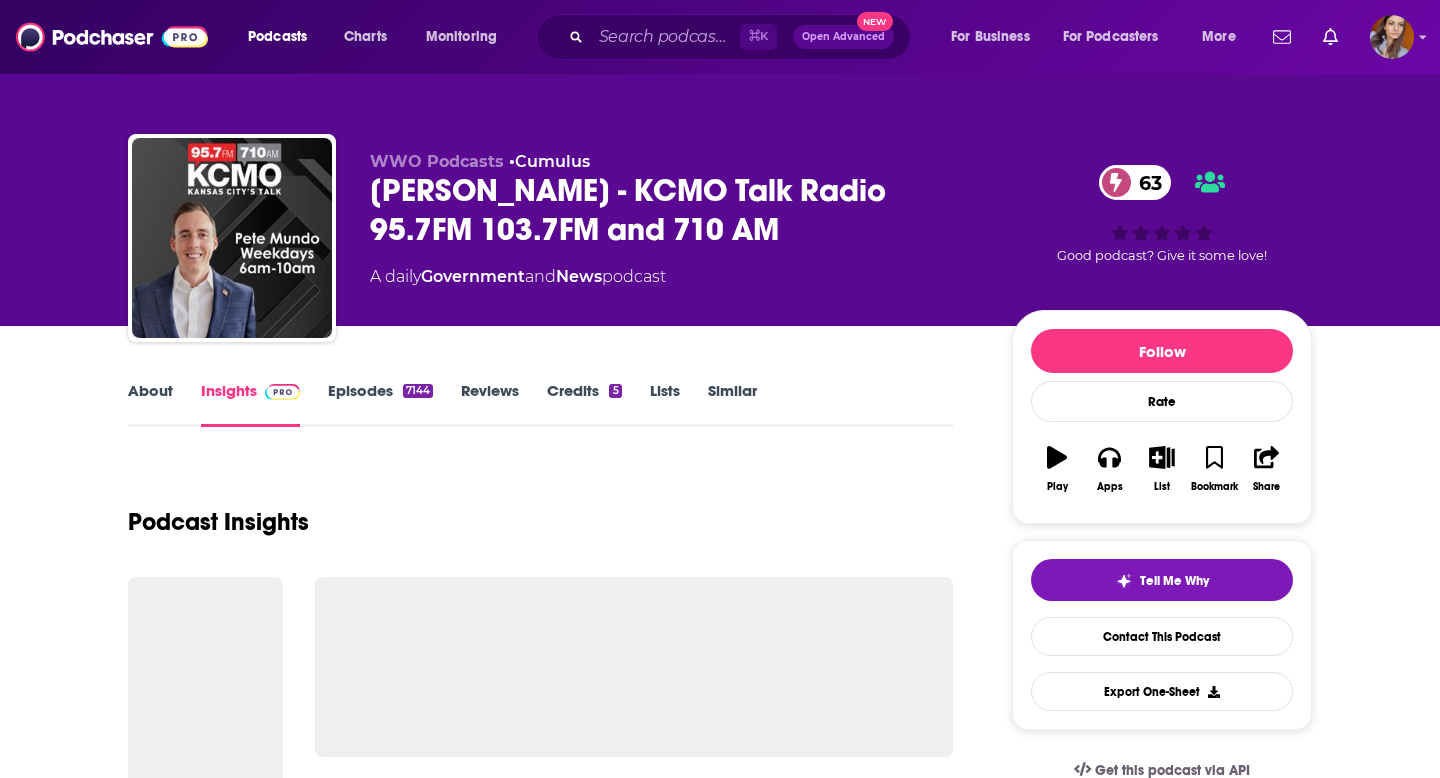 click on "Pete Mundo - KCMO Talk Radio 95.7FM 103.7FM and 710 AM 63" at bounding box center (675, 210) 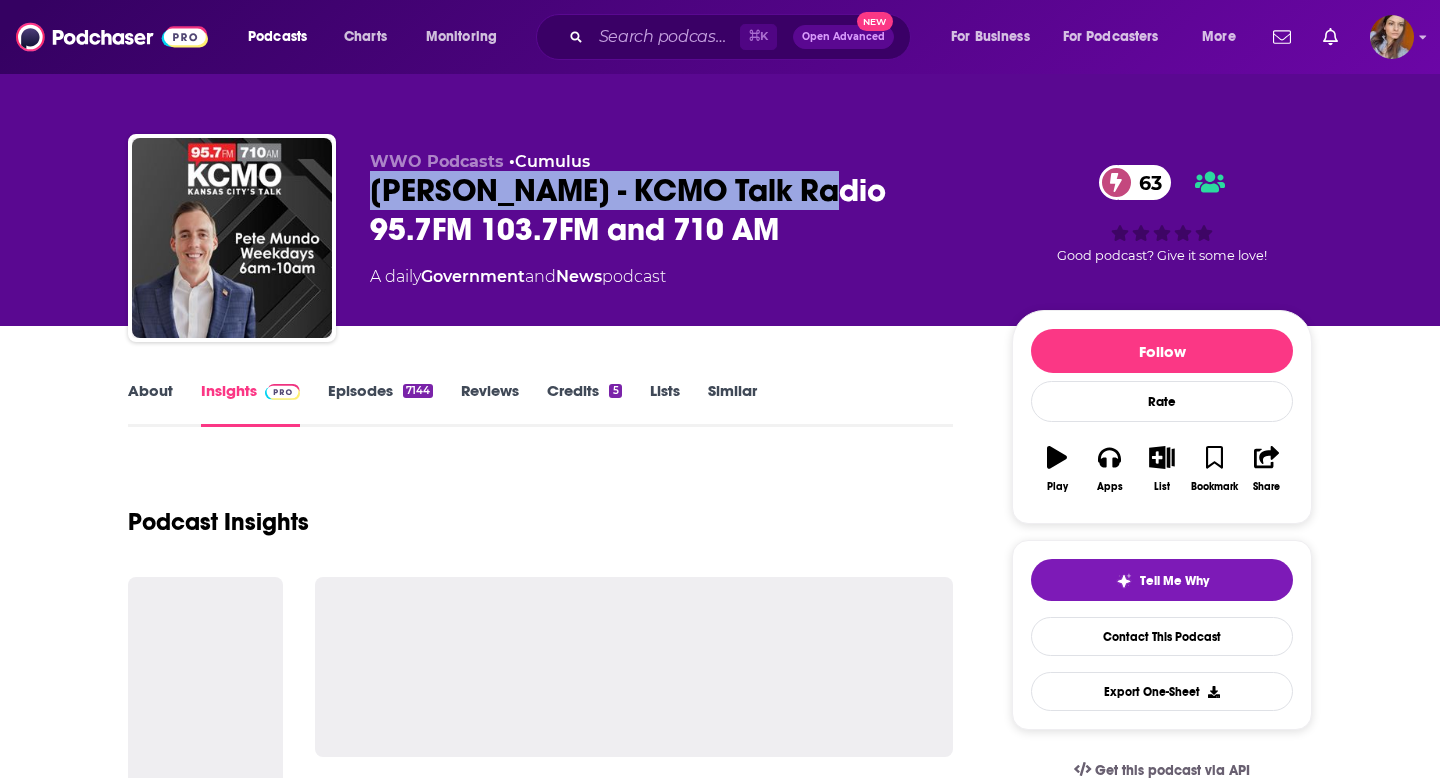 drag, startPoint x: 375, startPoint y: 186, endPoint x: 782, endPoint y: 180, distance: 407.04422 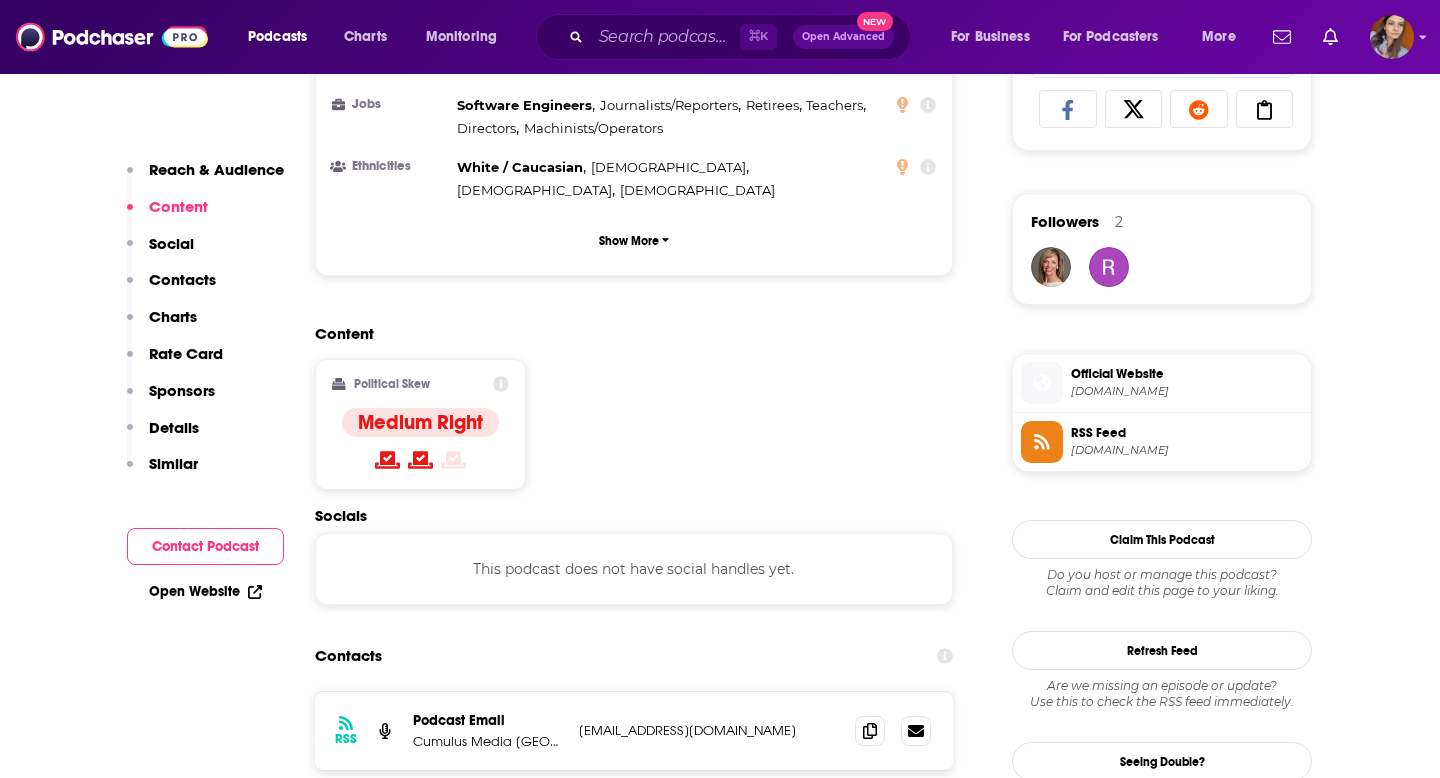 scroll, scrollTop: 1348, scrollLeft: 0, axis: vertical 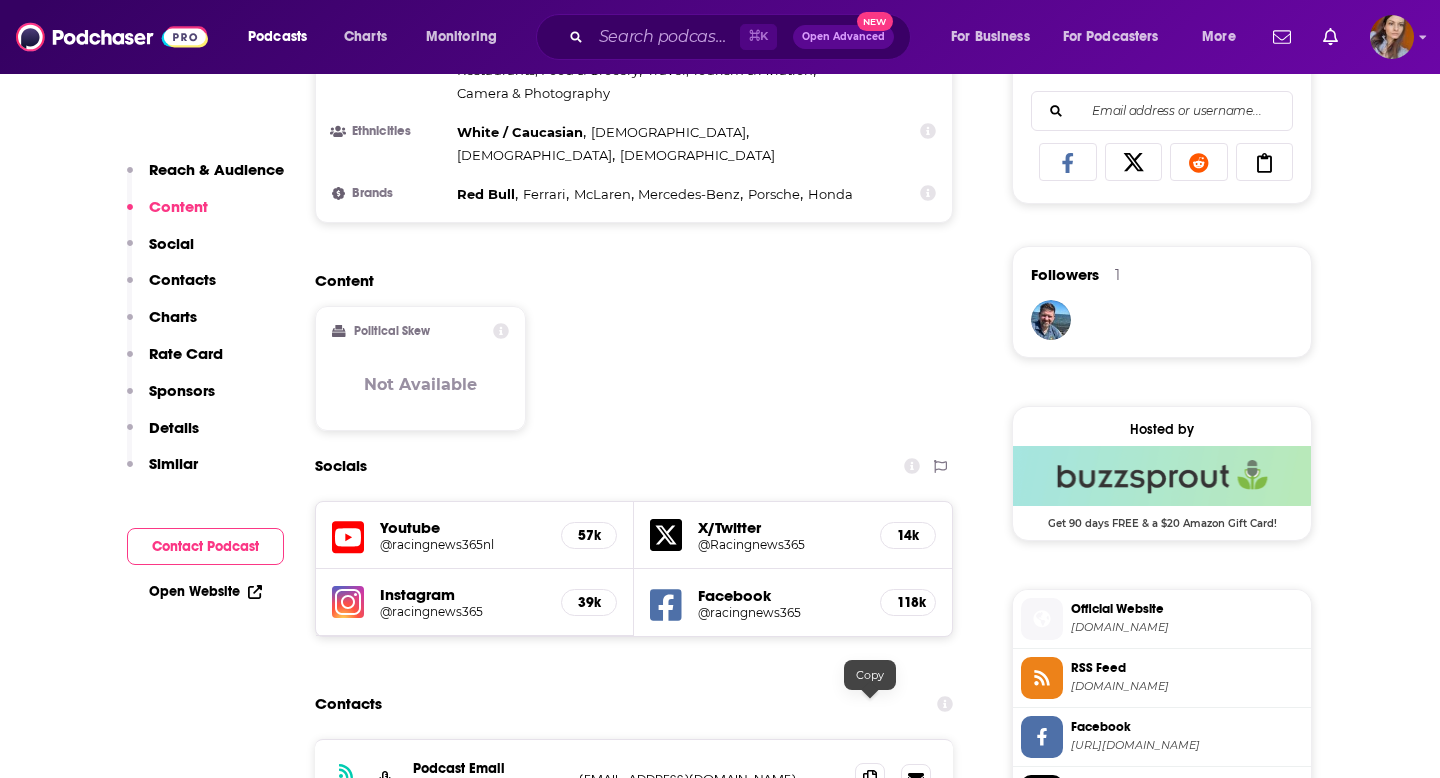 click 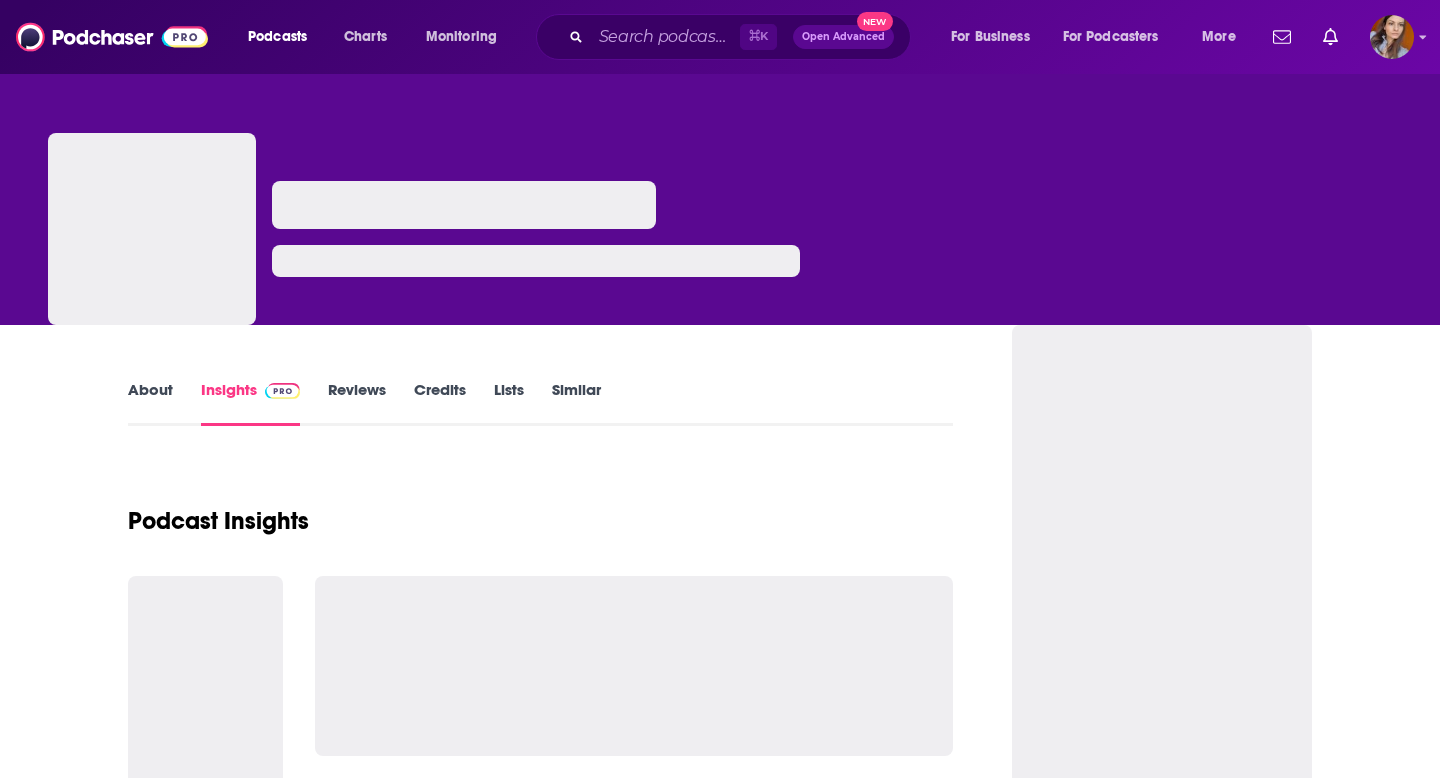 scroll, scrollTop: 0, scrollLeft: 0, axis: both 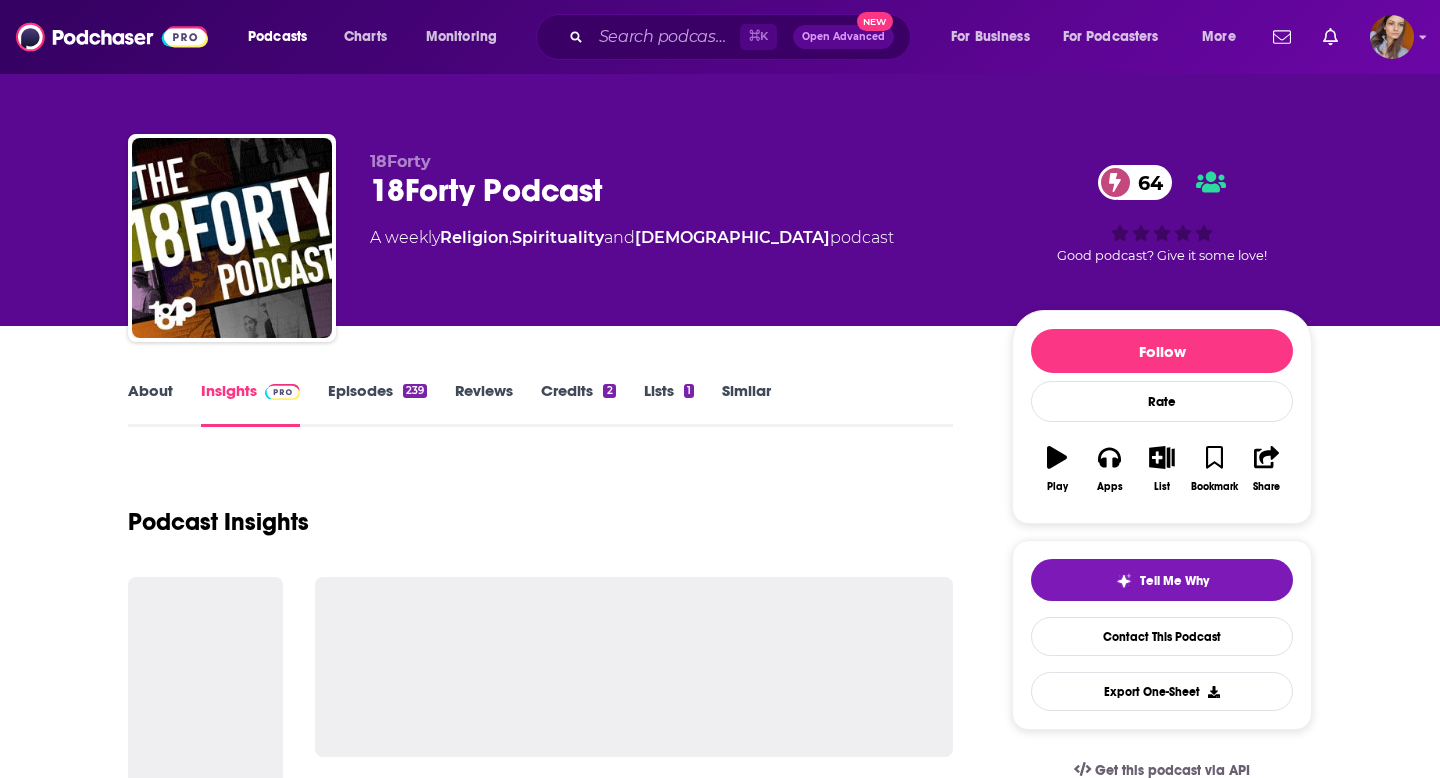 click on "18Forty Podcast 64" at bounding box center (675, 190) 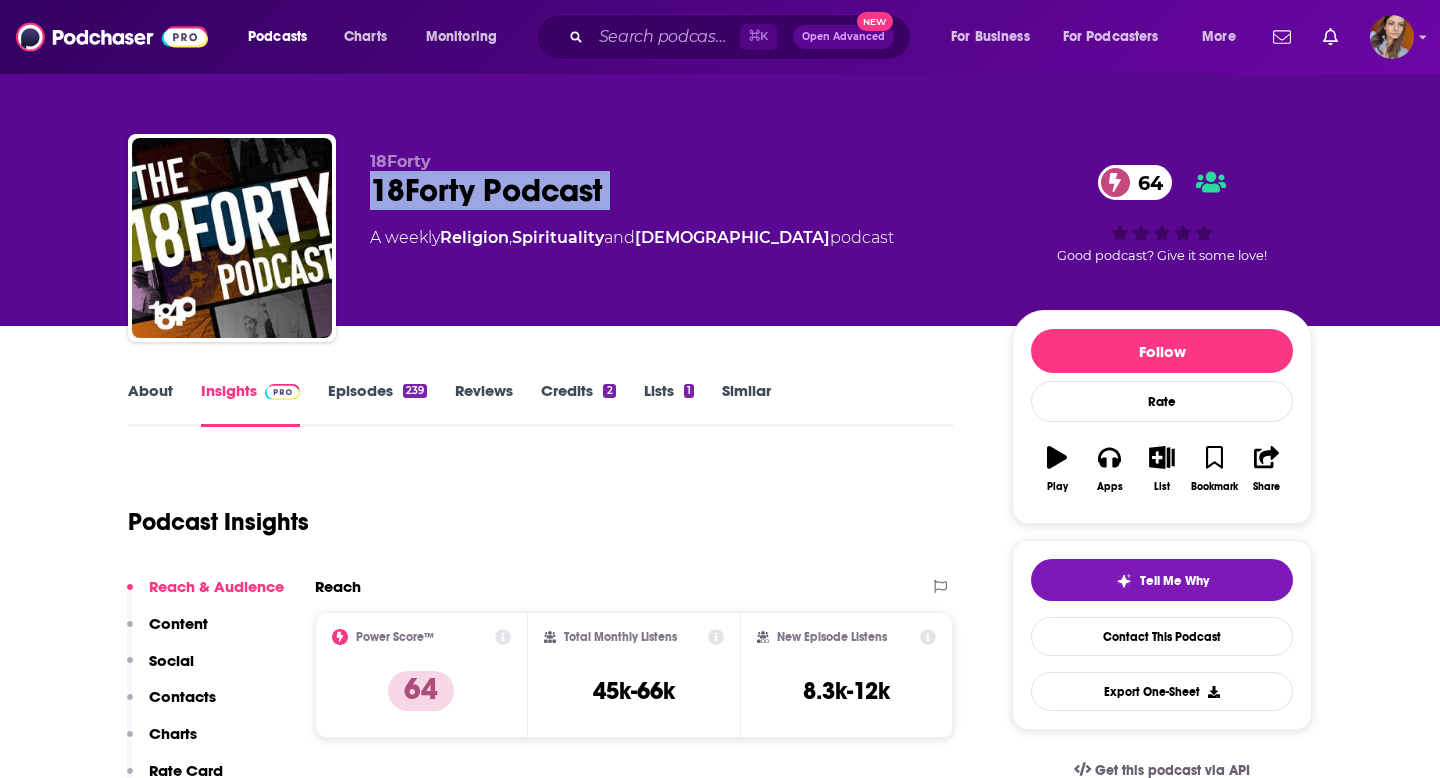 drag, startPoint x: 393, startPoint y: 188, endPoint x: 599, endPoint y: 191, distance: 206.02185 